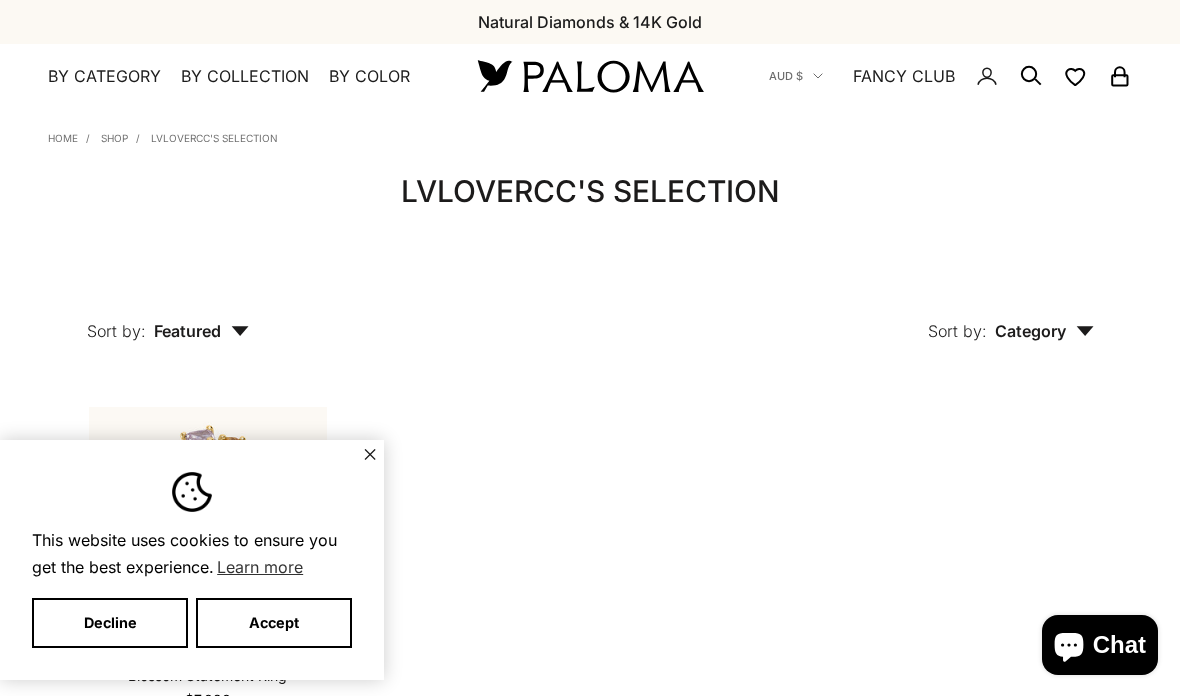 scroll, scrollTop: 0, scrollLeft: 0, axis: both 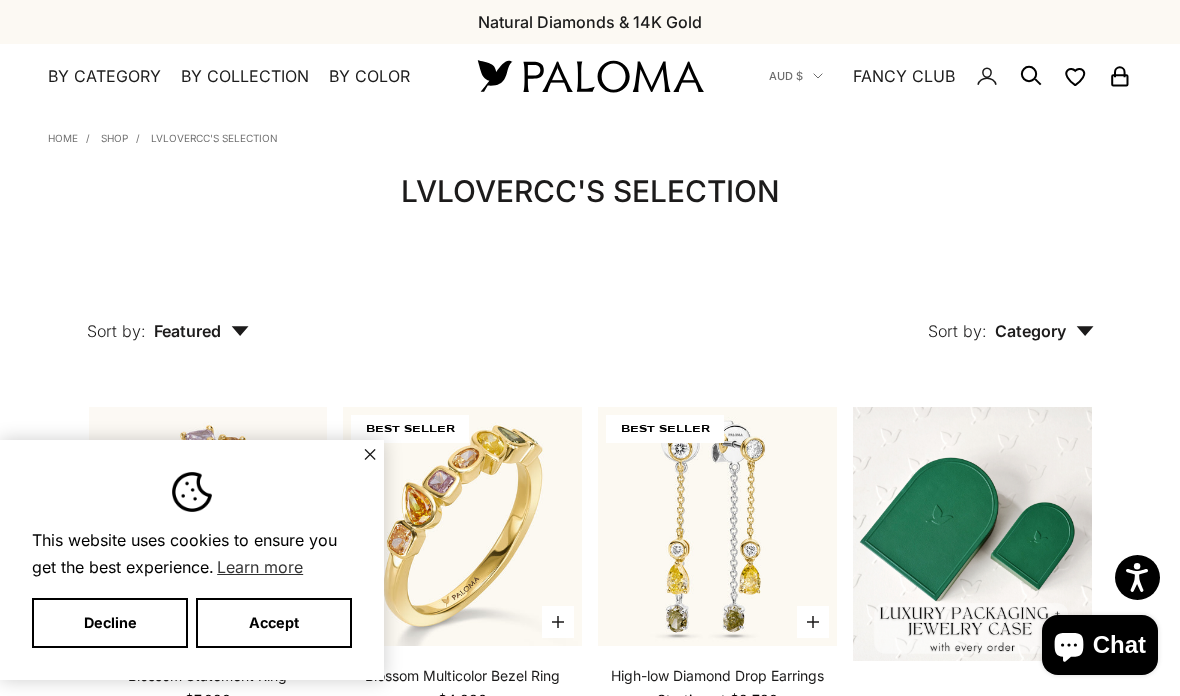 click on "✕" at bounding box center [370, 454] 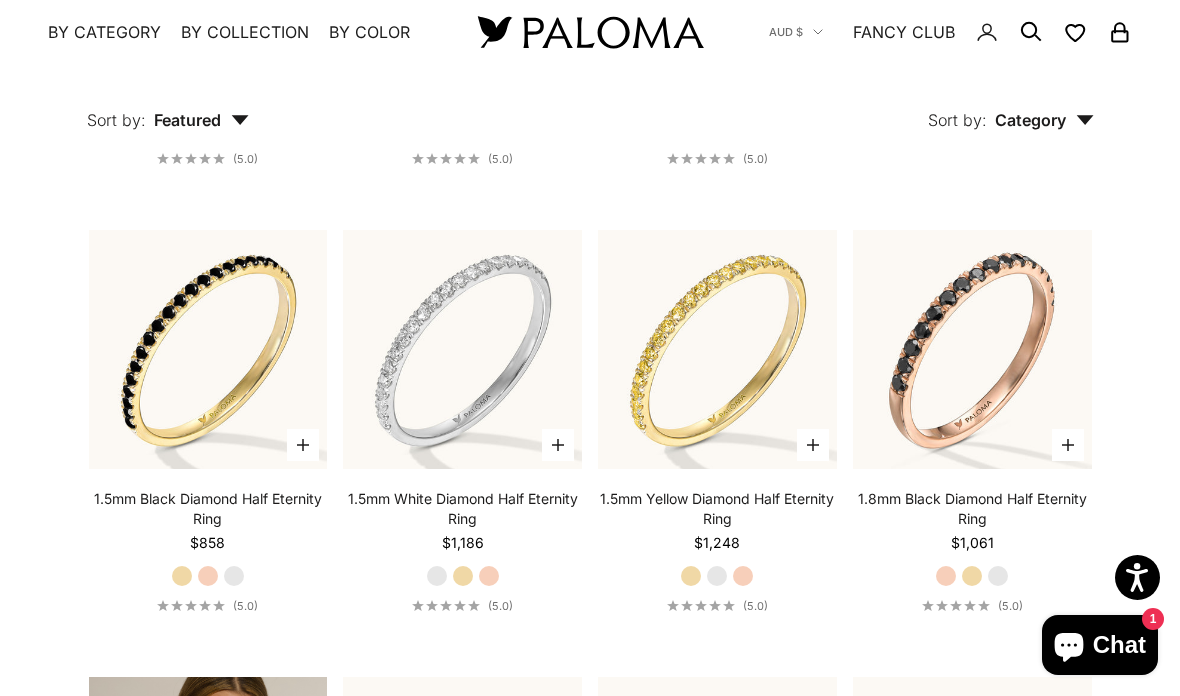 scroll, scrollTop: 2386, scrollLeft: 0, axis: vertical 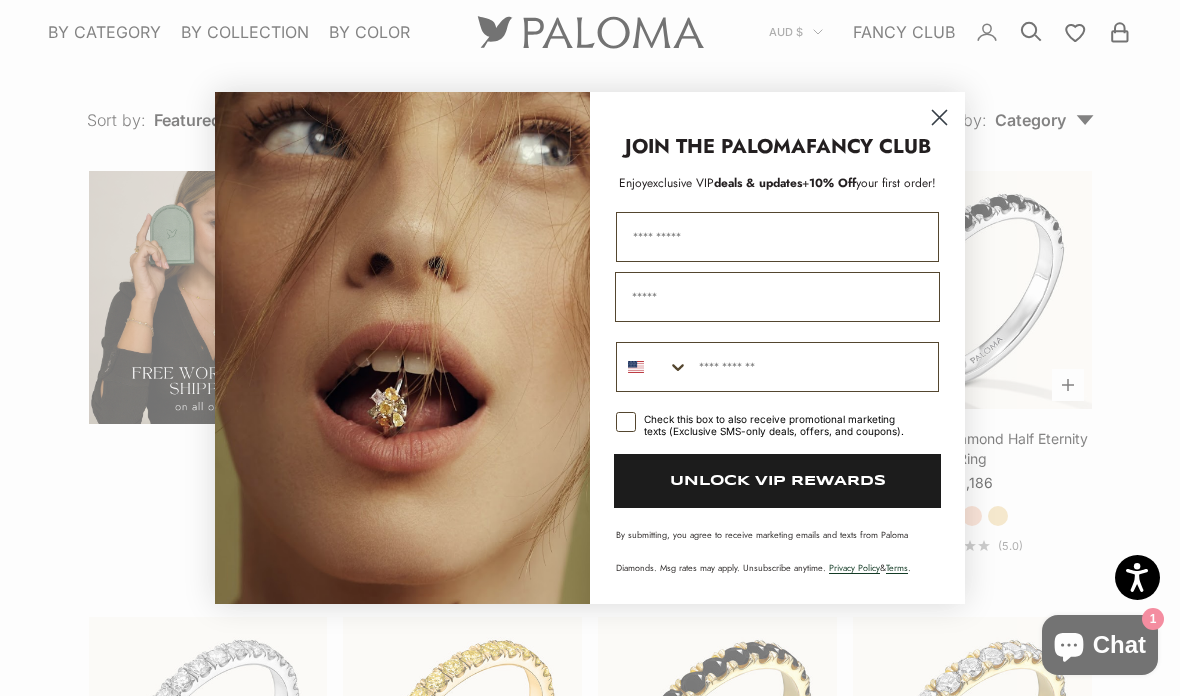 click 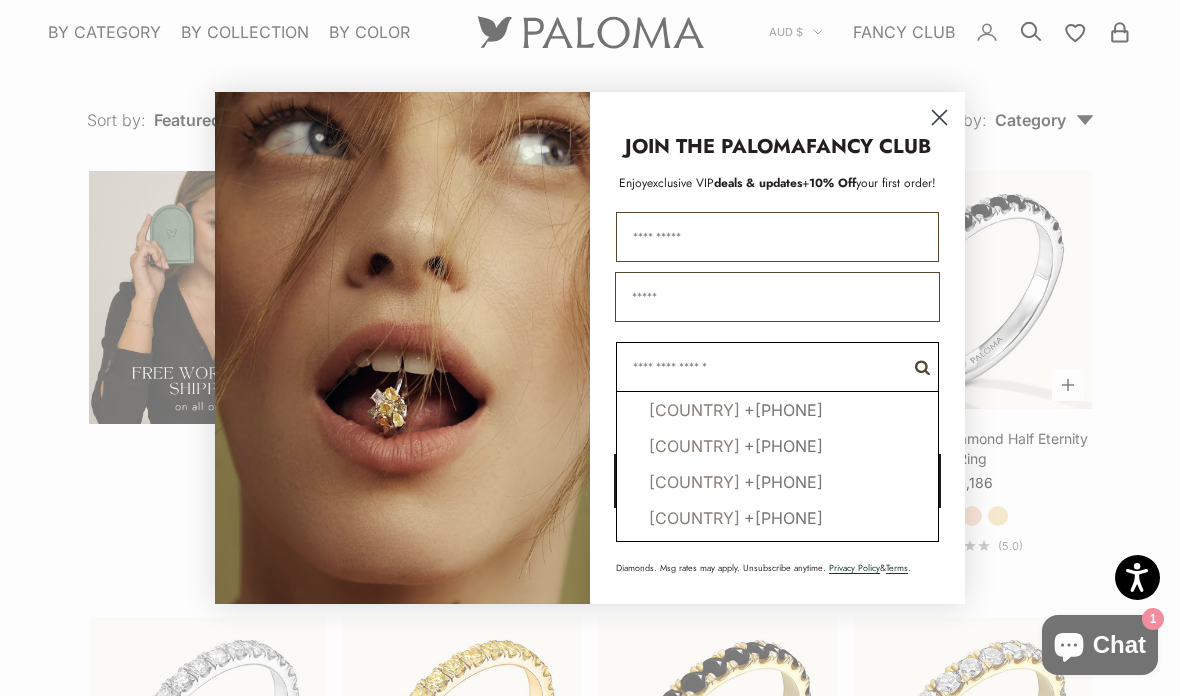 scroll, scrollTop: 2876, scrollLeft: 0, axis: vertical 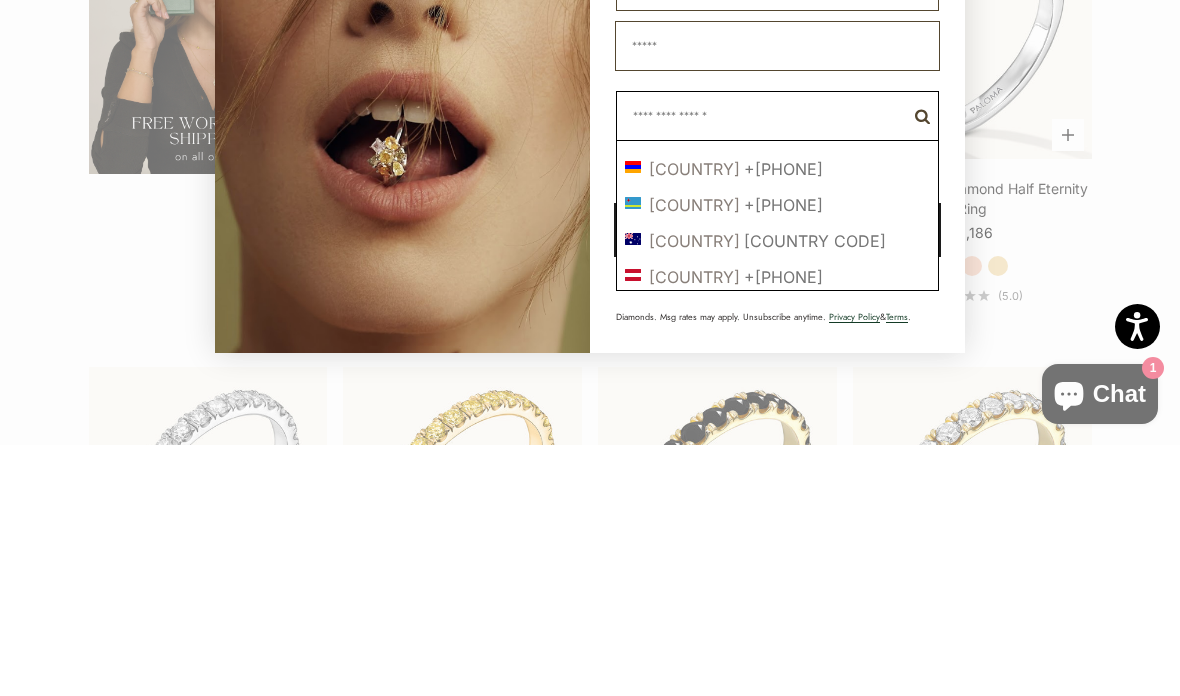 click on "+61" at bounding box center [815, 492] 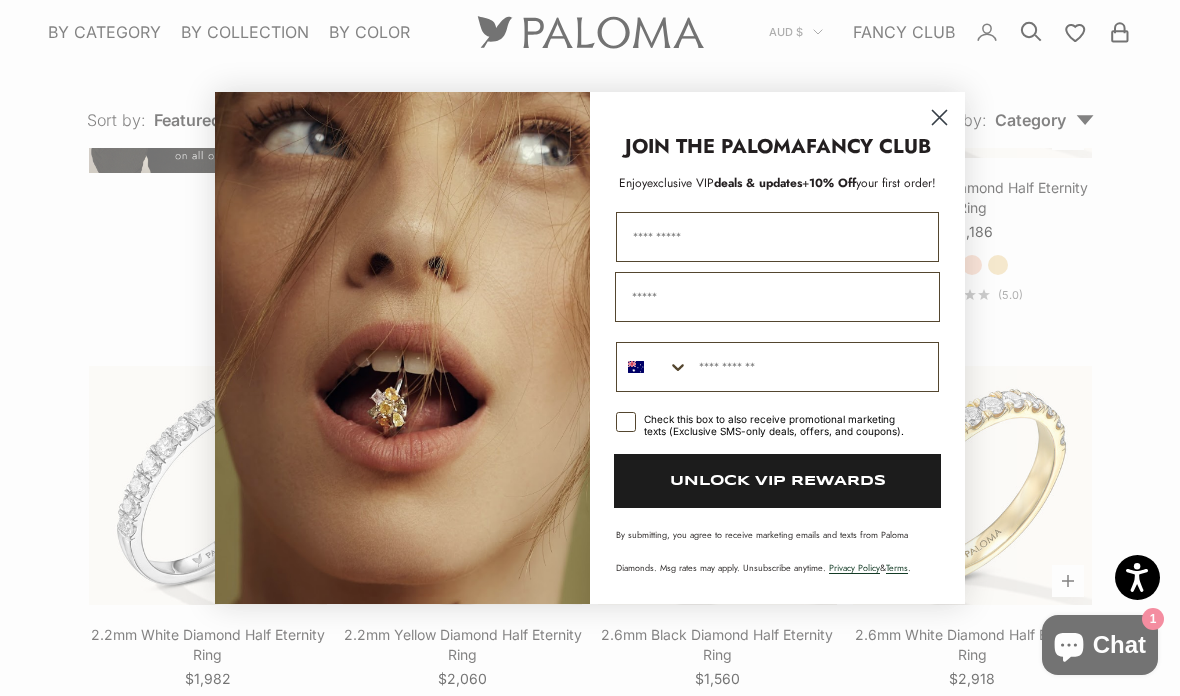 click 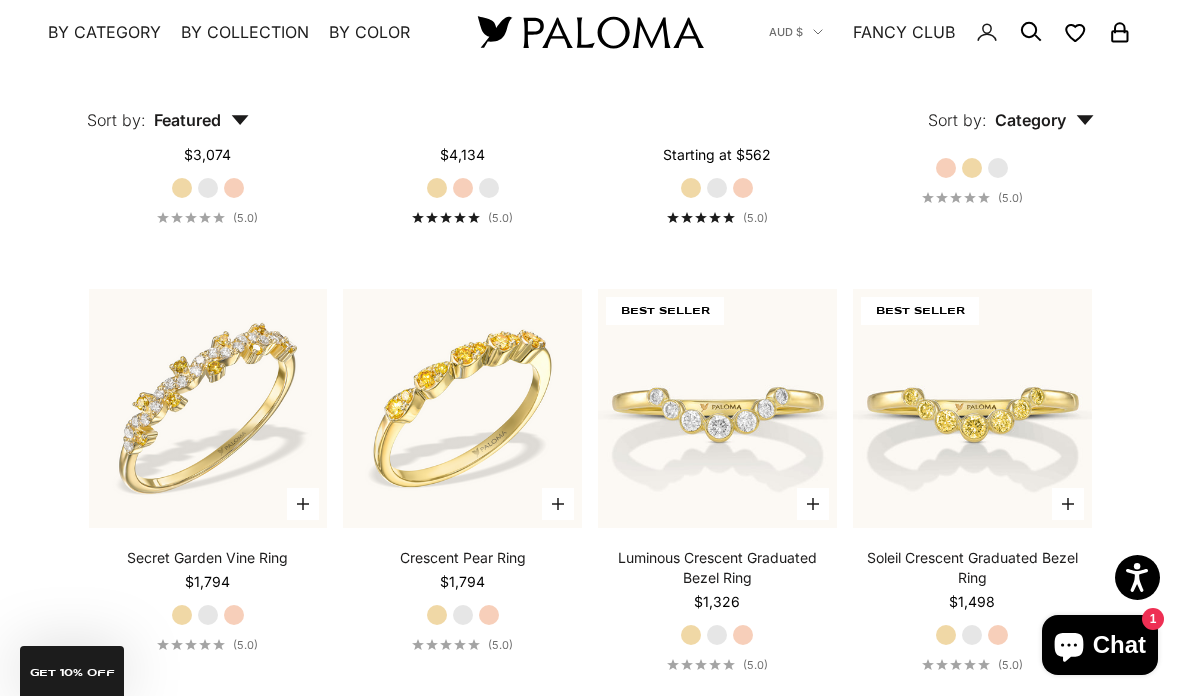 scroll, scrollTop: 4062, scrollLeft: 0, axis: vertical 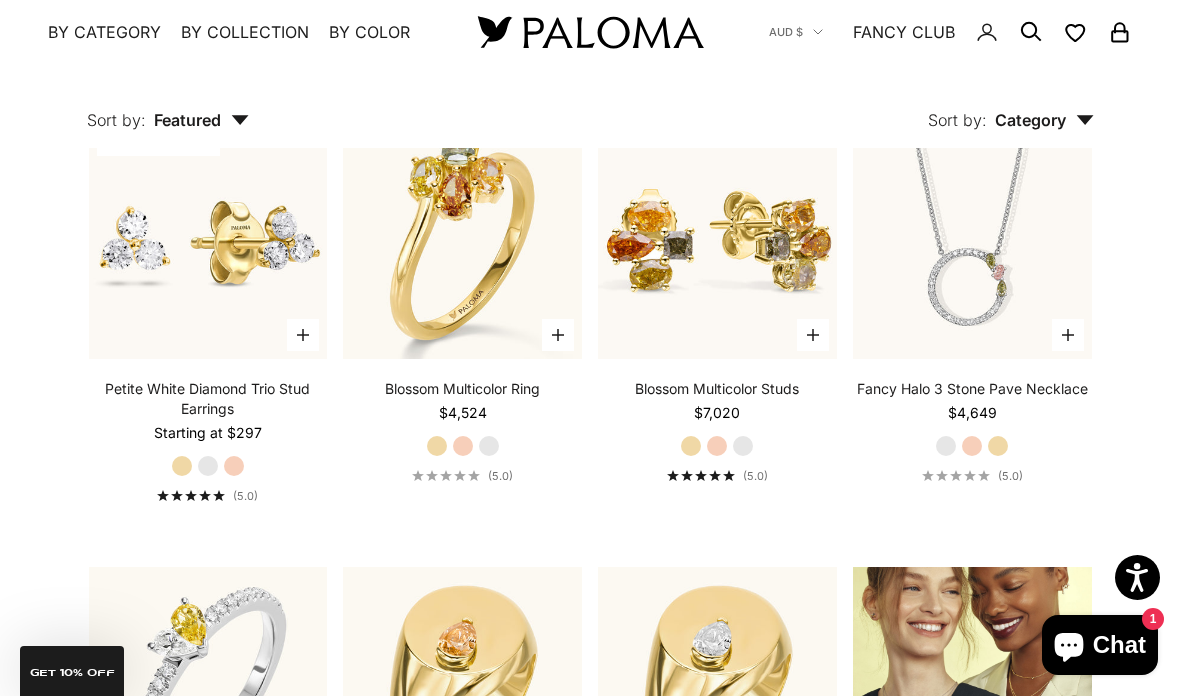 click on "Filter
Sort by:
Featured
Sort by
Featured
Best selling
Alphabetically, A-Z
Alphabetically, Z-A
Price, low to high
Price, high to low
Date, old to new
Date, new to old
Sort by:" at bounding box center [590, 1825] 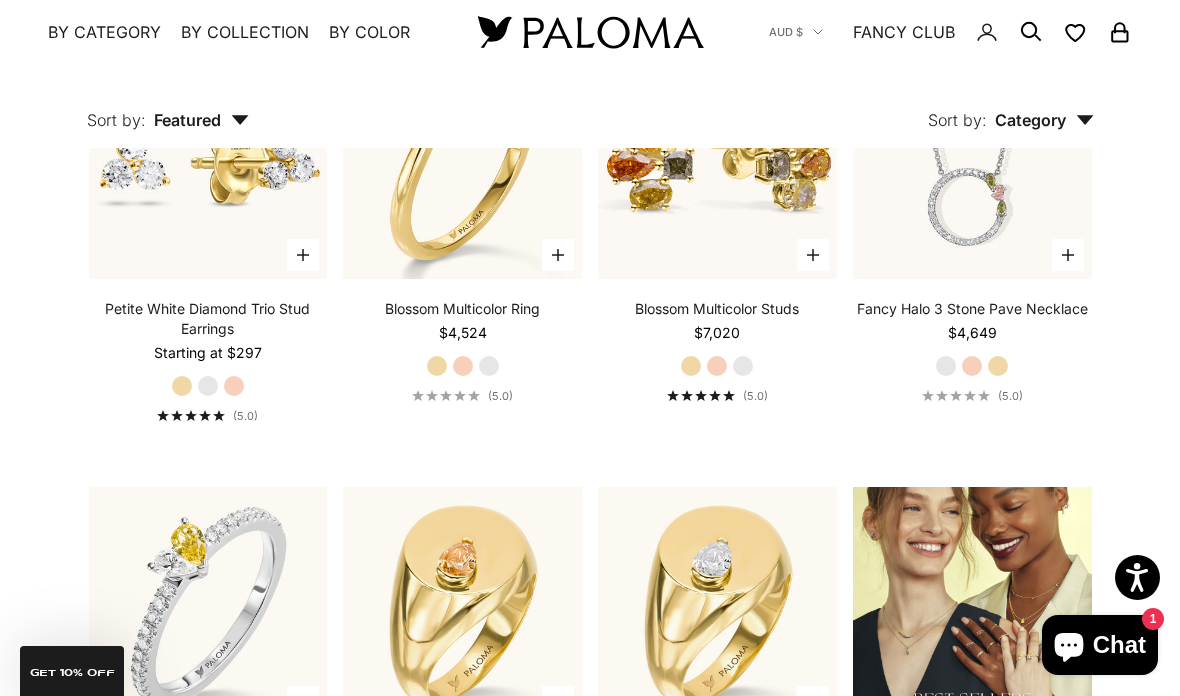 click on "Choose options" at bounding box center [303, 255] 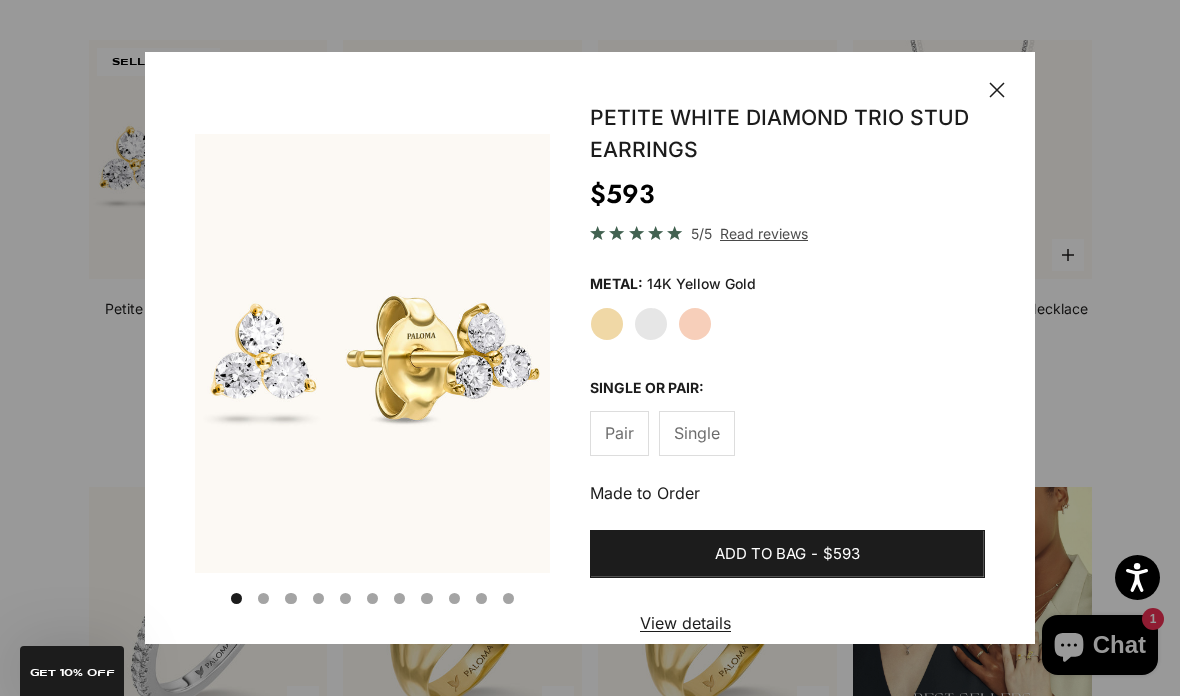 click on "Single" at bounding box center (697, 433) 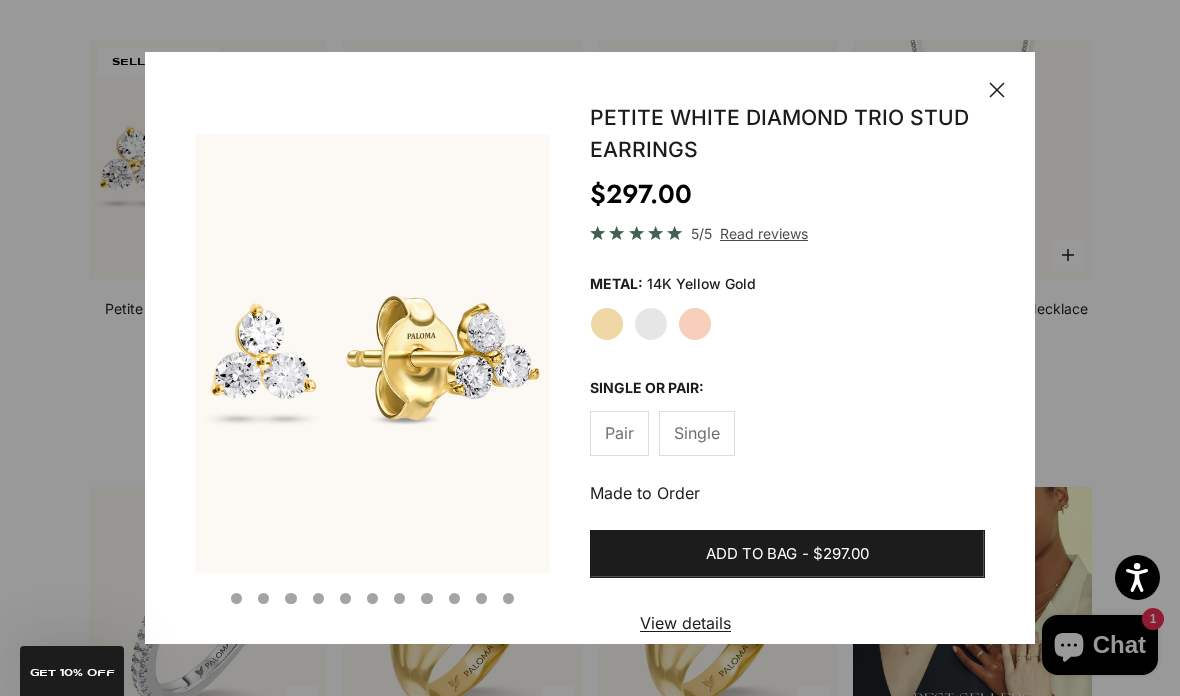 click on "Pair" at bounding box center (619, 433) 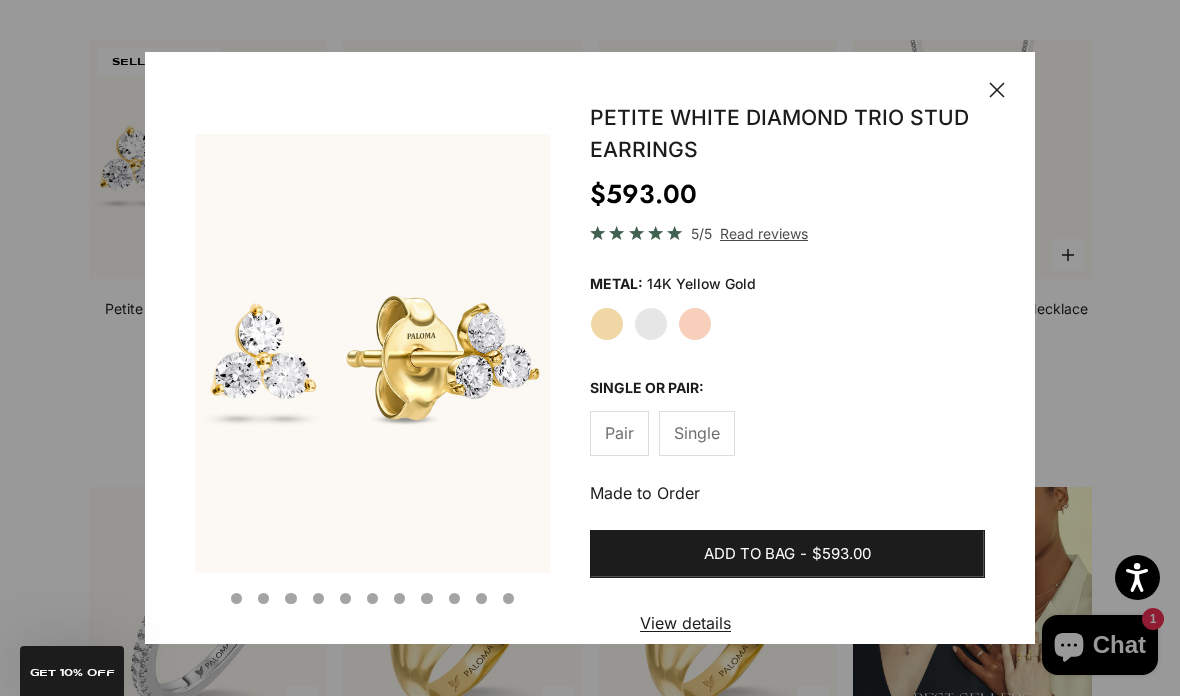 click on "White Gold" at bounding box center [651, 324] 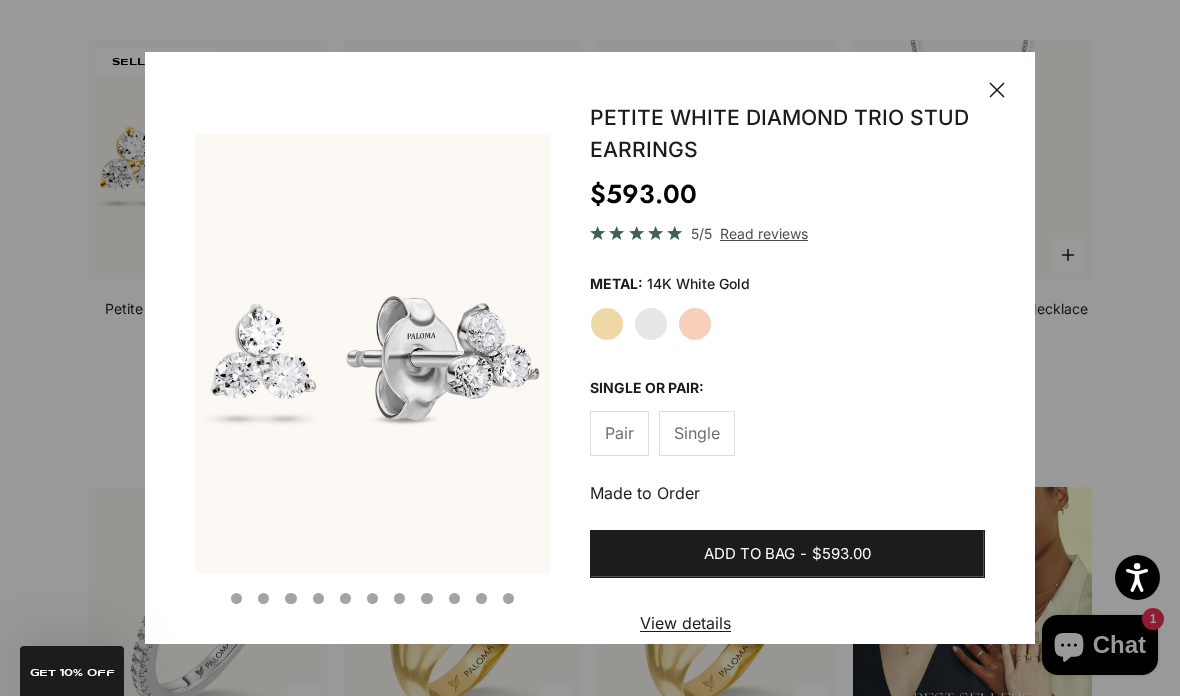 click on "Rose Gold" at bounding box center [695, 324] 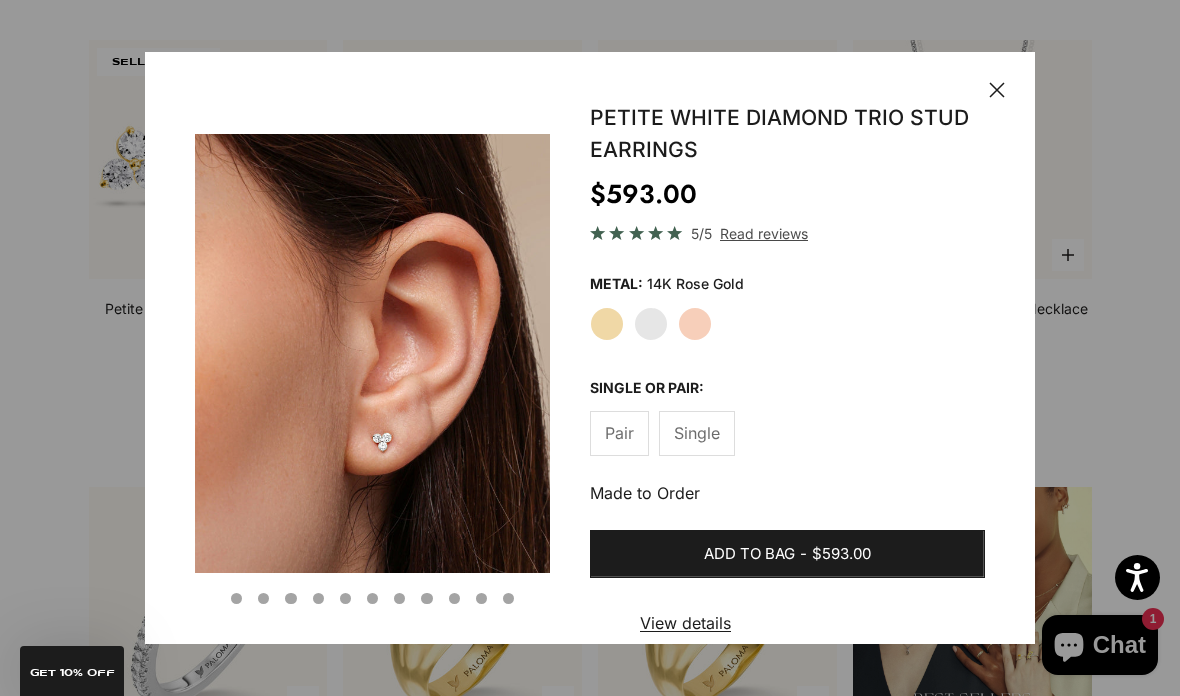 click on "White Gold" at bounding box center [651, 324] 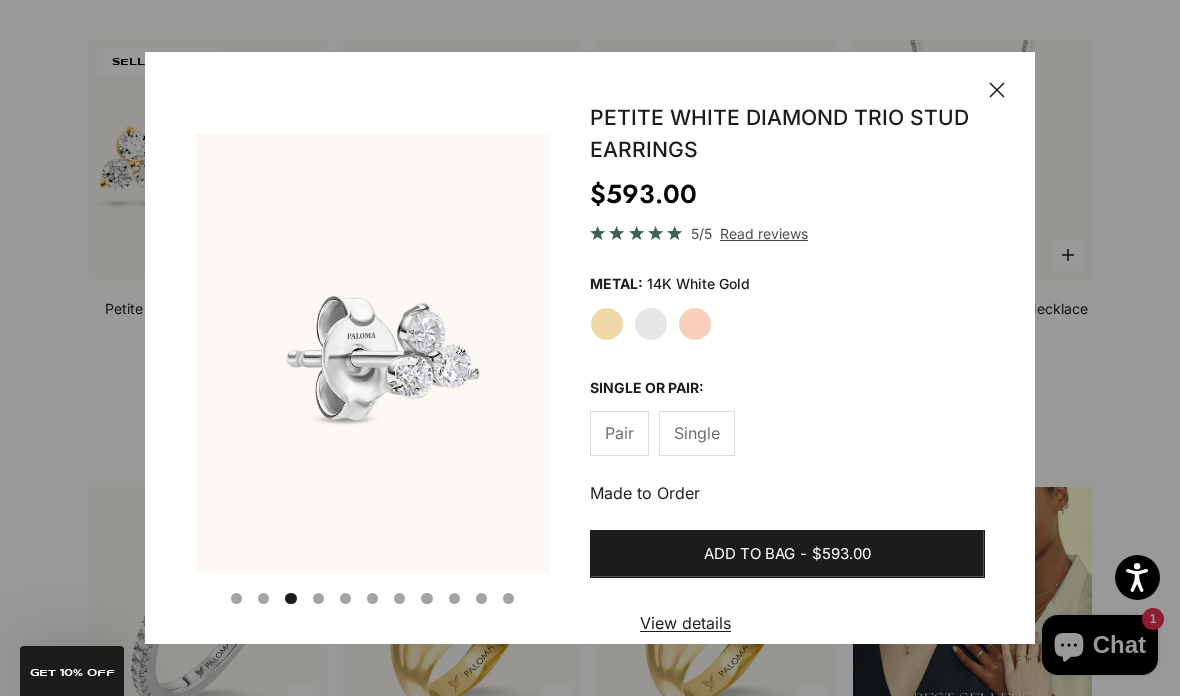 scroll, scrollTop: 0, scrollLeft: 759, axis: horizontal 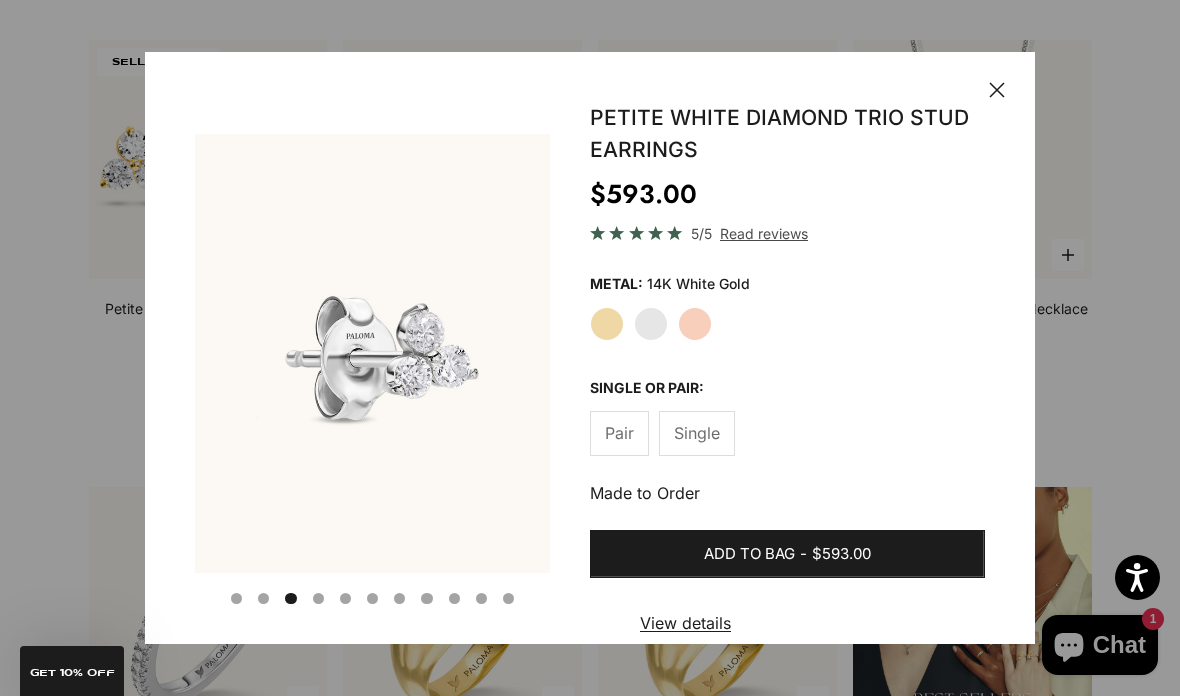 click on "Yellow Gold" at bounding box center [607, 324] 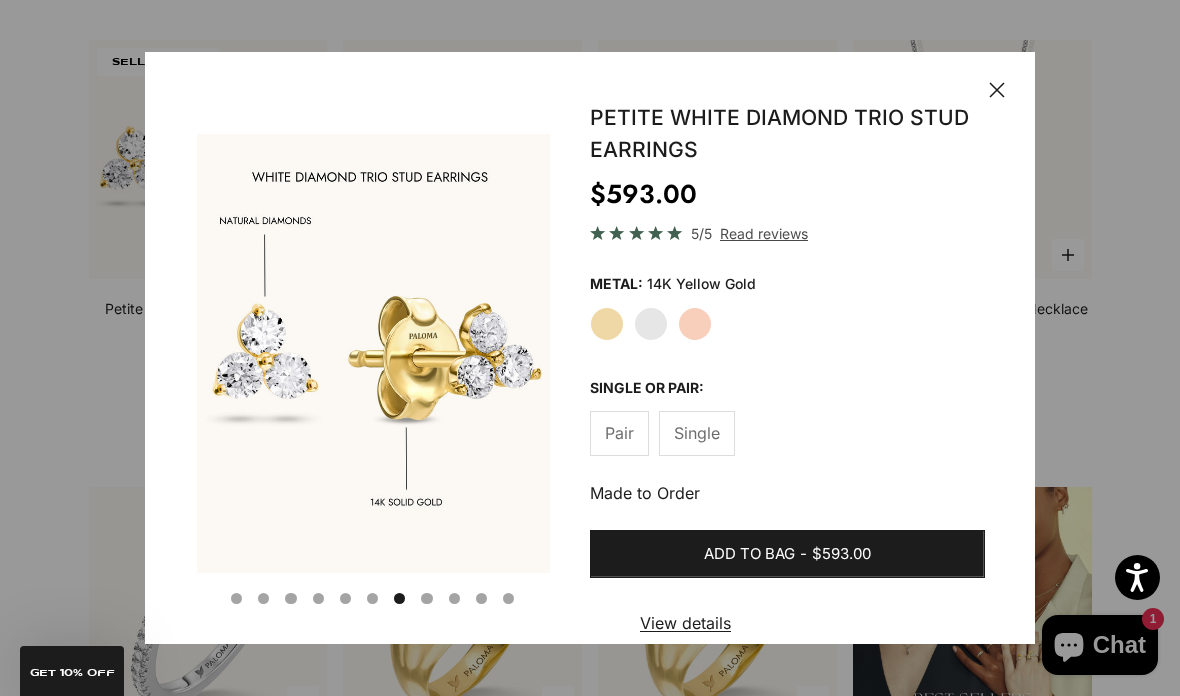 scroll, scrollTop: 0, scrollLeft: 2276, axis: horizontal 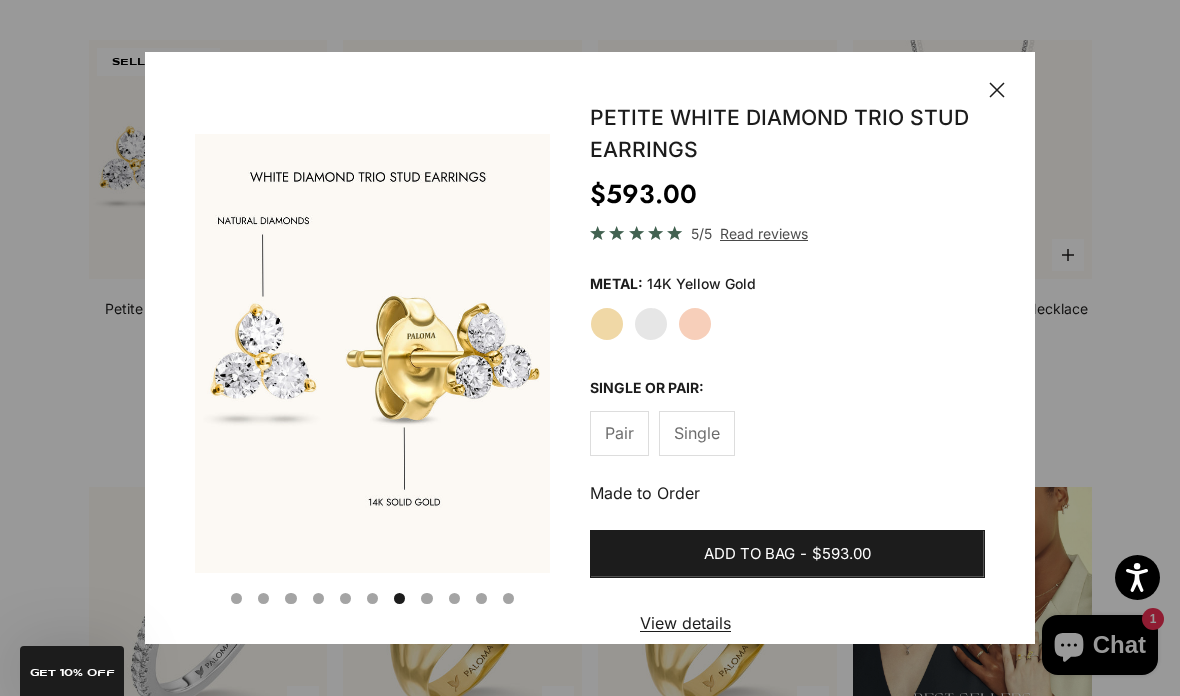 click on "White Gold" at bounding box center (651, 324) 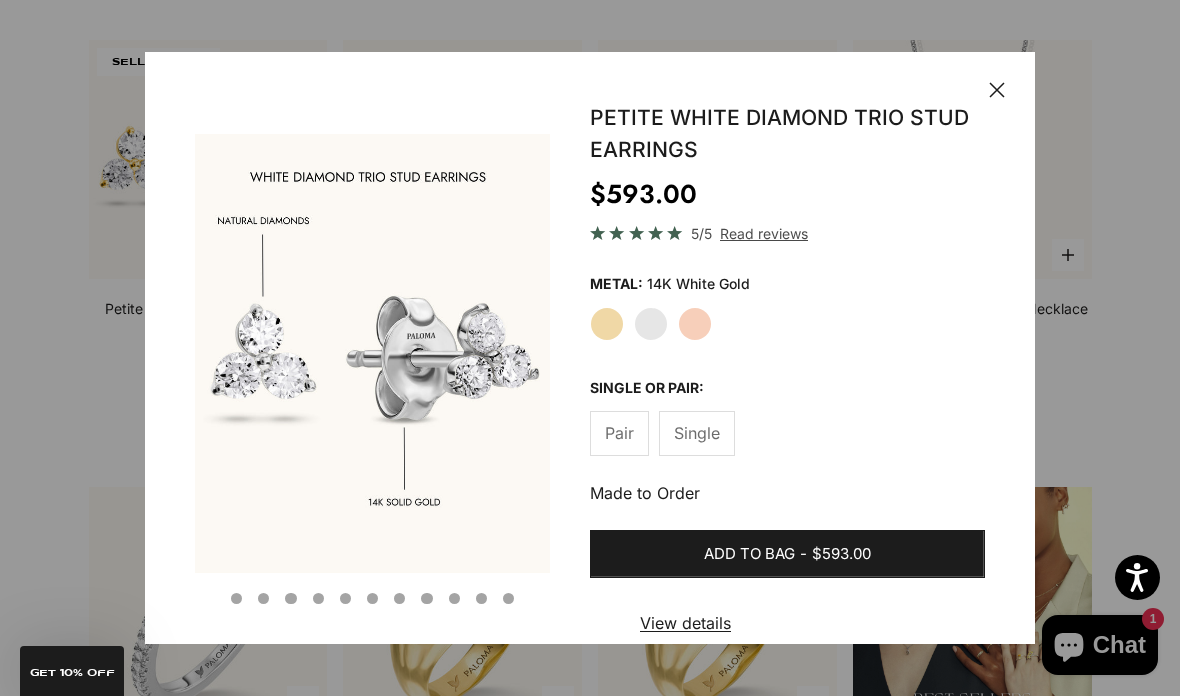 click on "Rose Gold" at bounding box center (695, 324) 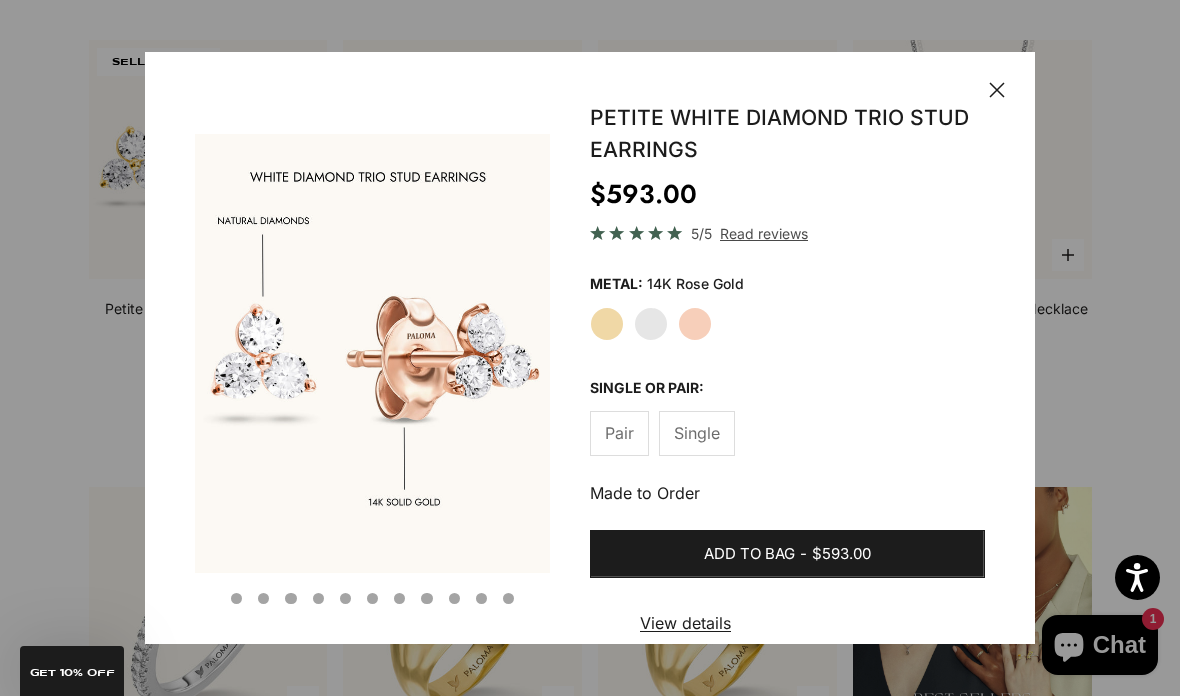 click on "Yellow Gold" at bounding box center [607, 324] 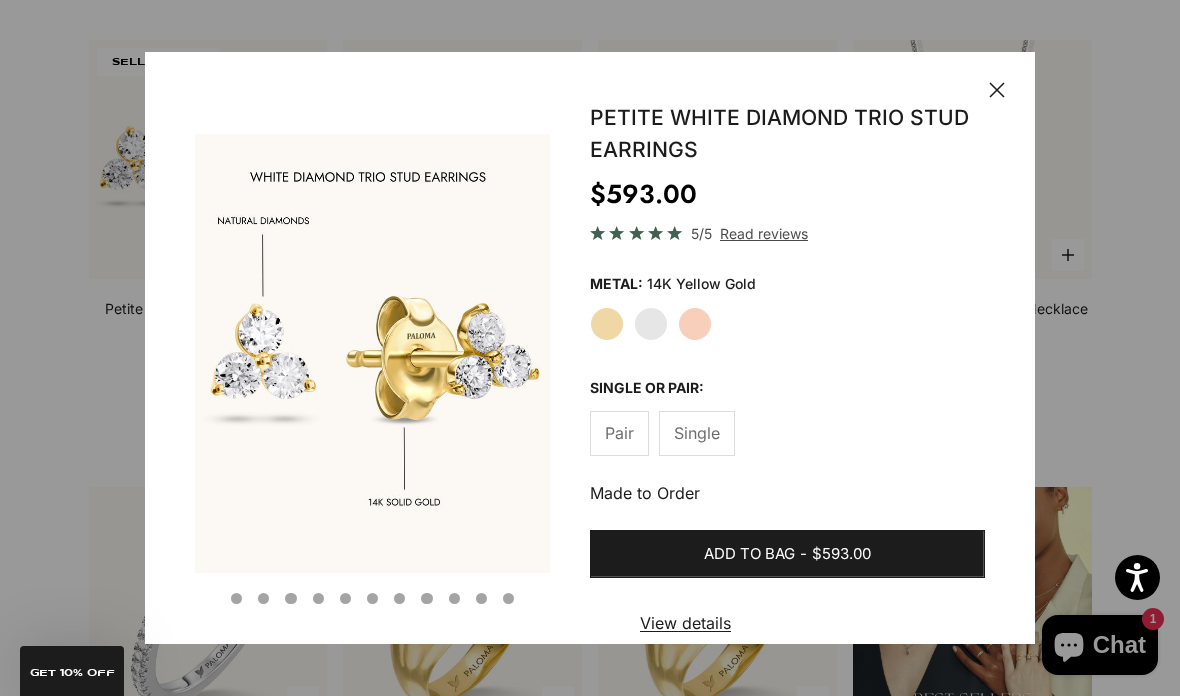click on "Rose Gold" at bounding box center [695, 324] 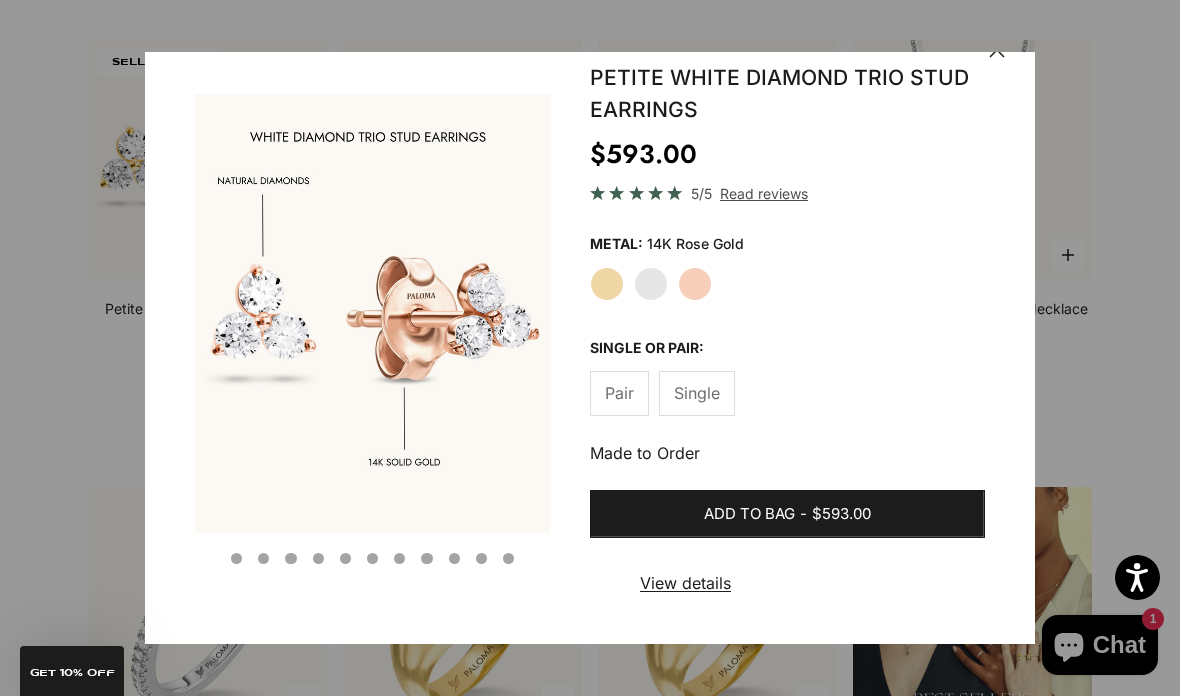 scroll, scrollTop: 39, scrollLeft: 0, axis: vertical 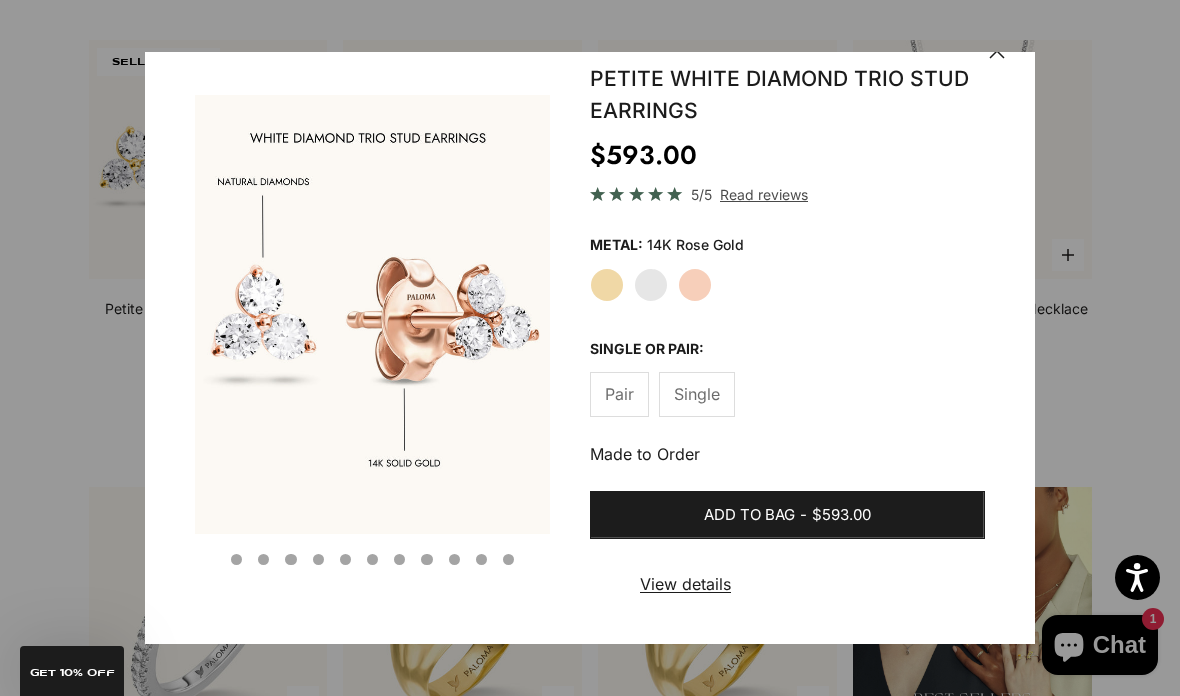 click on "View details" at bounding box center (685, 584) 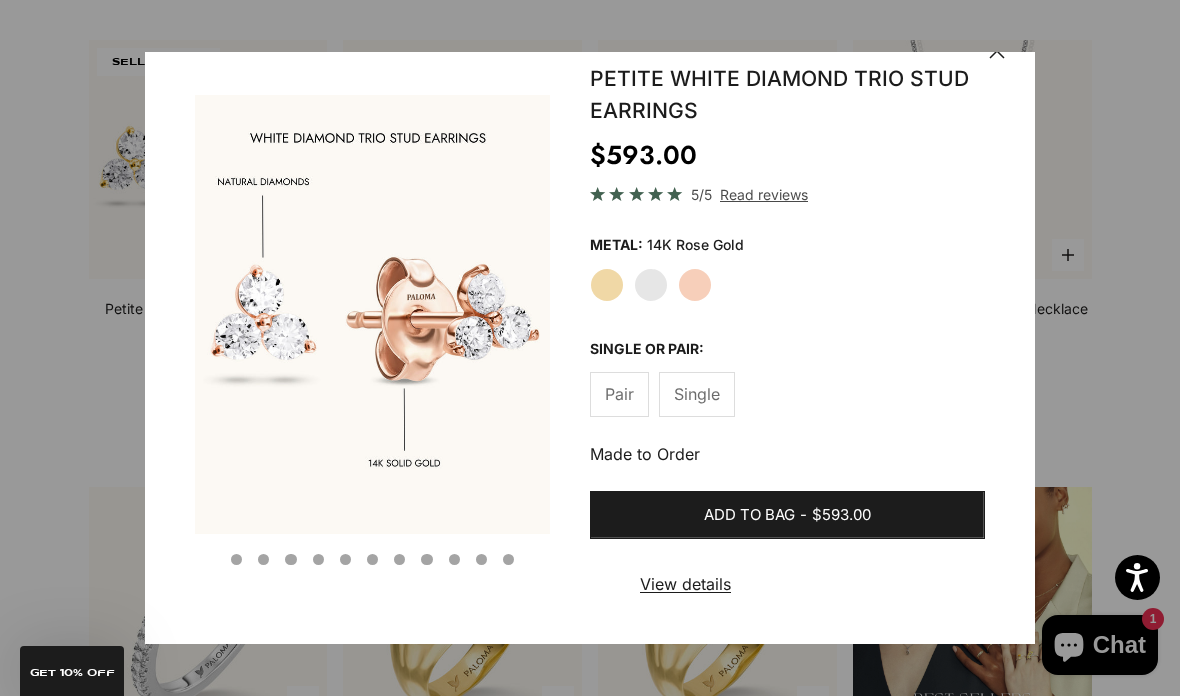 click at bounding box center (590, 348) 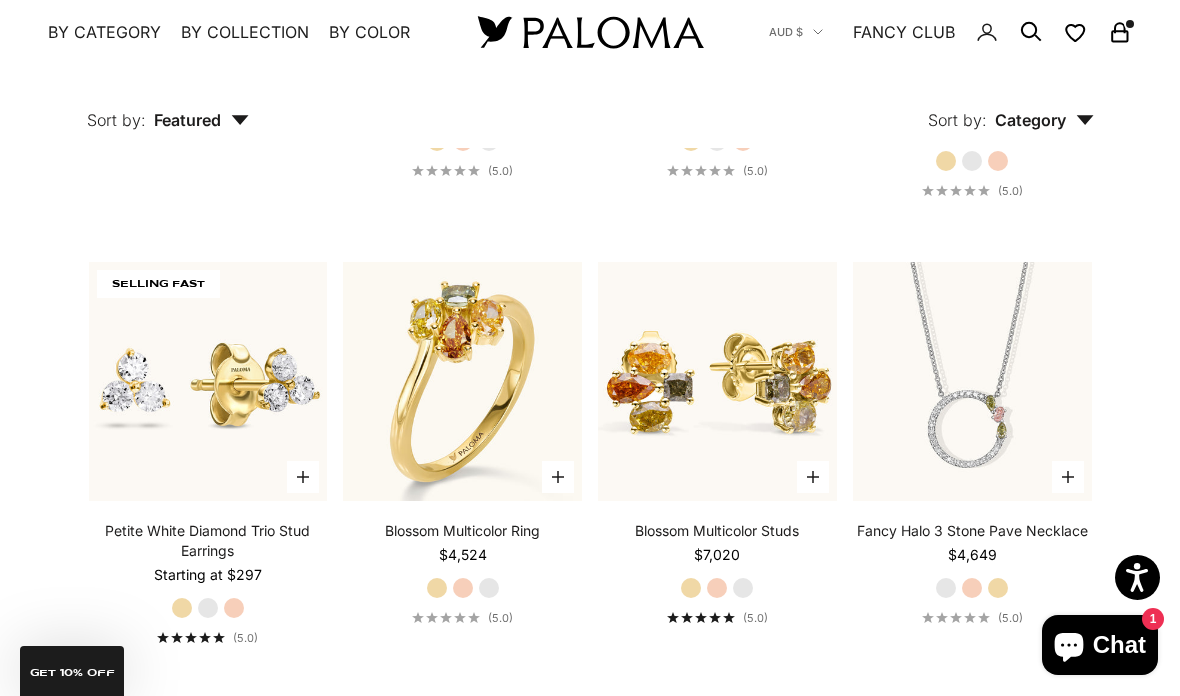 scroll, scrollTop: 1463, scrollLeft: 0, axis: vertical 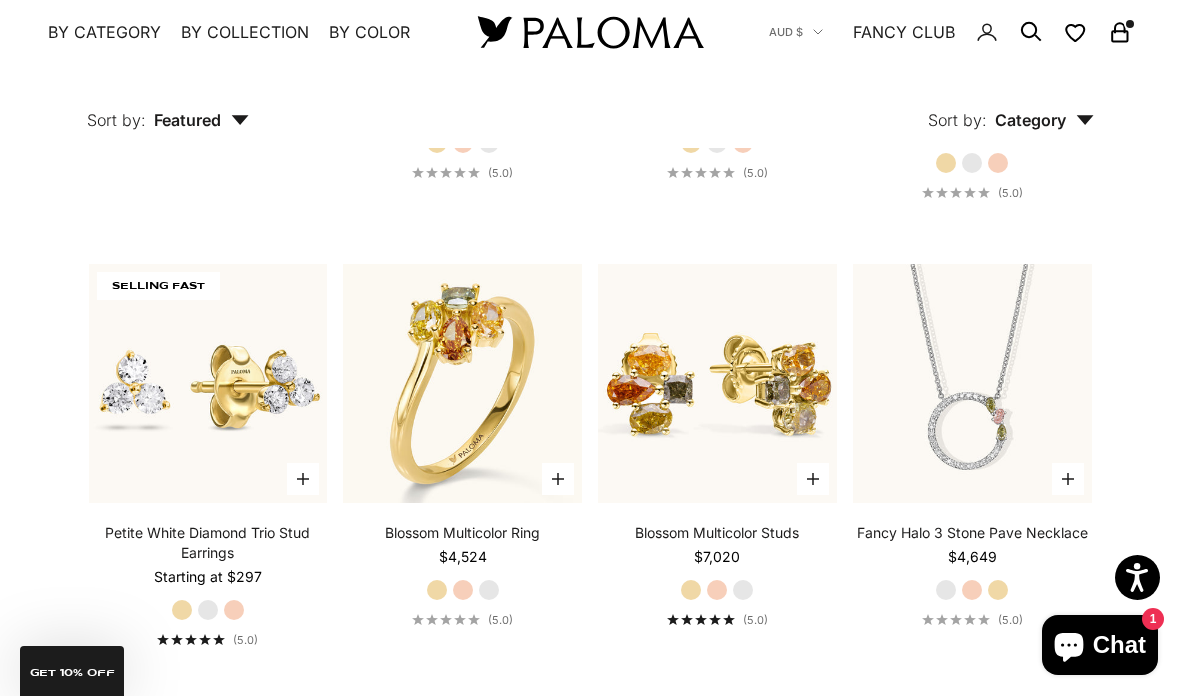 click at bounding box center [972, 384] 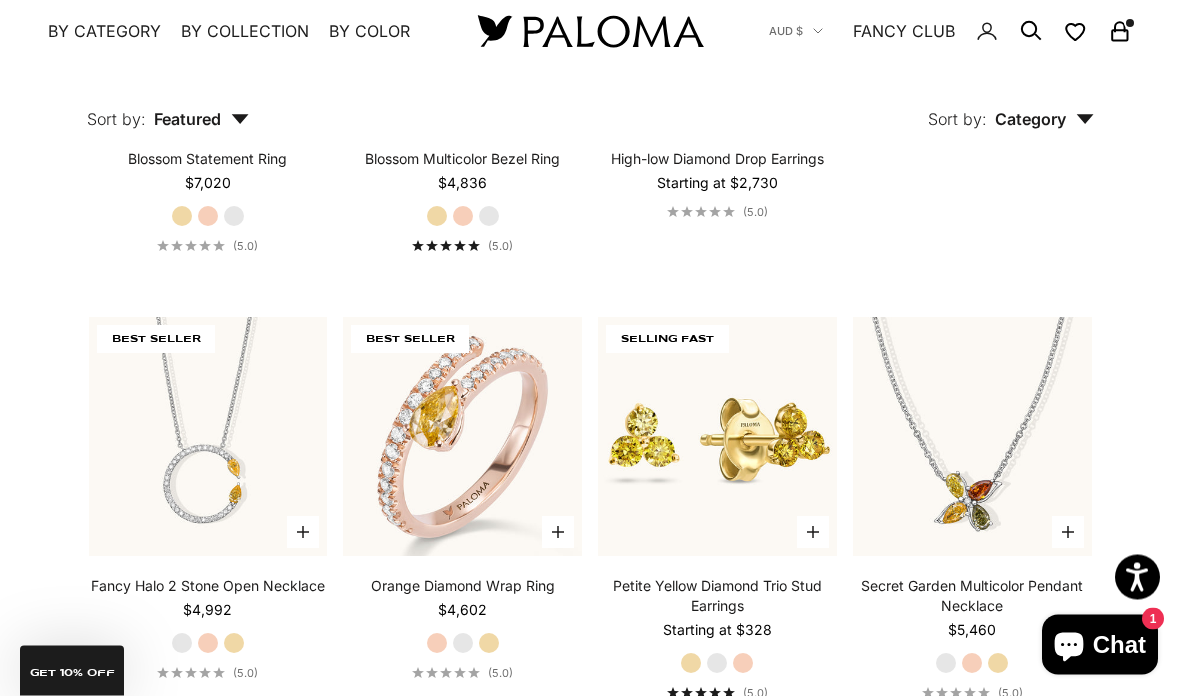 scroll, scrollTop: 517, scrollLeft: 0, axis: vertical 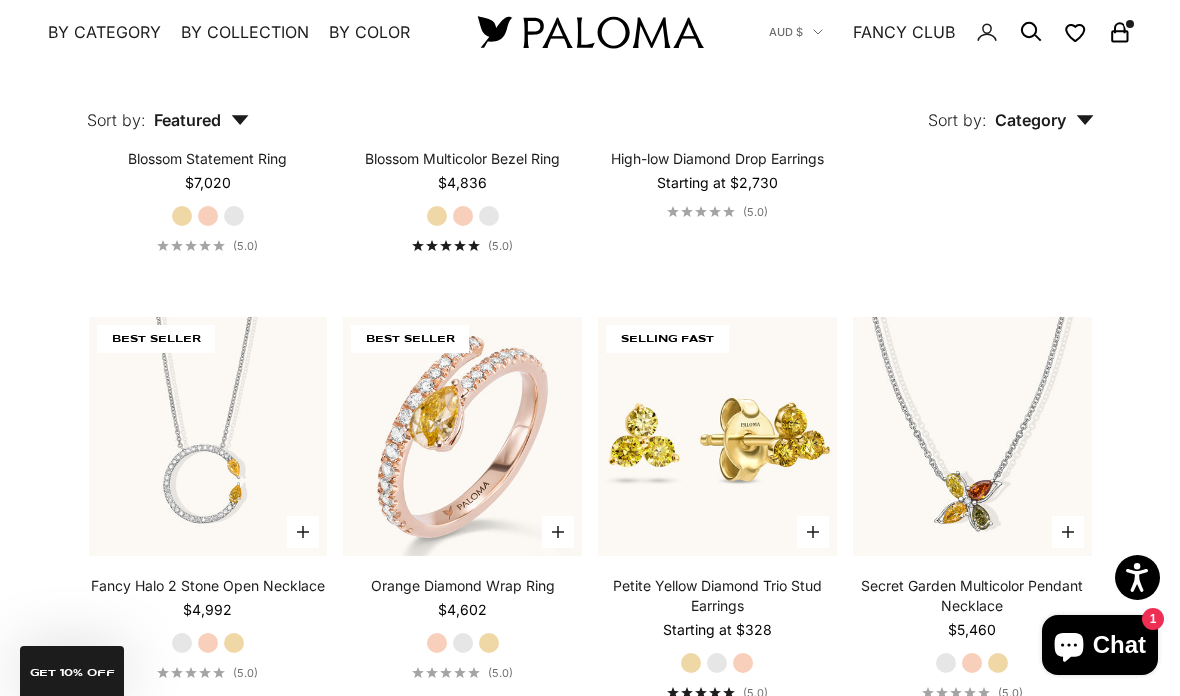 click on "Rose Gold" at bounding box center (437, 643) 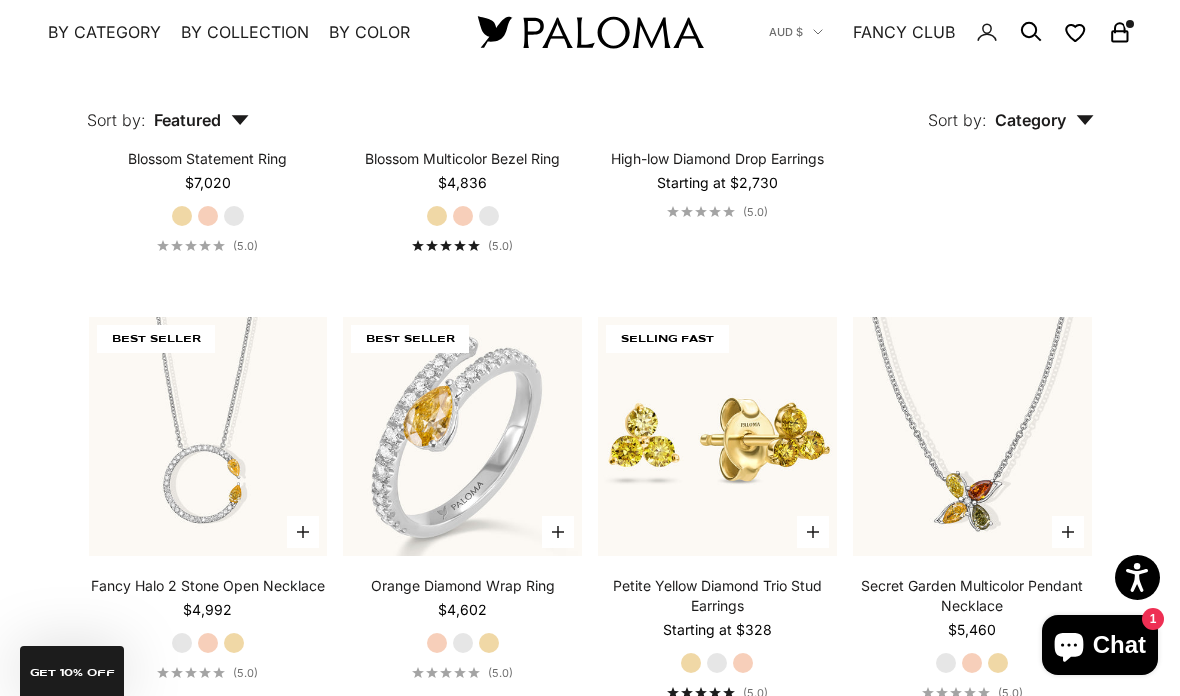 click on "Choose options" at bounding box center (558, 532) 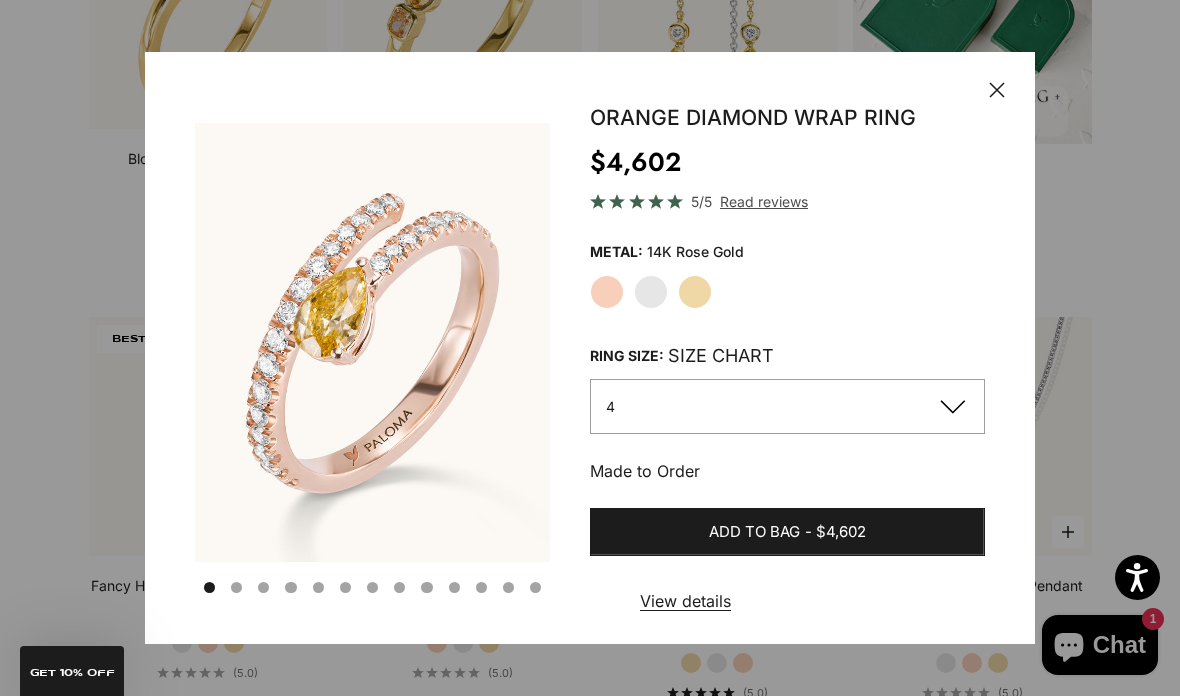 click on "4" at bounding box center [787, 406] 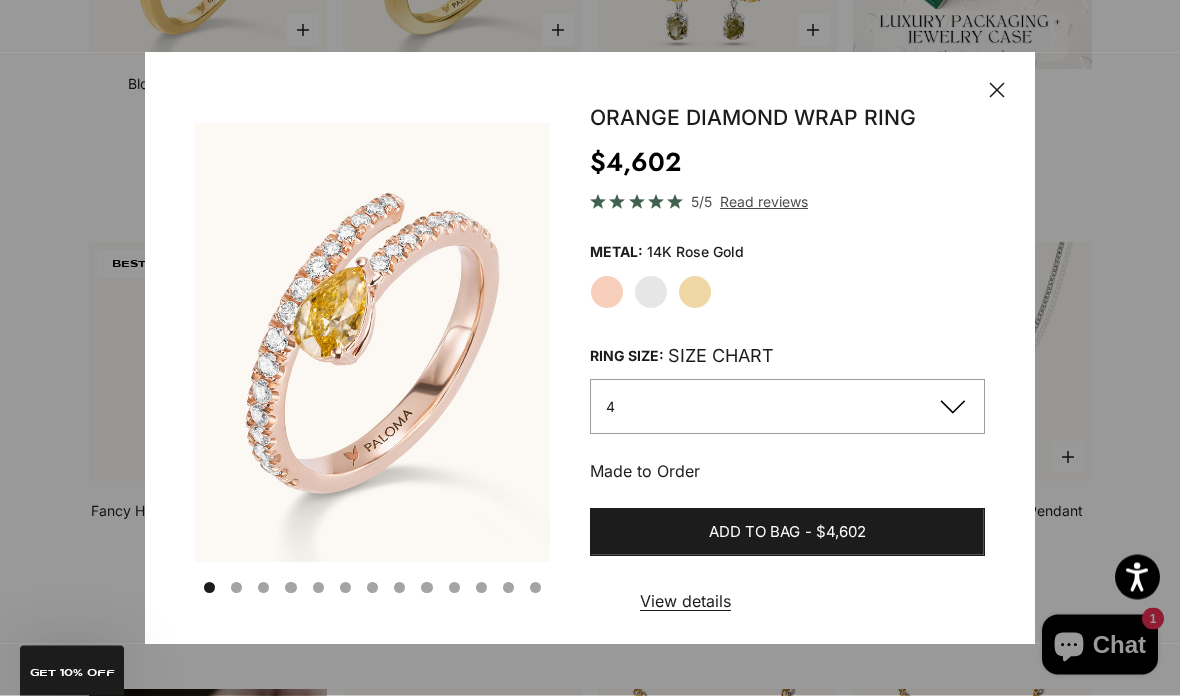 click on "4" at bounding box center (787, 406) 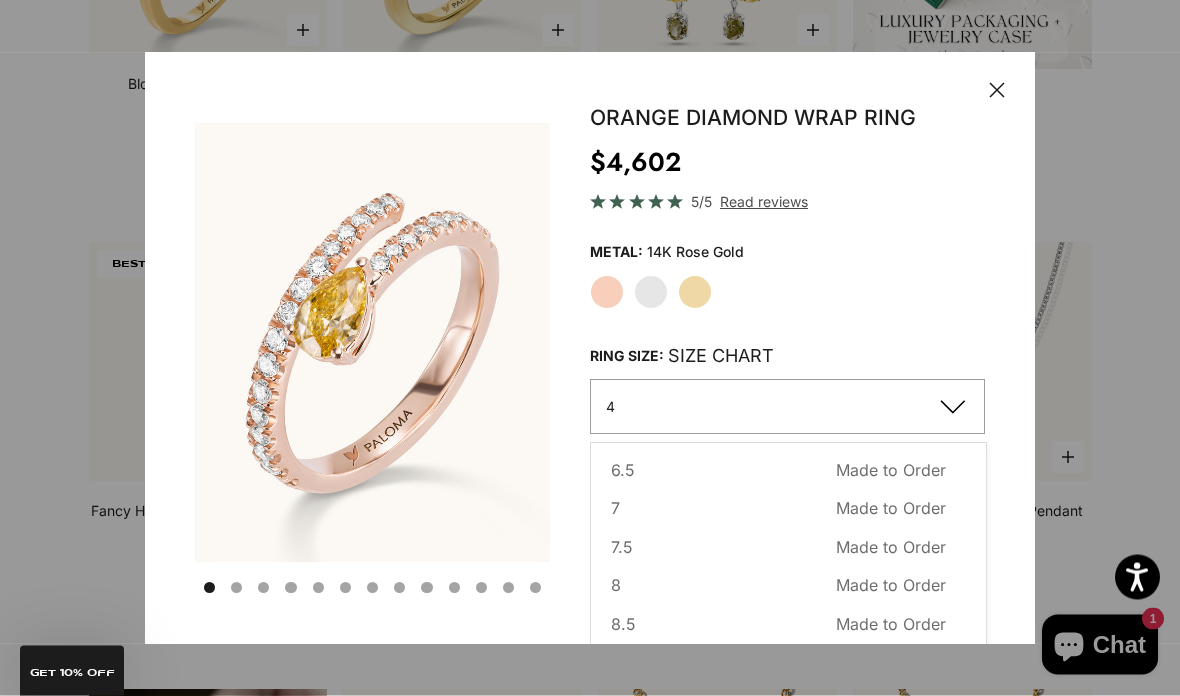 scroll, scrollTop: 592, scrollLeft: 0, axis: vertical 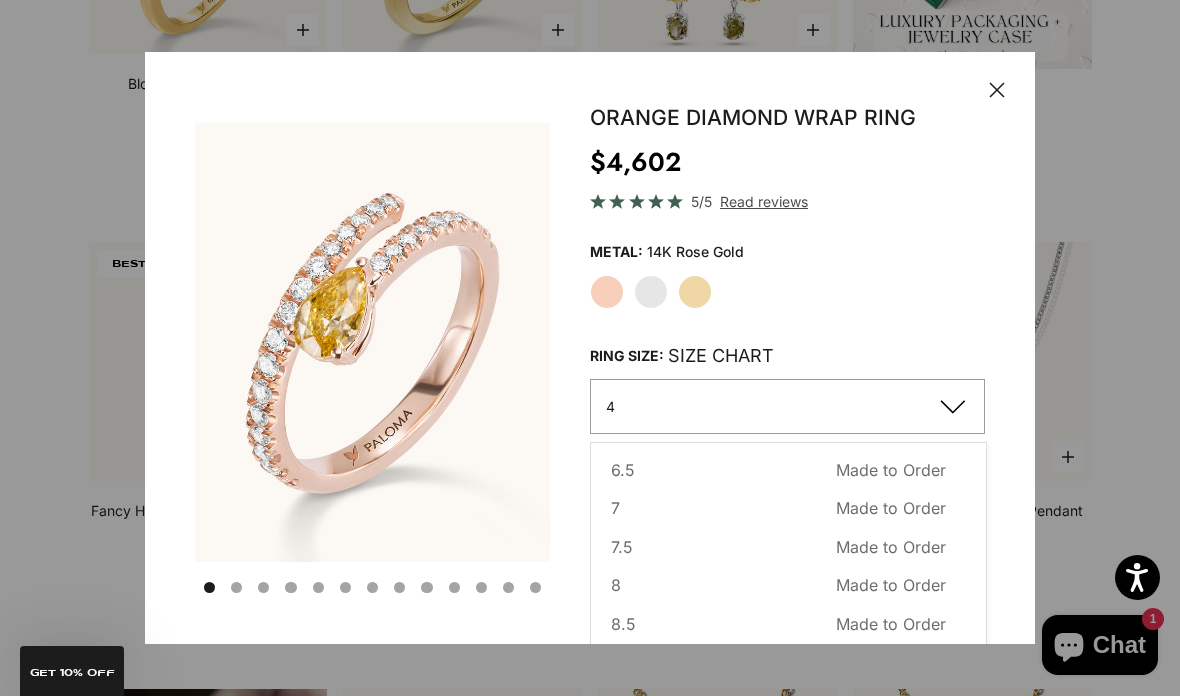 click on "9 Made to Order Sold out" at bounding box center (778, 662) 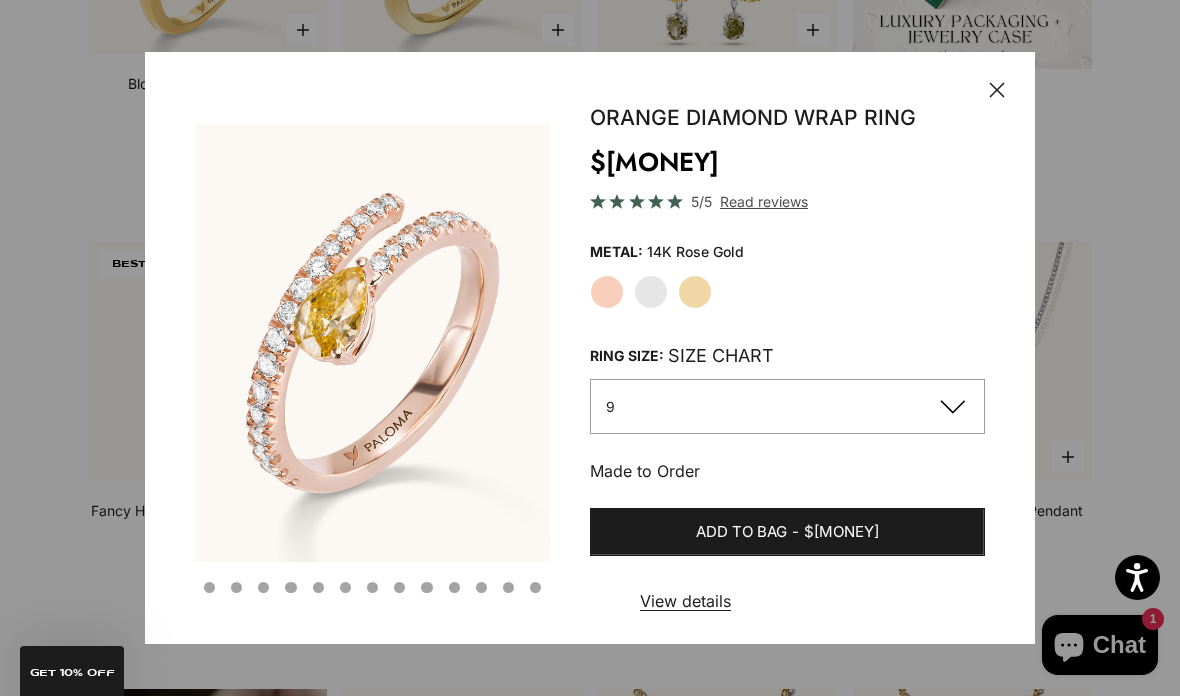 click on "White Gold" at bounding box center [651, 292] 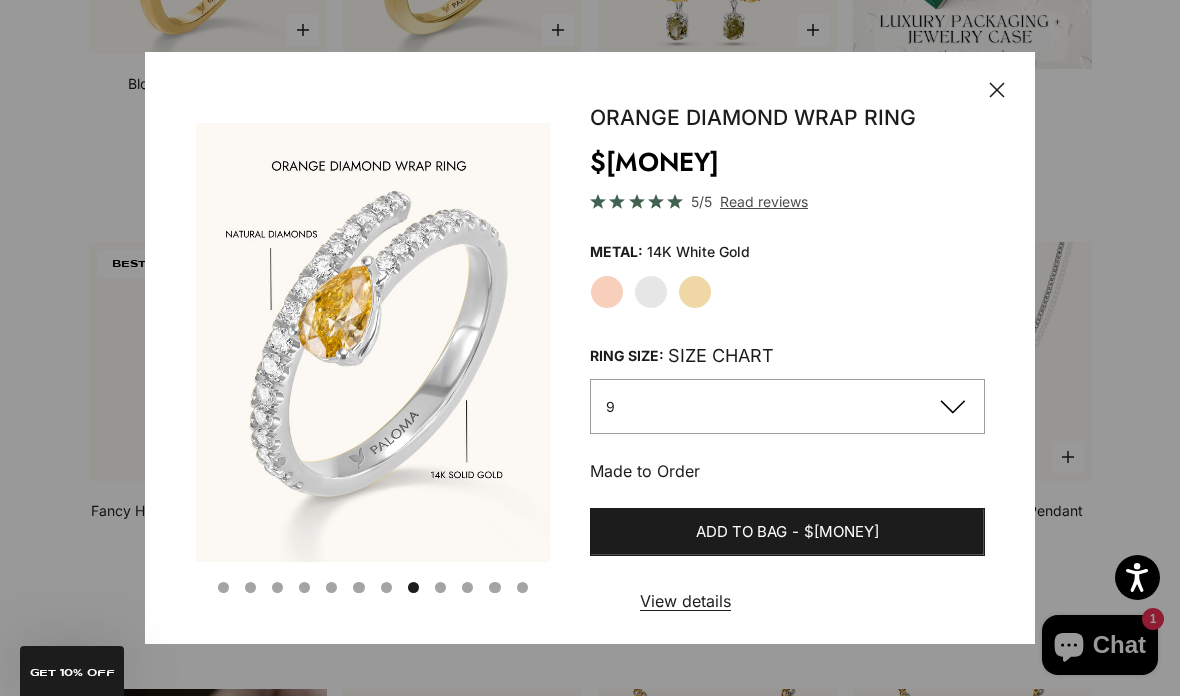 scroll, scrollTop: 0, scrollLeft: 2655, axis: horizontal 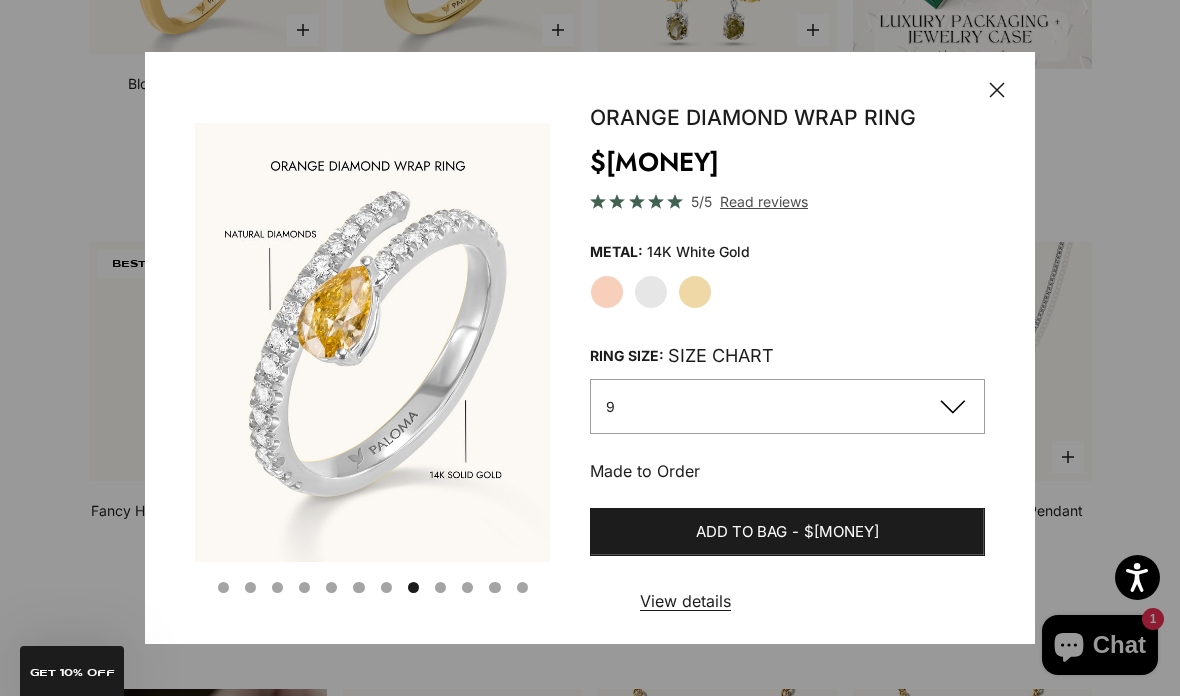 click on "Yellow Gold" at bounding box center (695, 292) 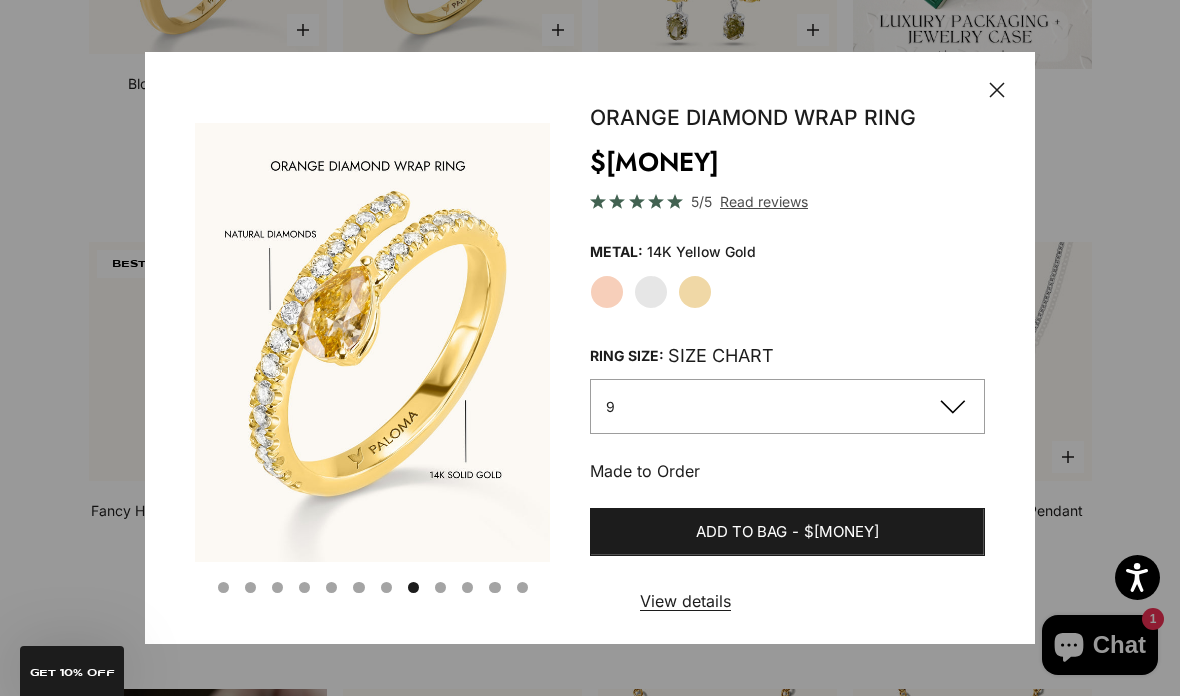 click on "White Gold" at bounding box center [651, 292] 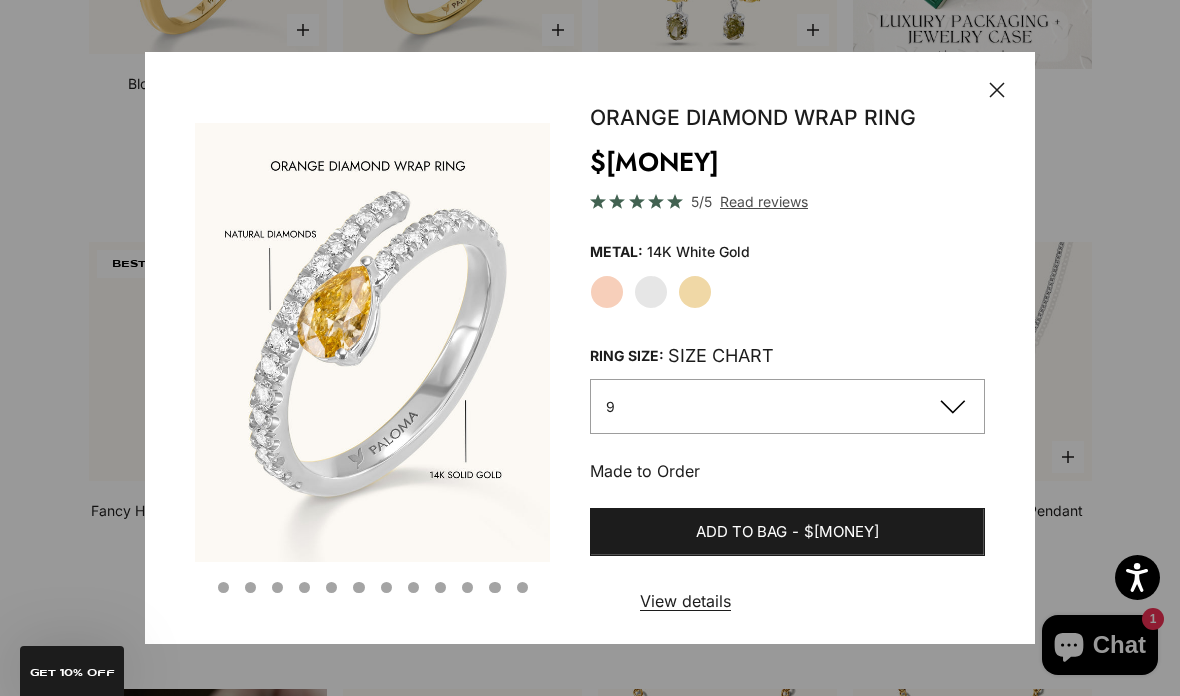 click on "Yellow Gold" at bounding box center (695, 292) 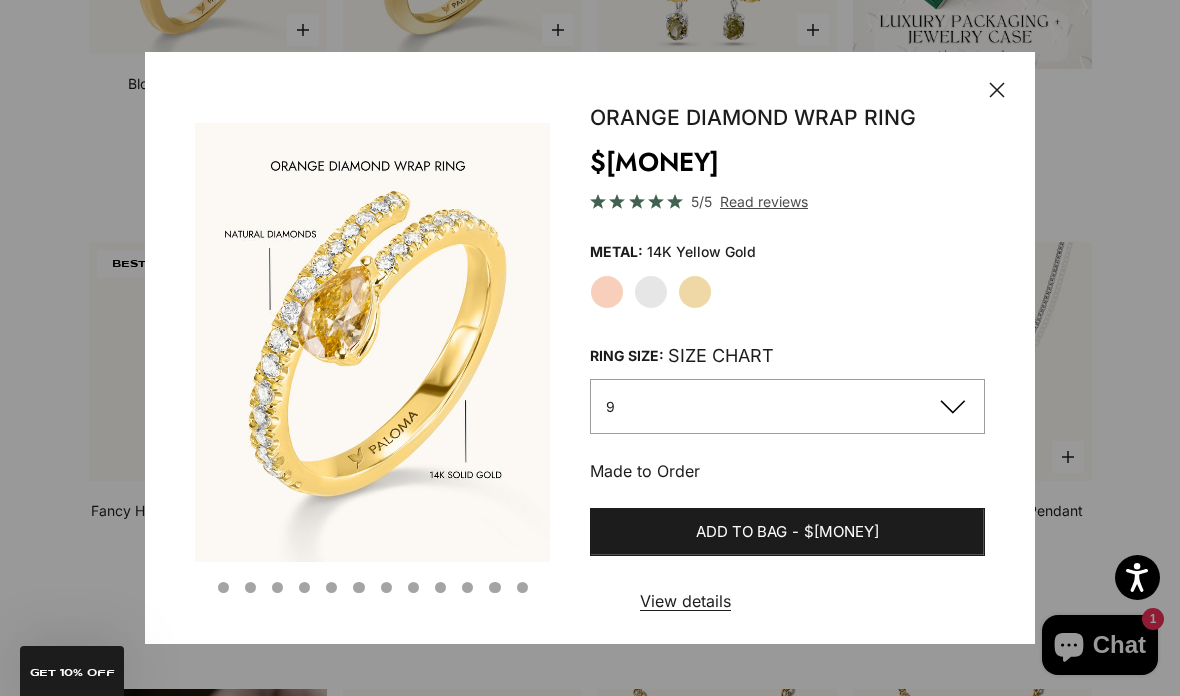 click on "White Gold" at bounding box center [651, 292] 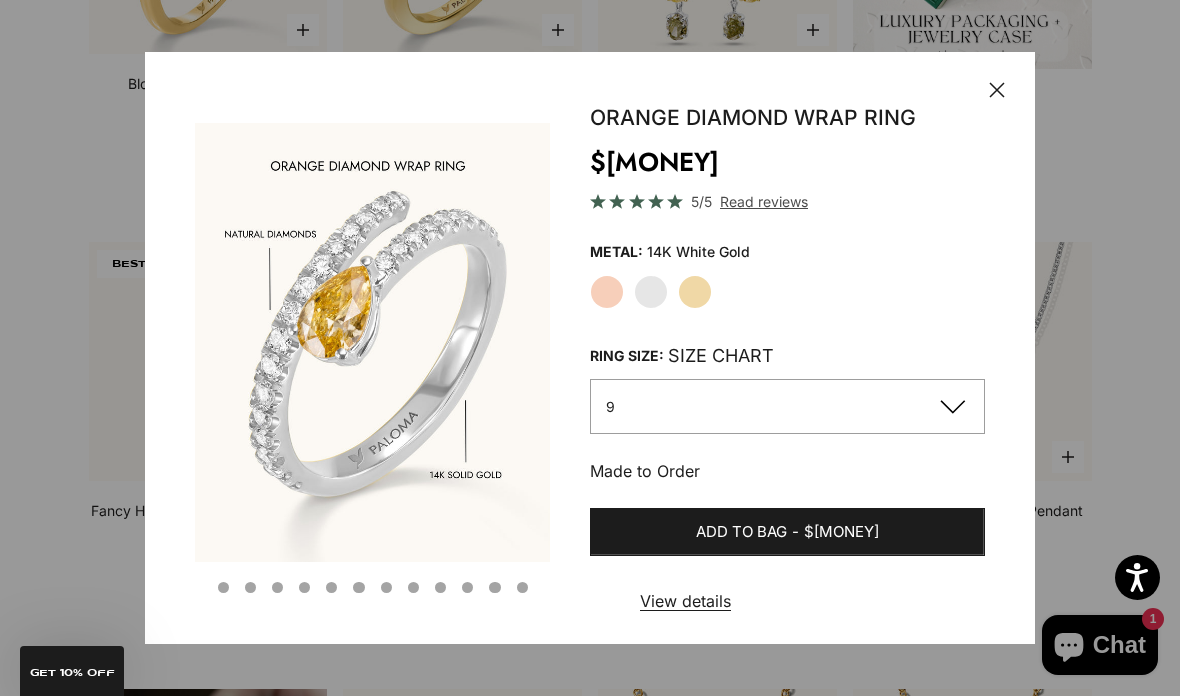 click on "$4,602.00" at bounding box center [841, 532] 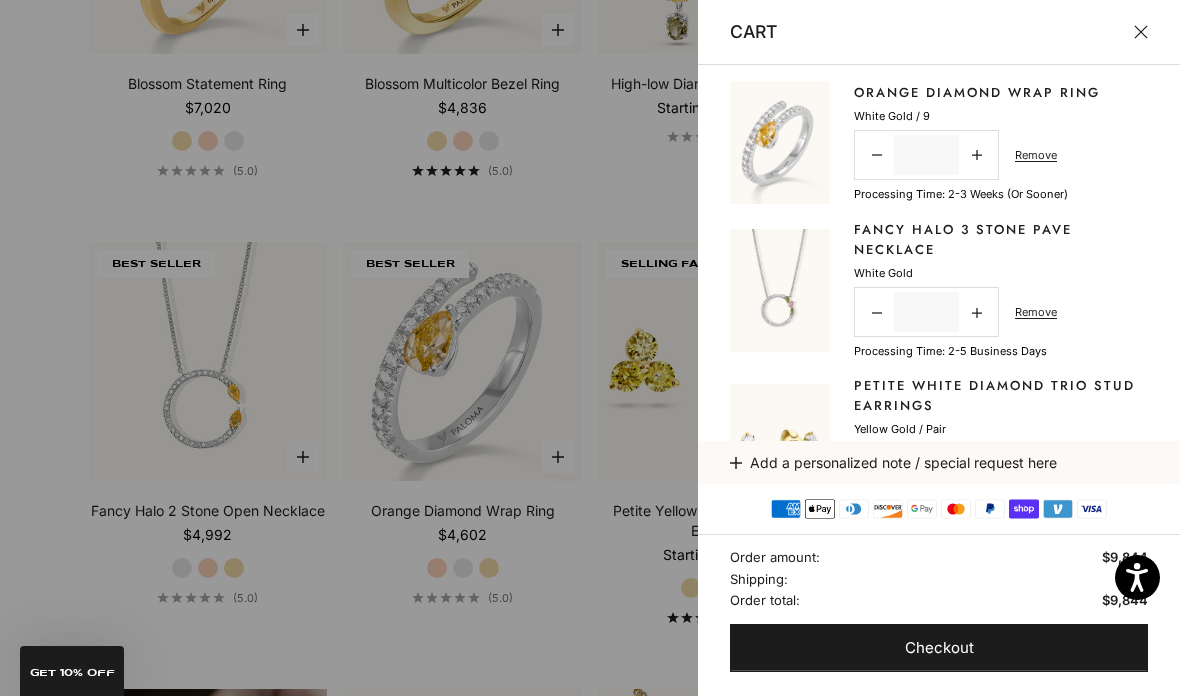click at bounding box center (590, 348) 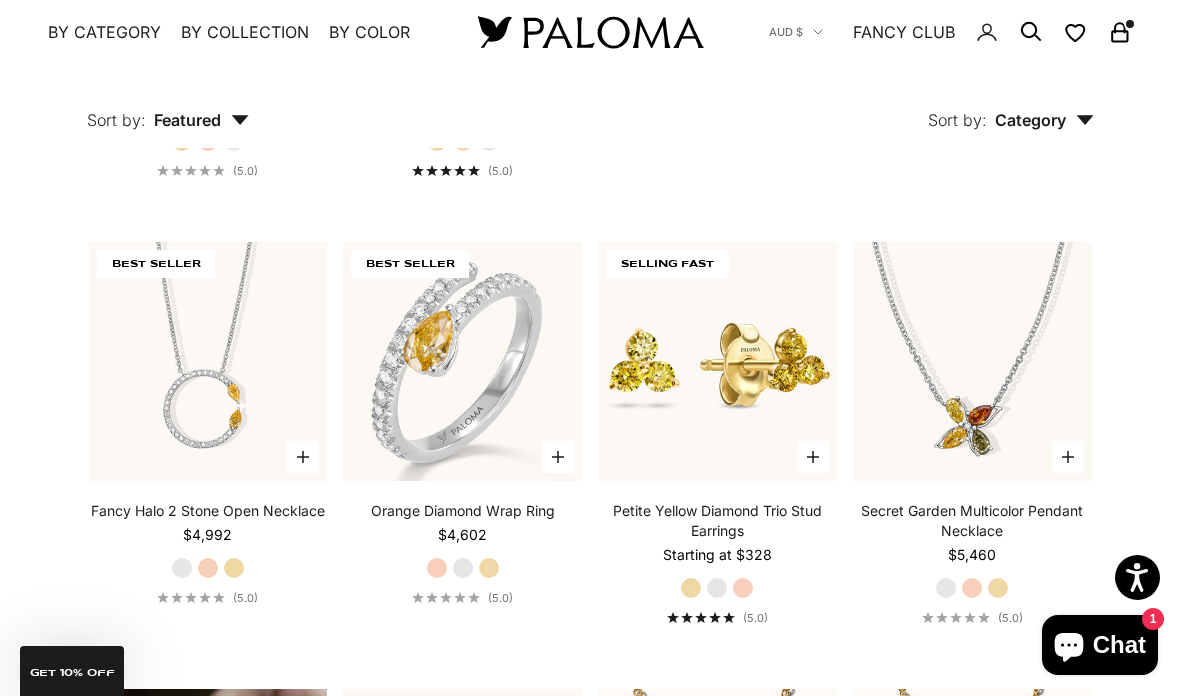 click at bounding box center [208, 361] 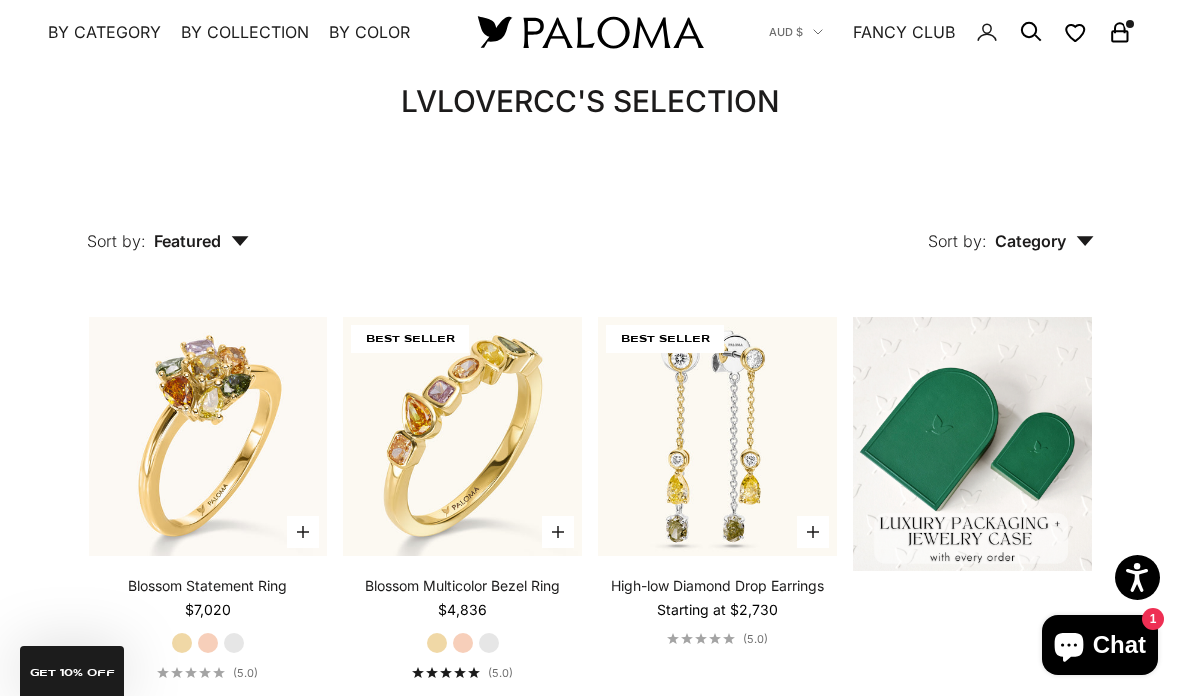 scroll, scrollTop: 89, scrollLeft: 0, axis: vertical 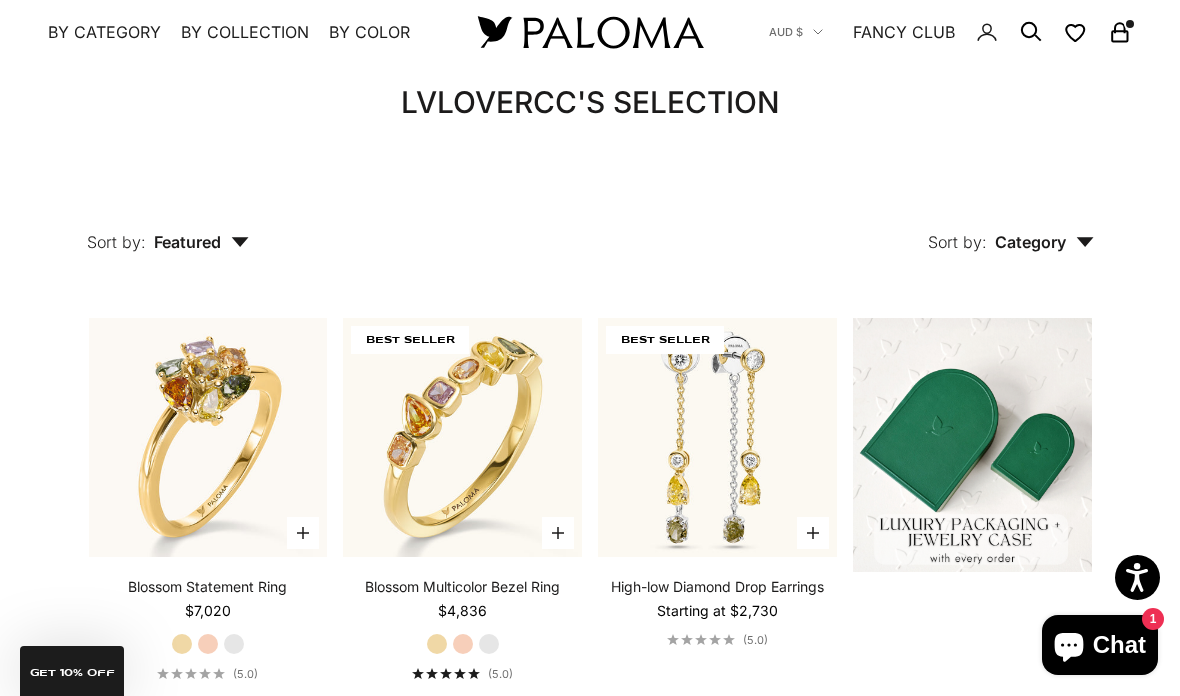 click 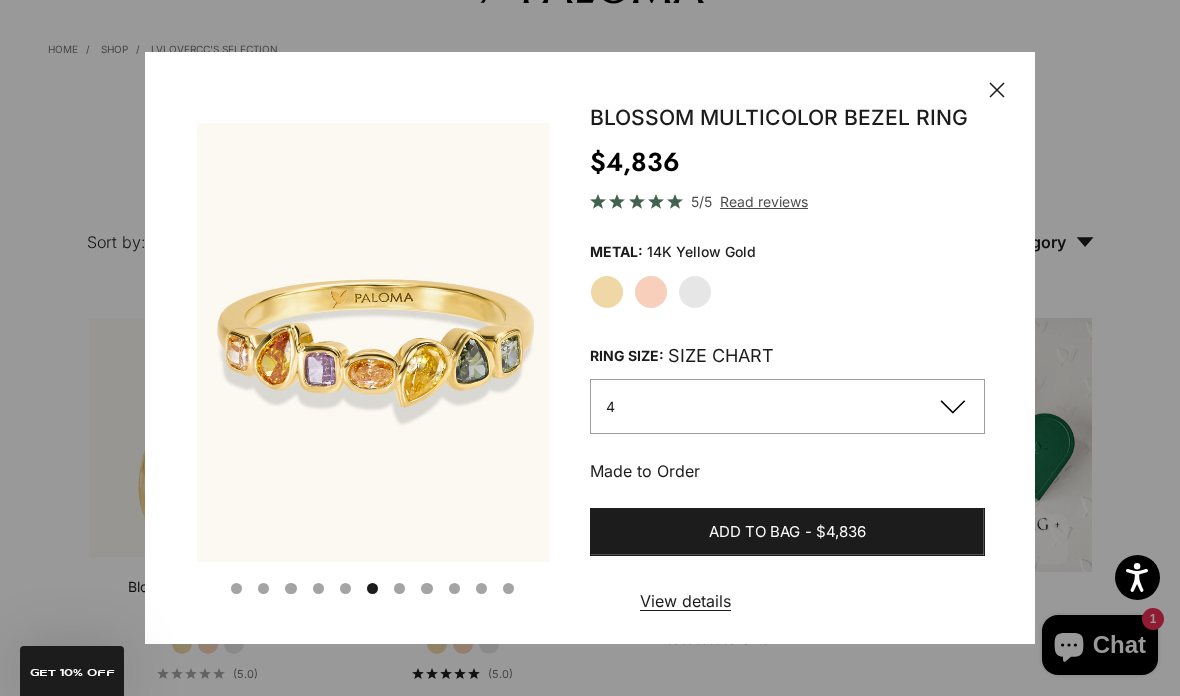 scroll, scrollTop: 0, scrollLeft: 1896, axis: horizontal 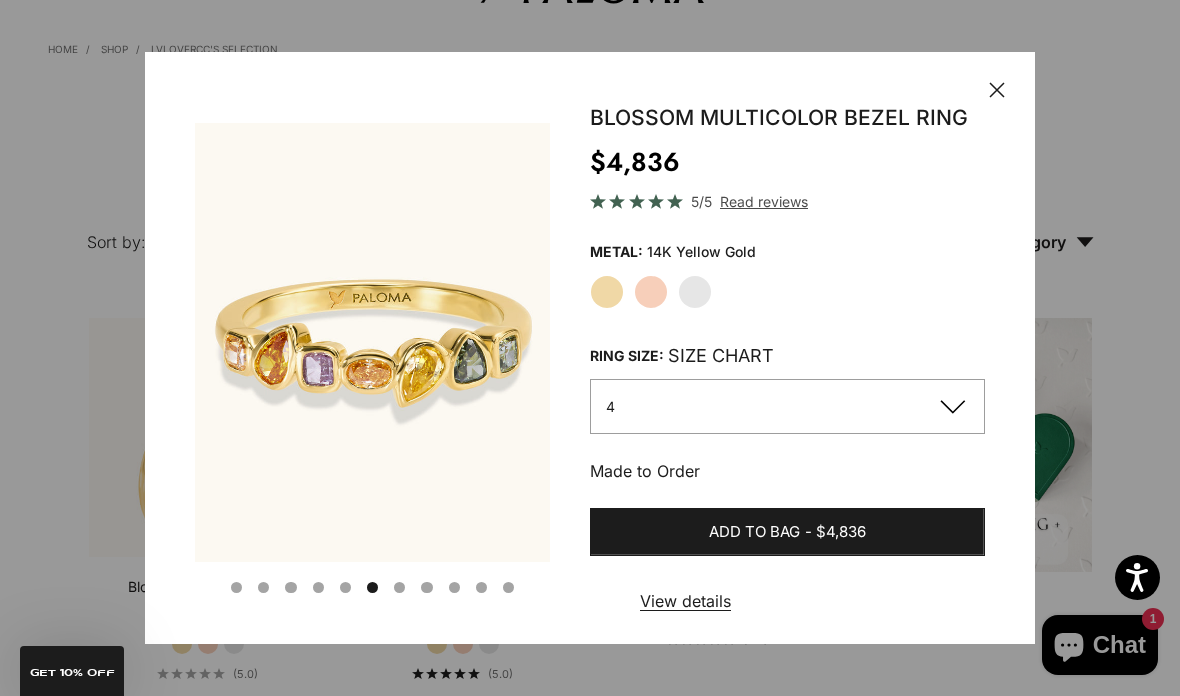 click on "Rose Gold" at bounding box center [651, 292] 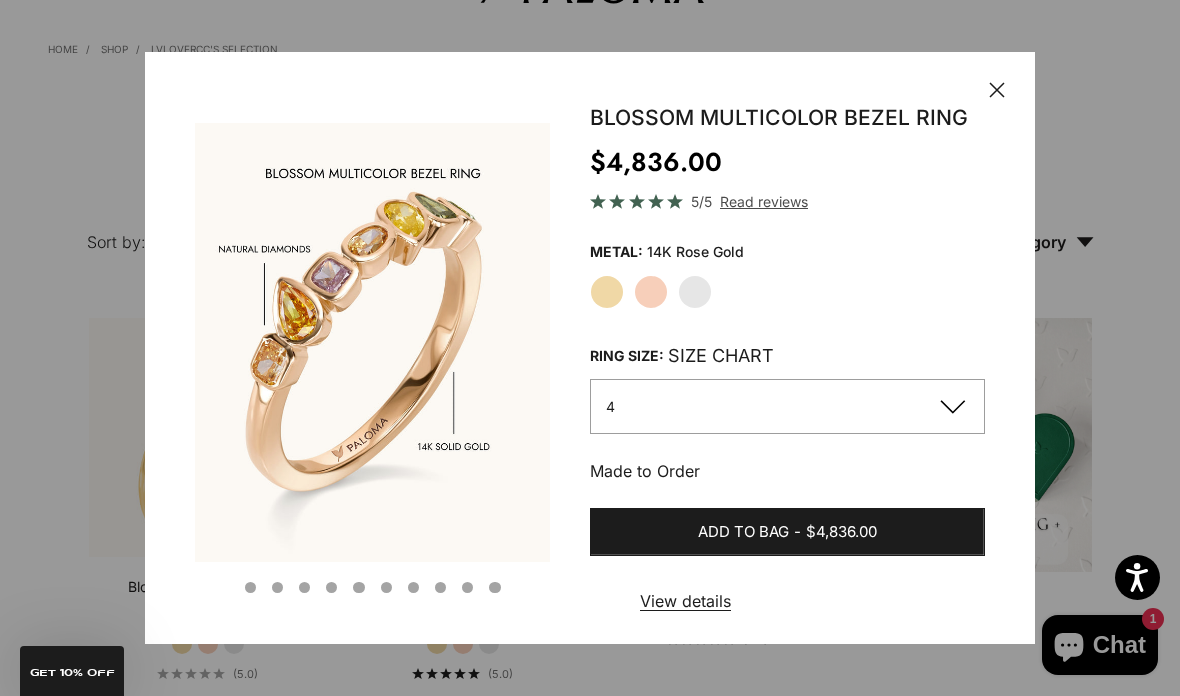 click on "White Gold" at bounding box center (695, 292) 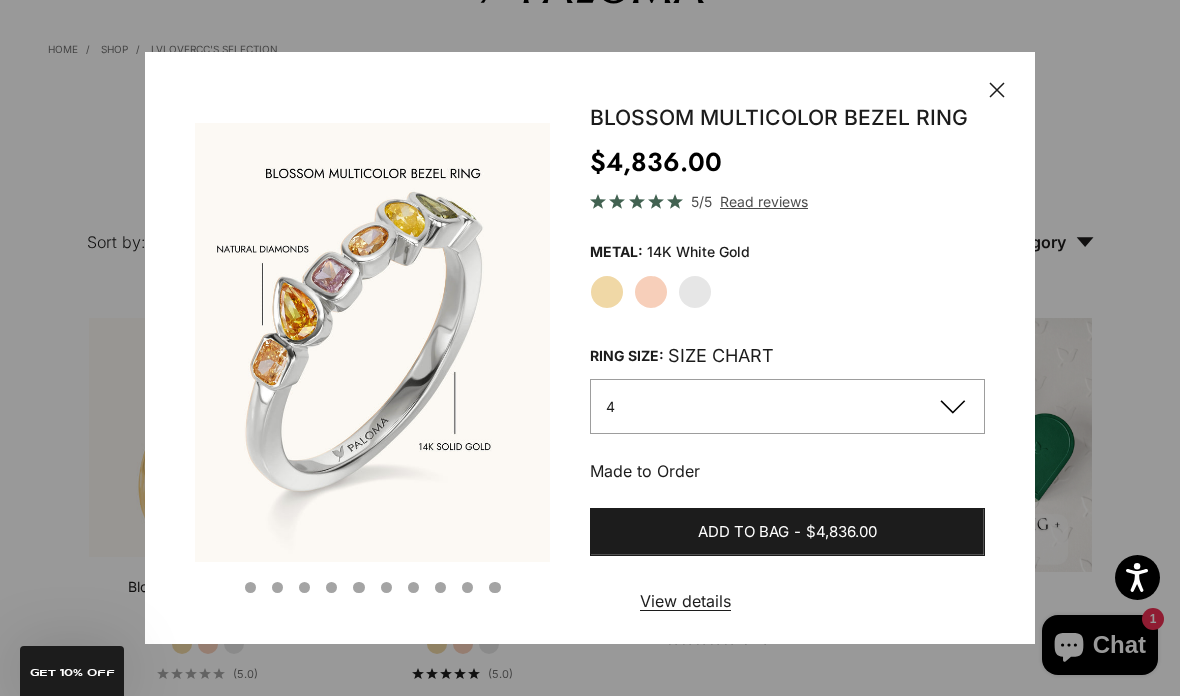 click on "Rose Gold" at bounding box center [651, 292] 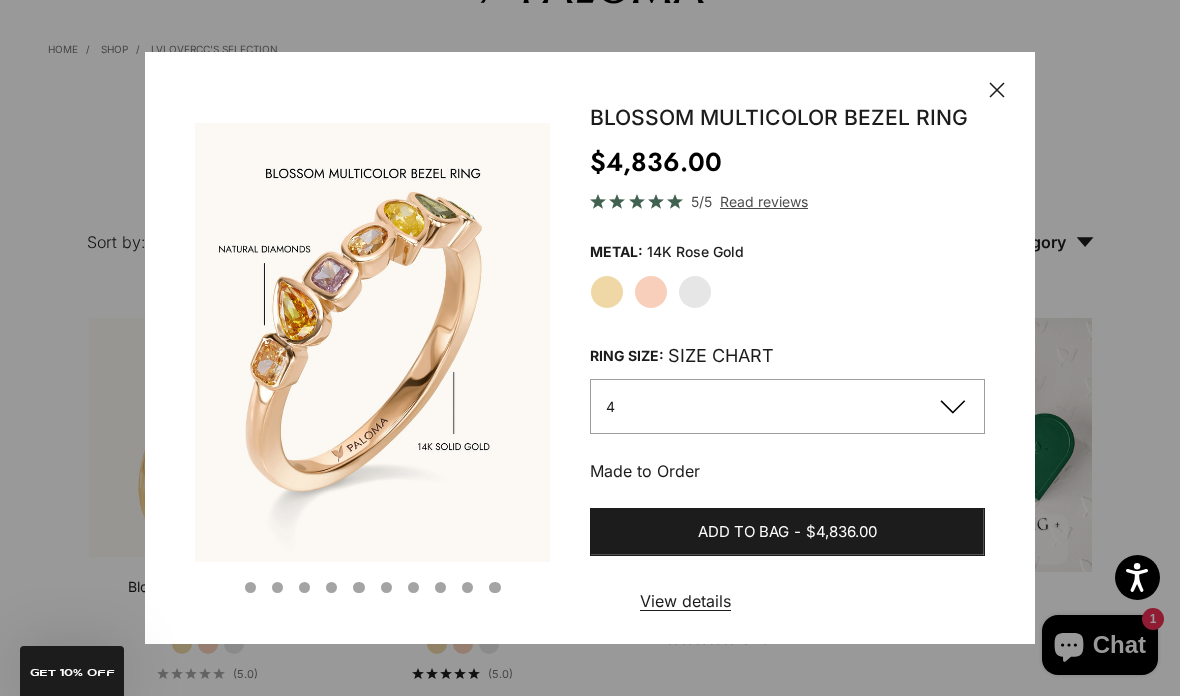 click on "Yellow Gold" at bounding box center [607, 292] 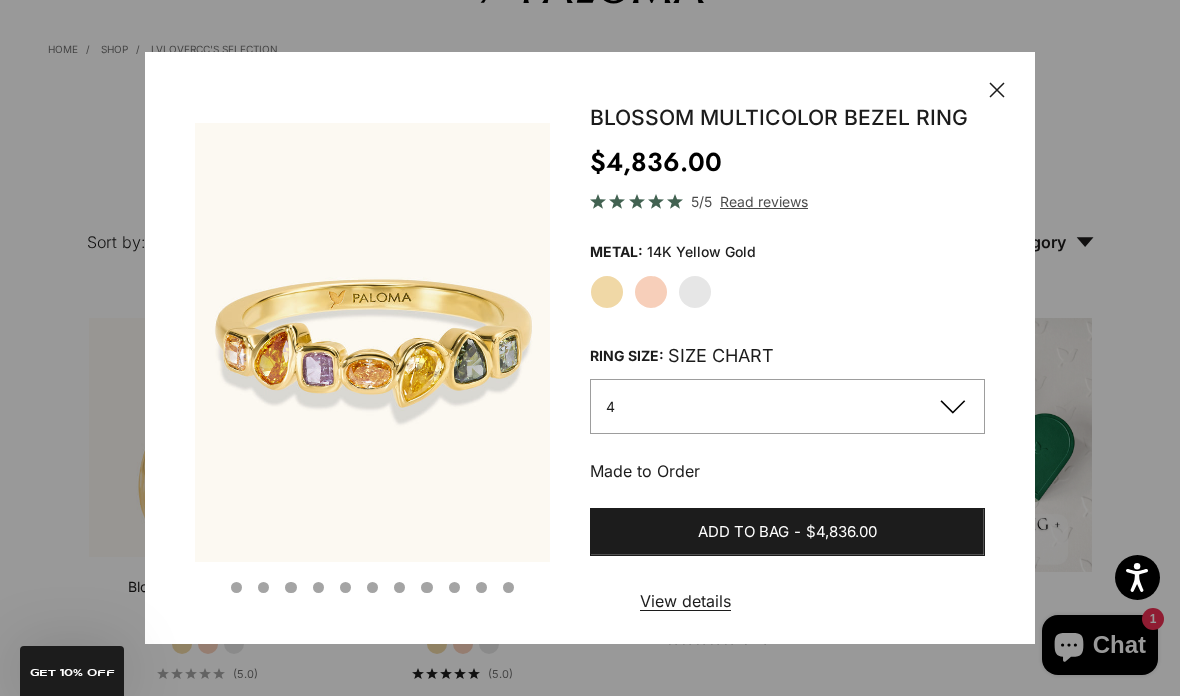 click on "Rose Gold" at bounding box center (651, 292) 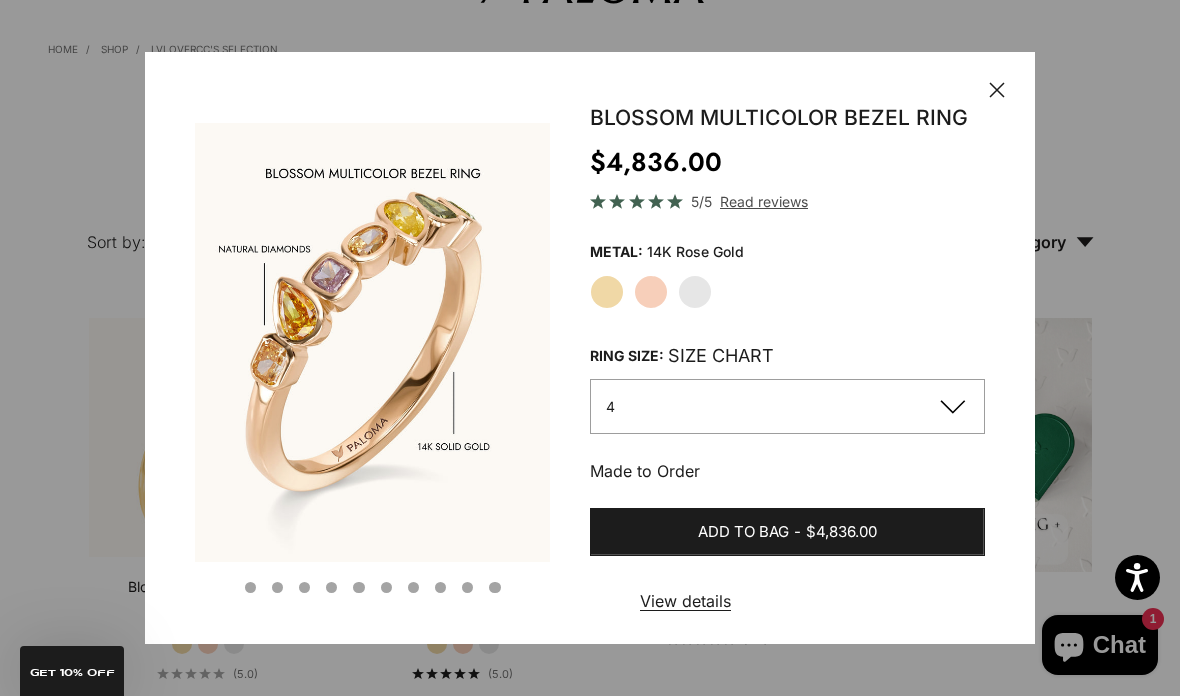 click on "$4,836.00" at bounding box center [841, 532] 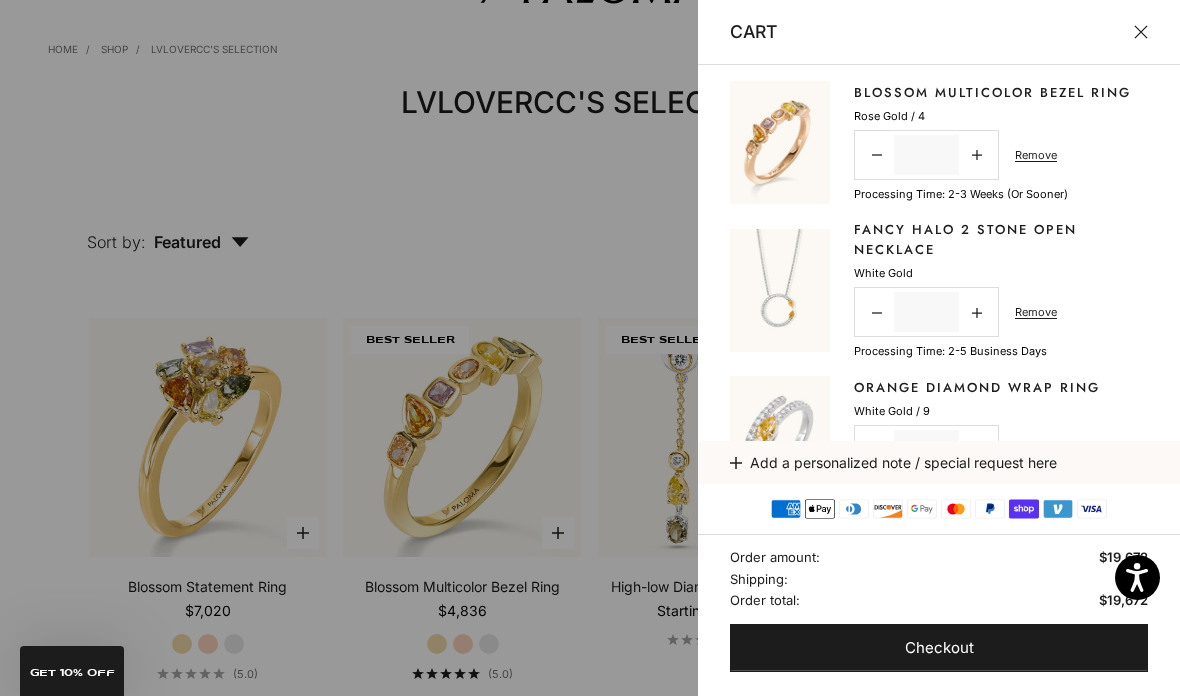 click at bounding box center (590, 348) 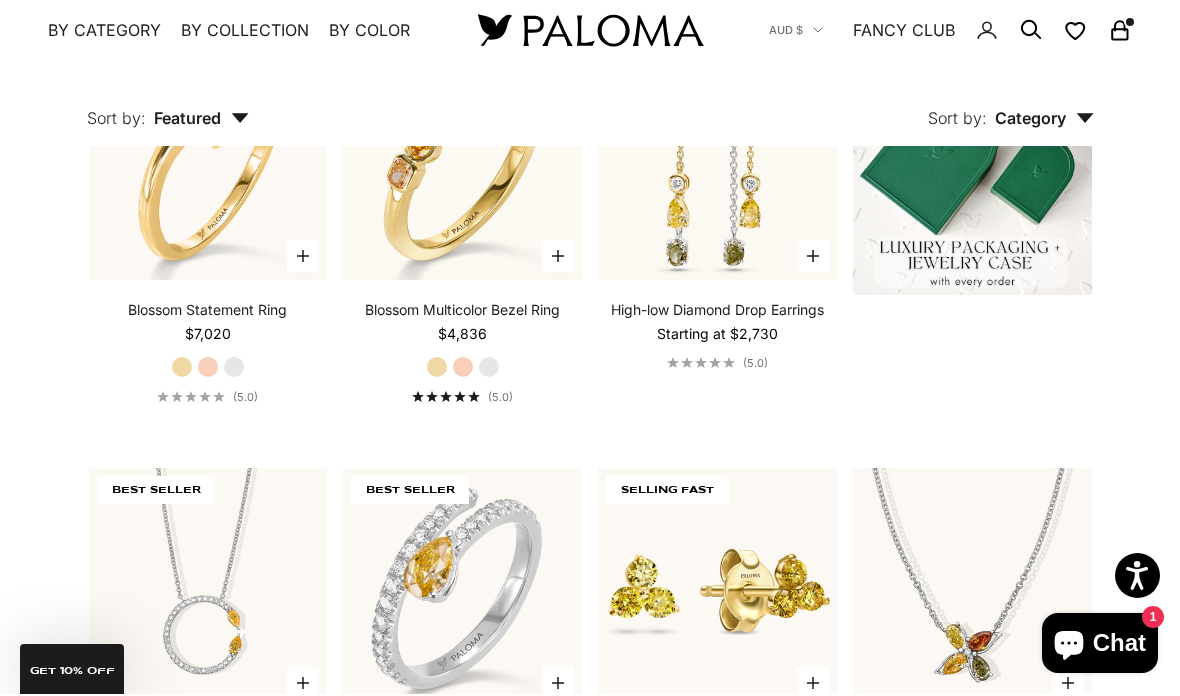 scroll, scrollTop: 366, scrollLeft: 0, axis: vertical 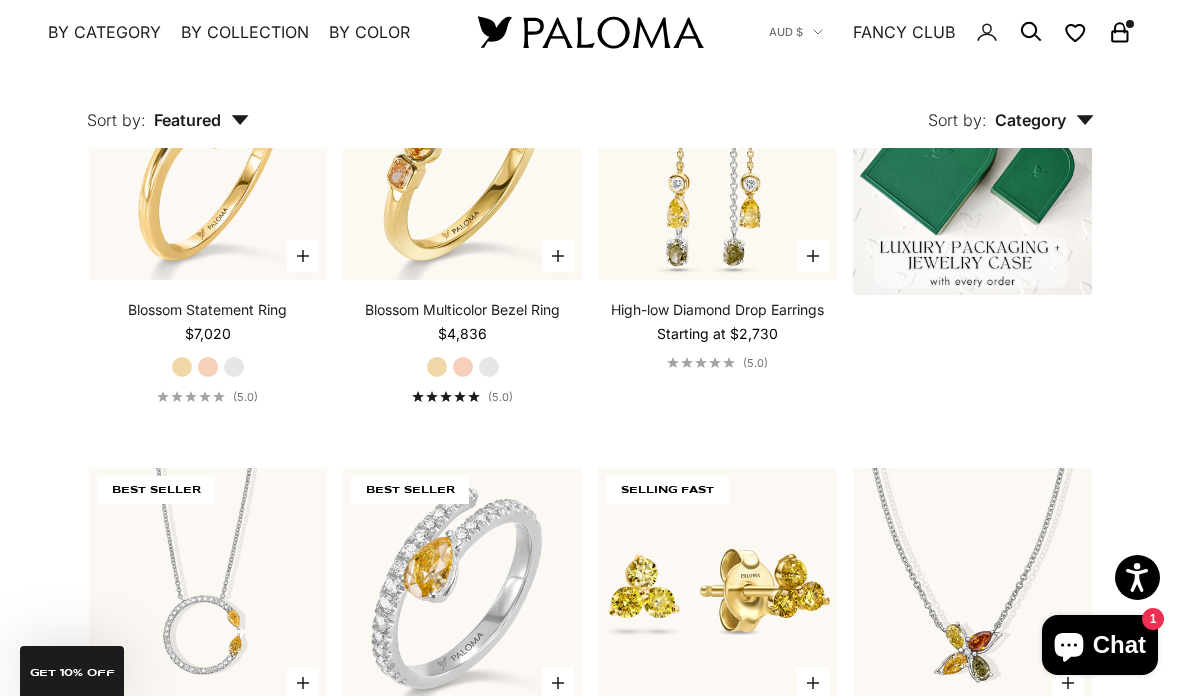 click at bounding box center [208, 160] 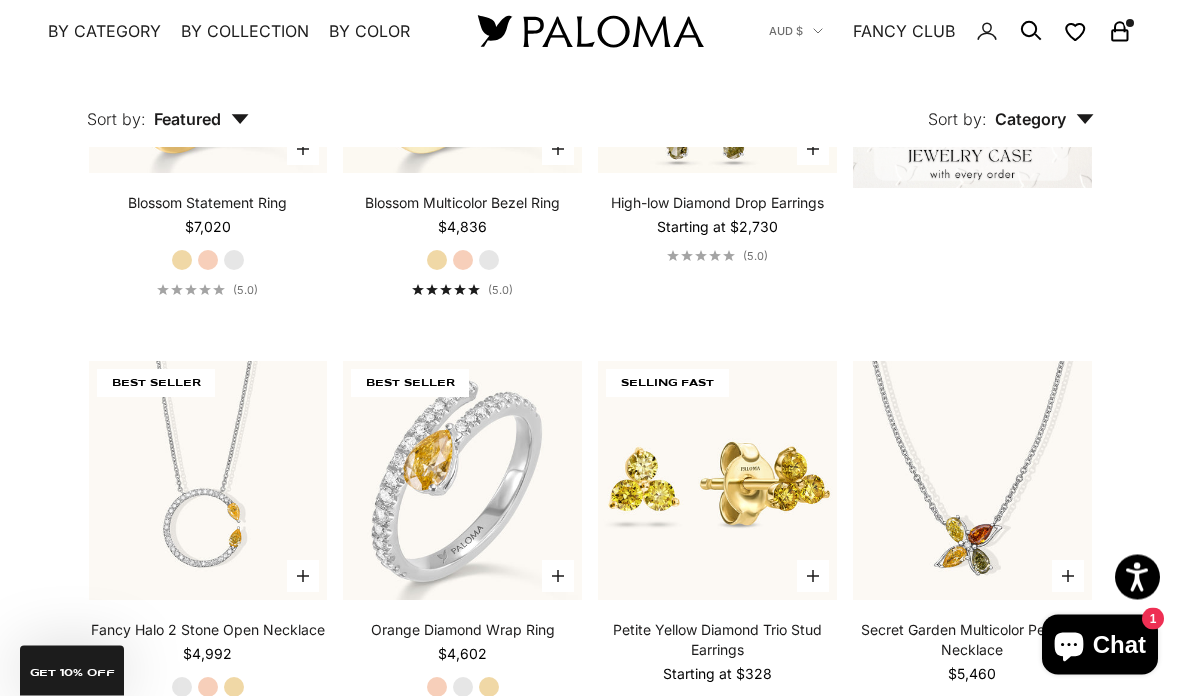scroll, scrollTop: 561, scrollLeft: 0, axis: vertical 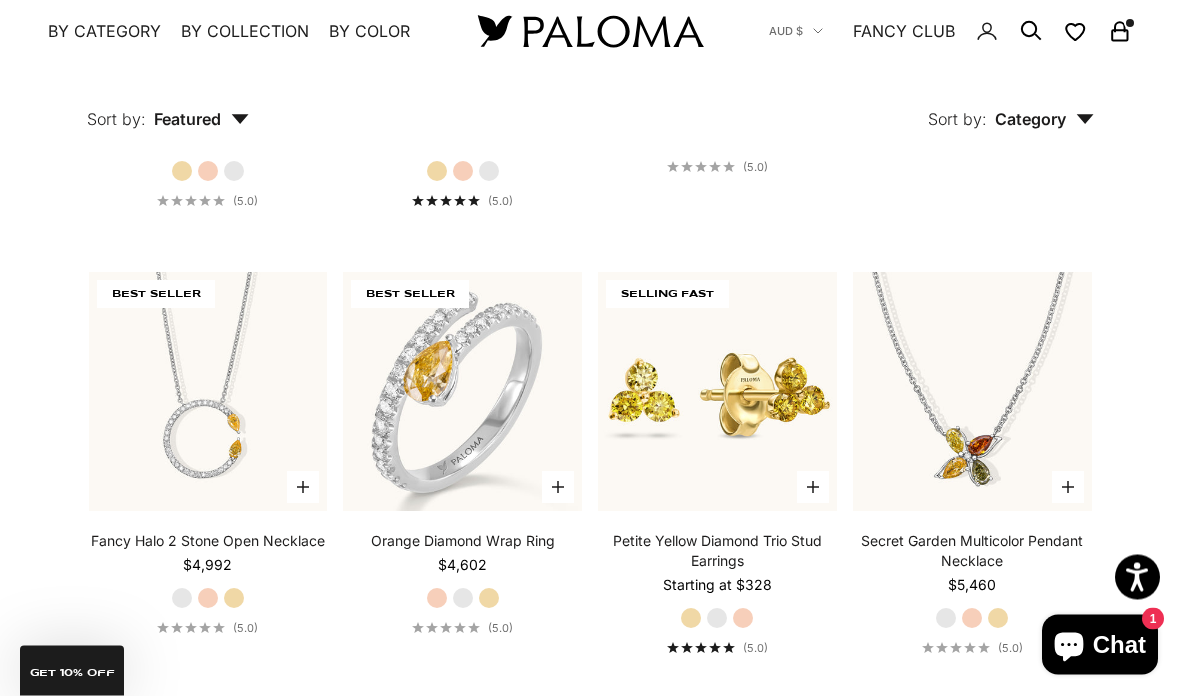 click 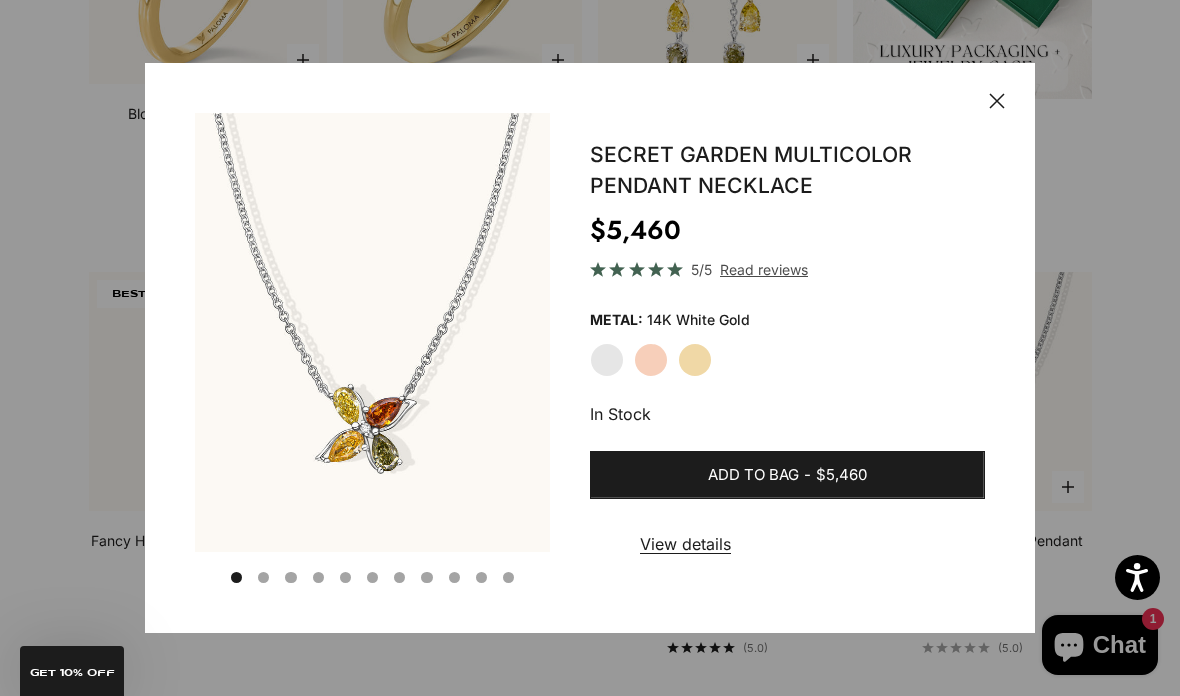 click on "Yellow Gold" at bounding box center [695, 360] 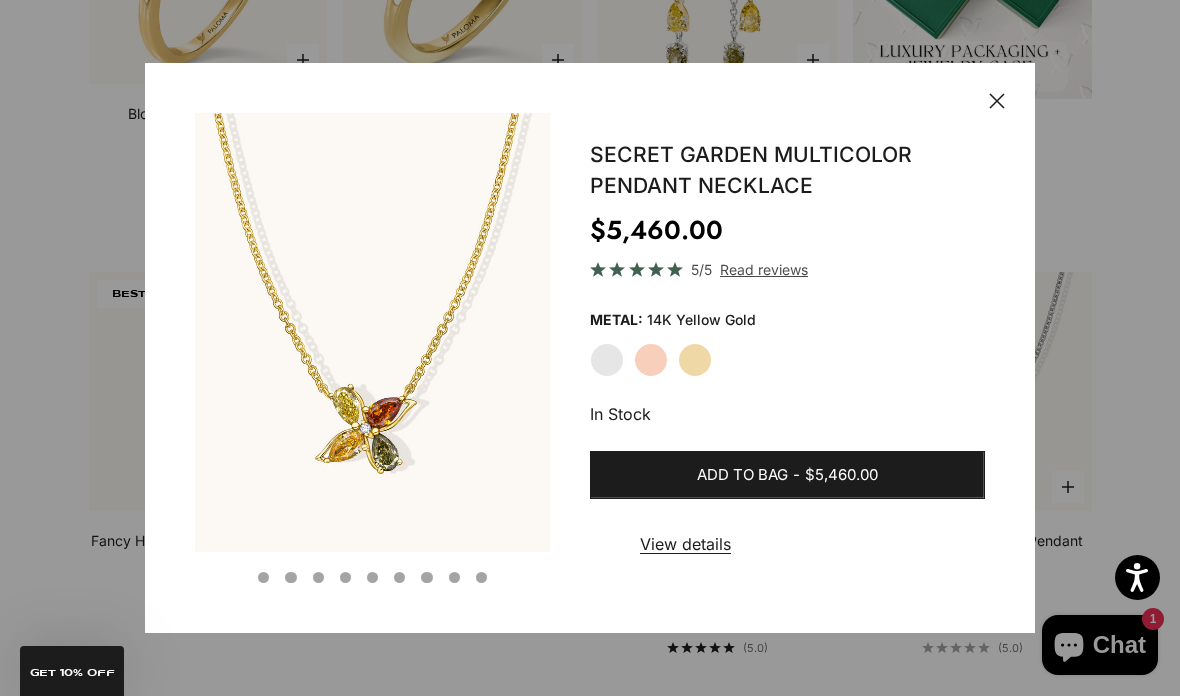 click on "White Gold" at bounding box center (607, 360) 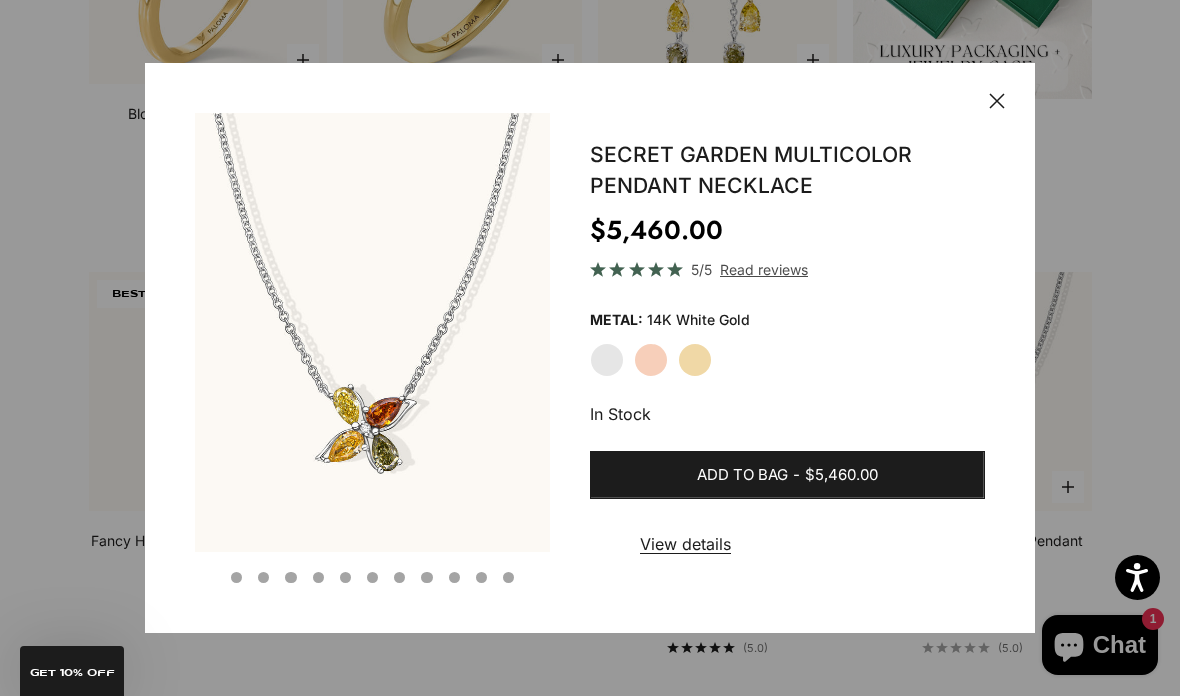click on "Rose Gold" at bounding box center [651, 360] 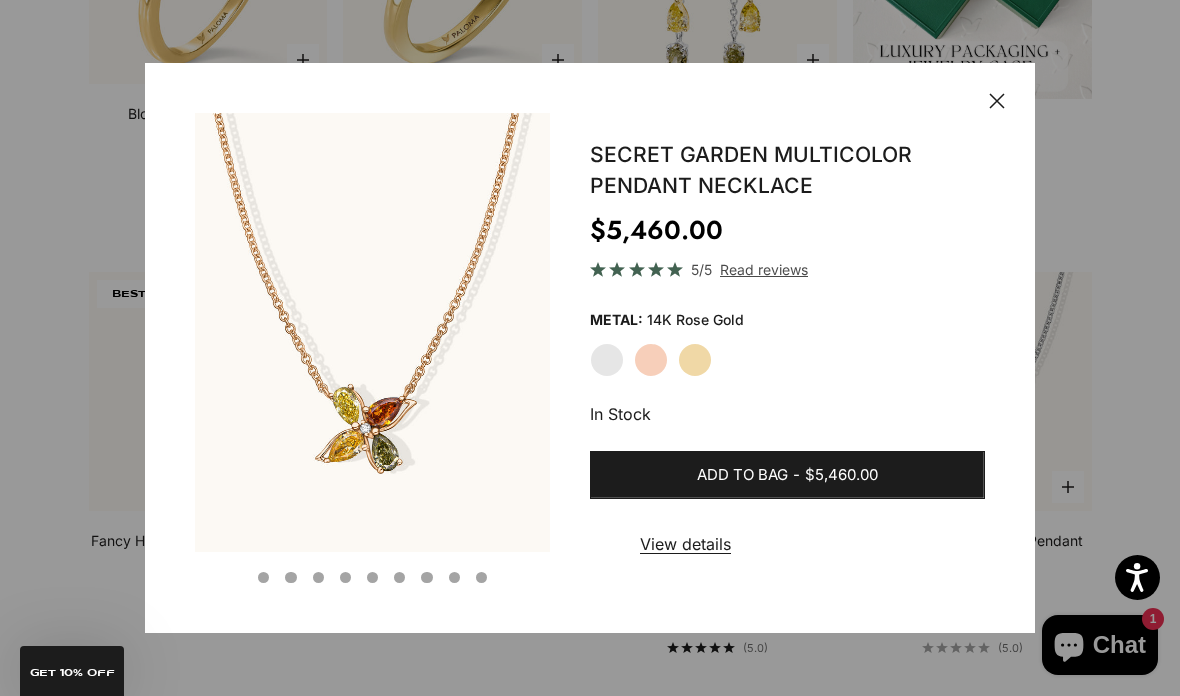click on "White Gold" at bounding box center (607, 360) 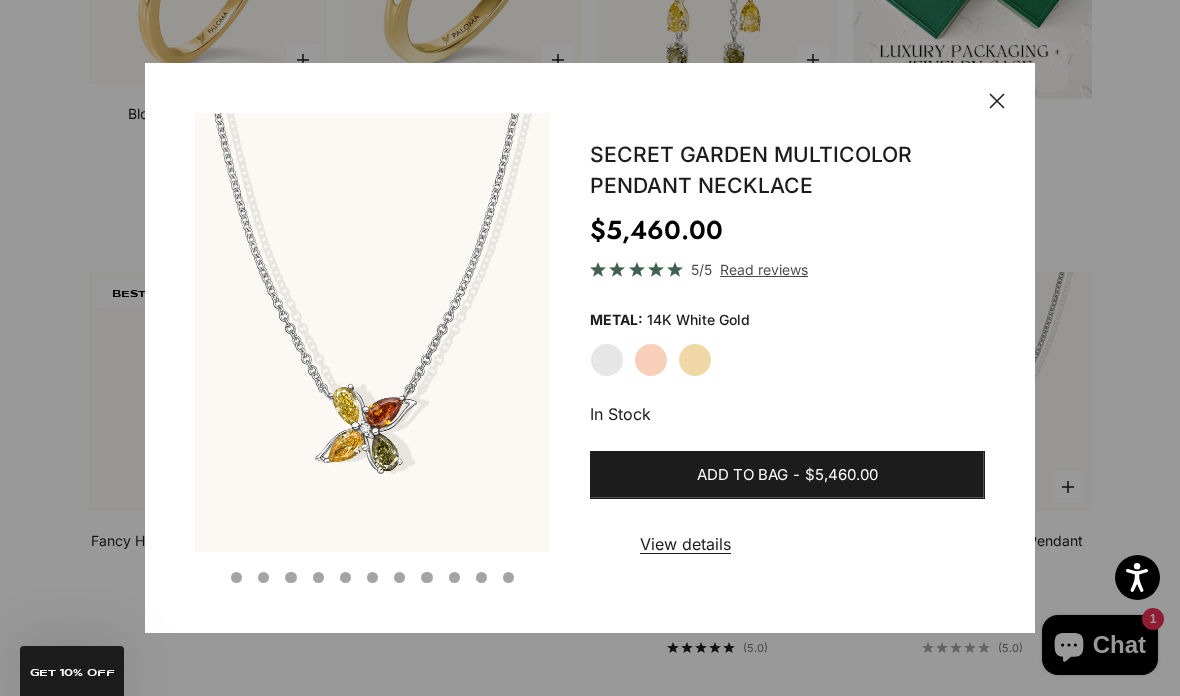 click on "Yellow Gold" at bounding box center (695, 360) 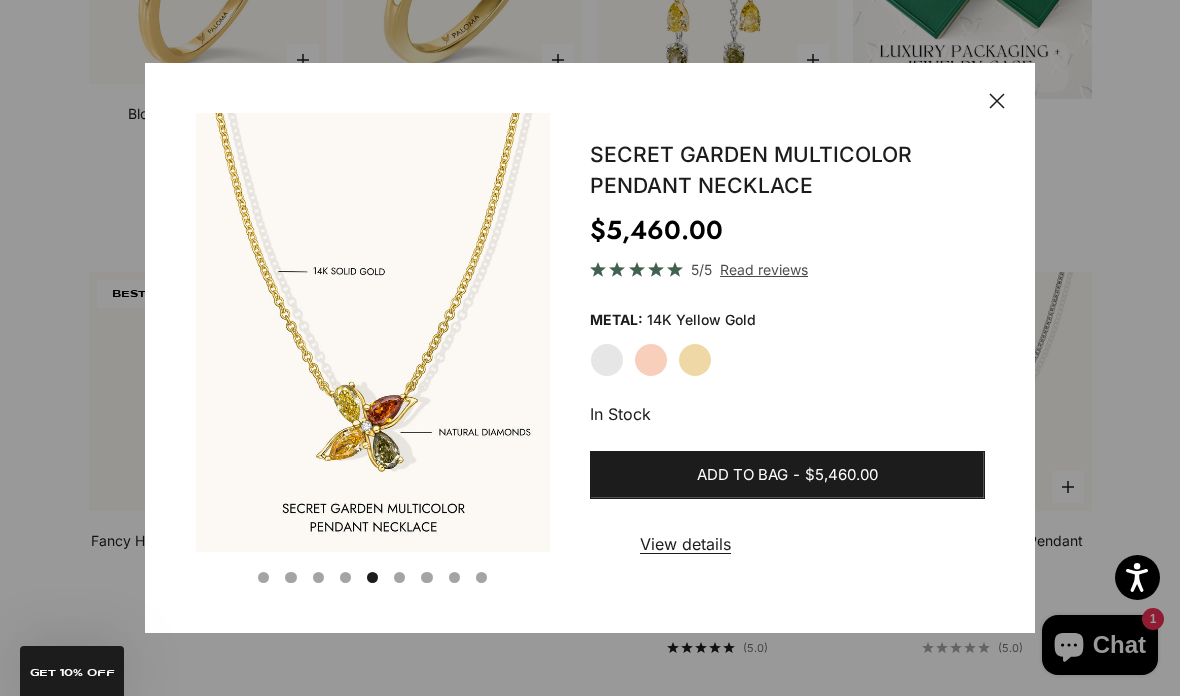 scroll, scrollTop: 0, scrollLeft: 1517, axis: horizontal 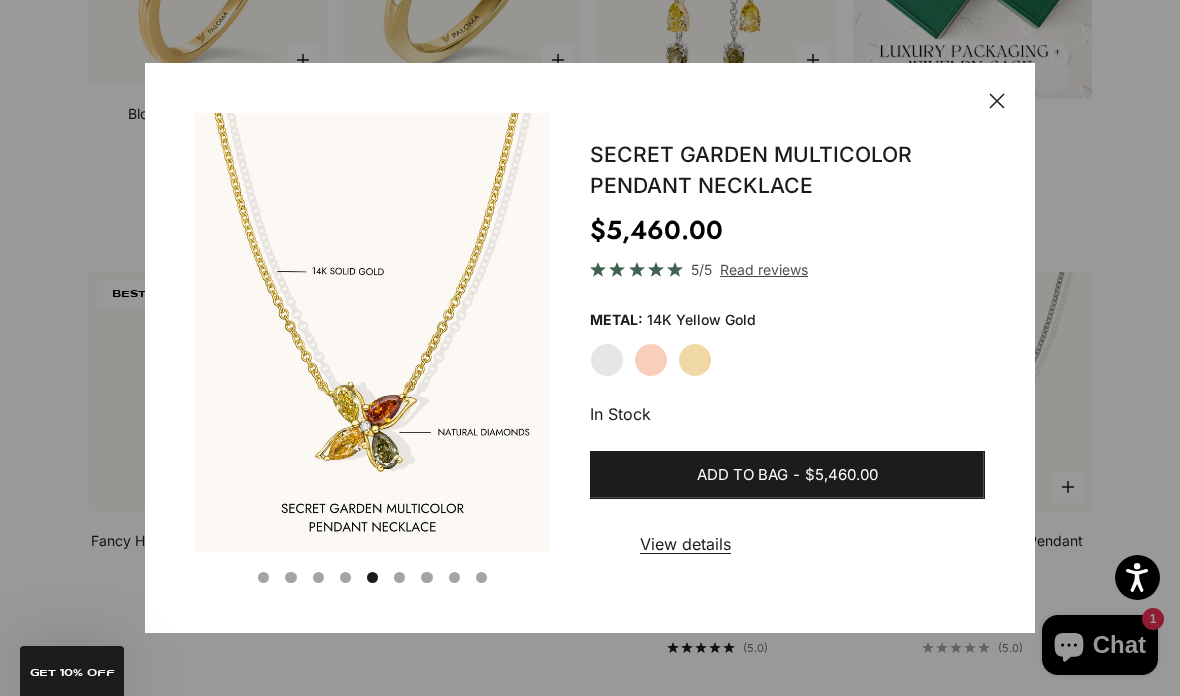 click on "White Gold" at bounding box center [607, 360] 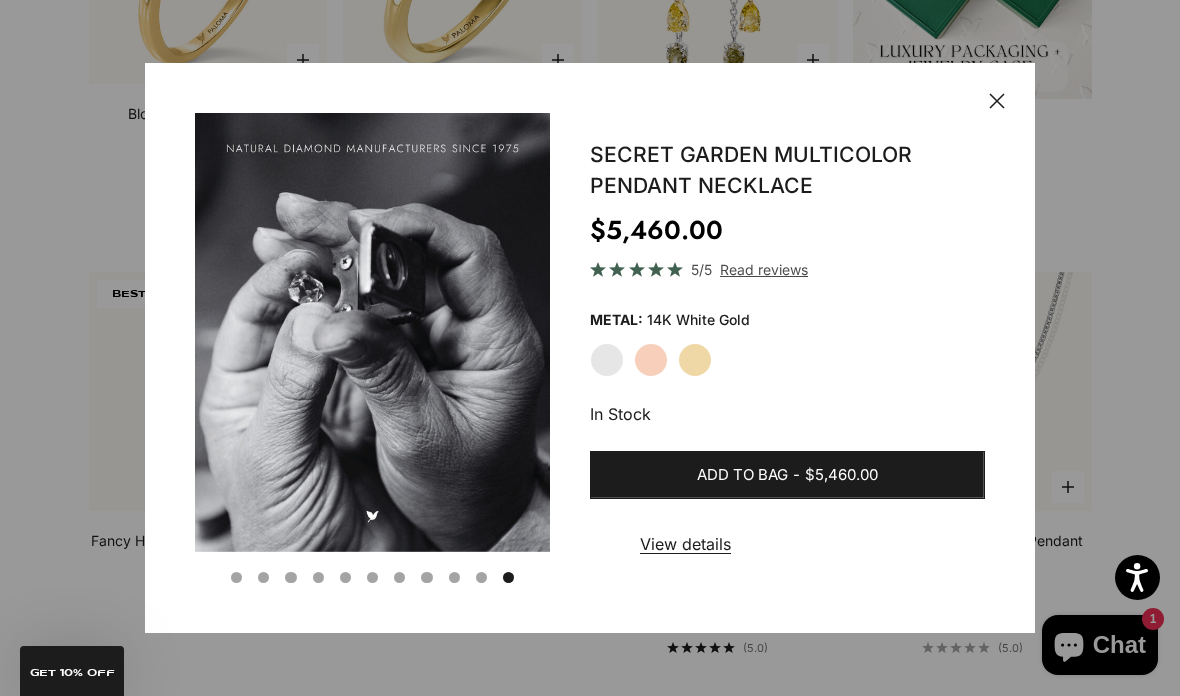 scroll, scrollTop: 0, scrollLeft: 3793, axis: horizontal 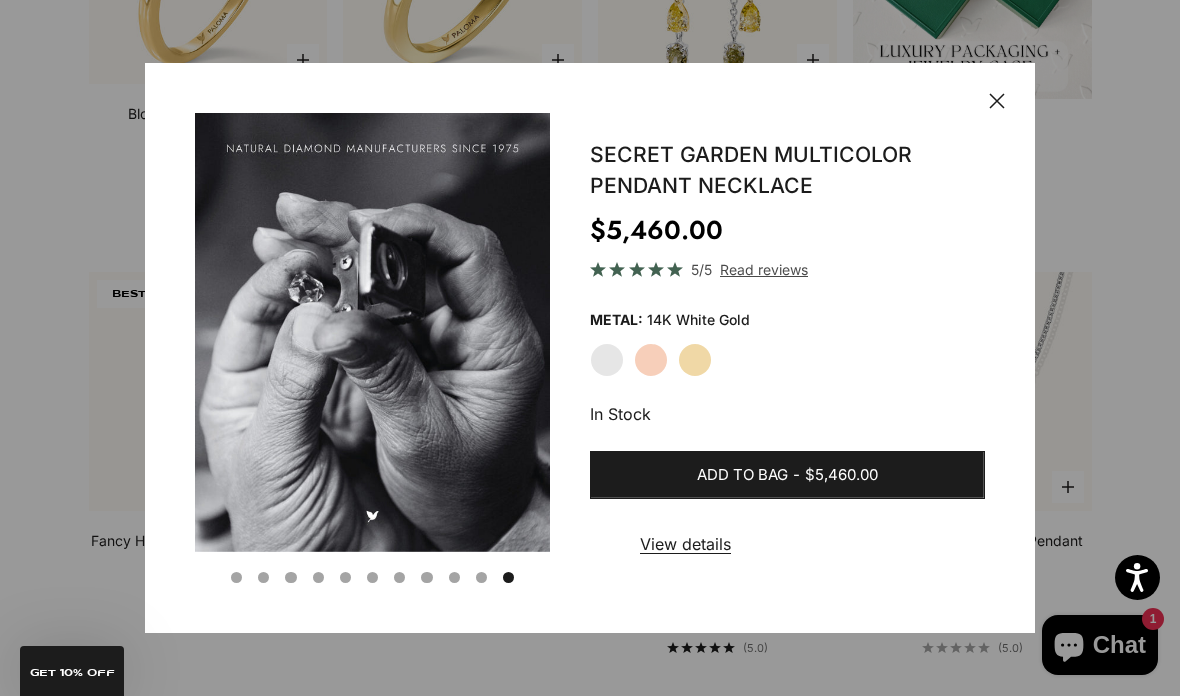 click on "Add to bag  -  $5,460.00" at bounding box center (787, 475) 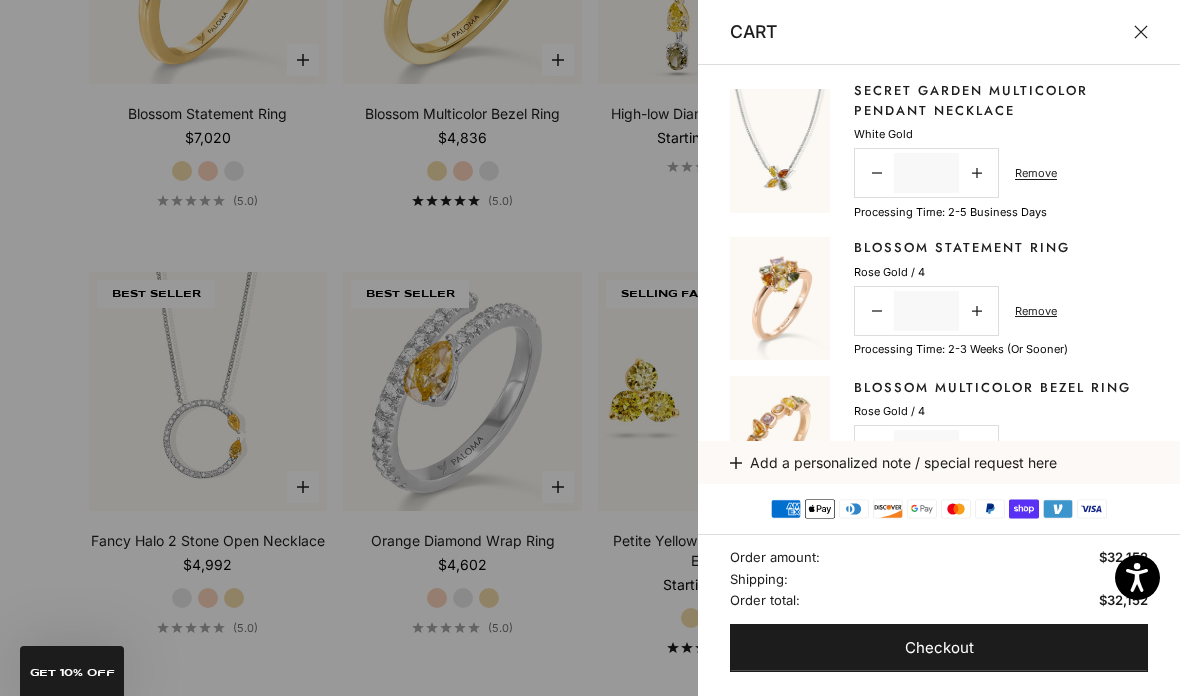 click at bounding box center [590, 348] 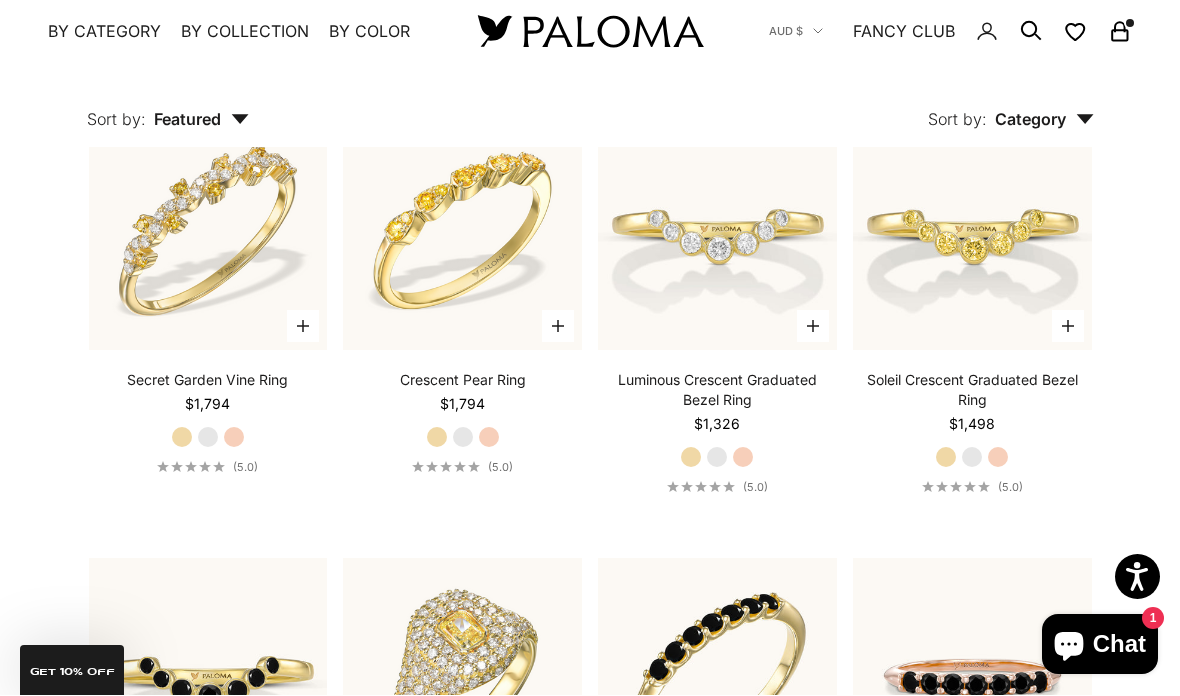 scroll, scrollTop: 4277, scrollLeft: 0, axis: vertical 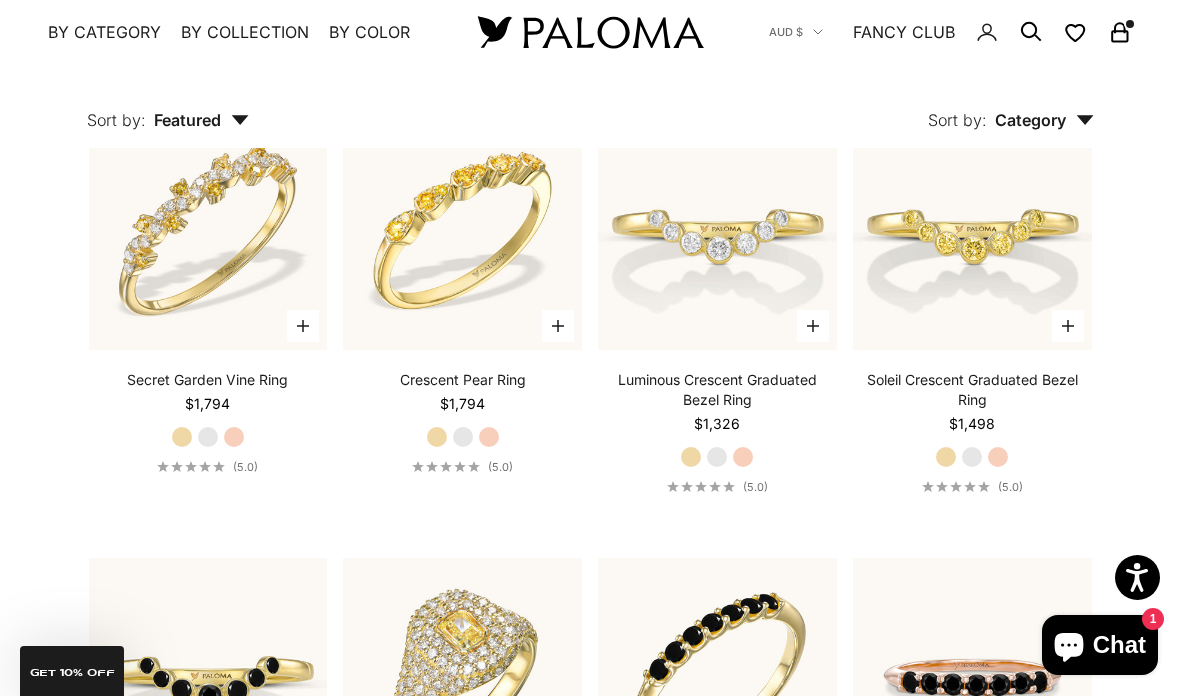 click at bounding box center [208, 230] 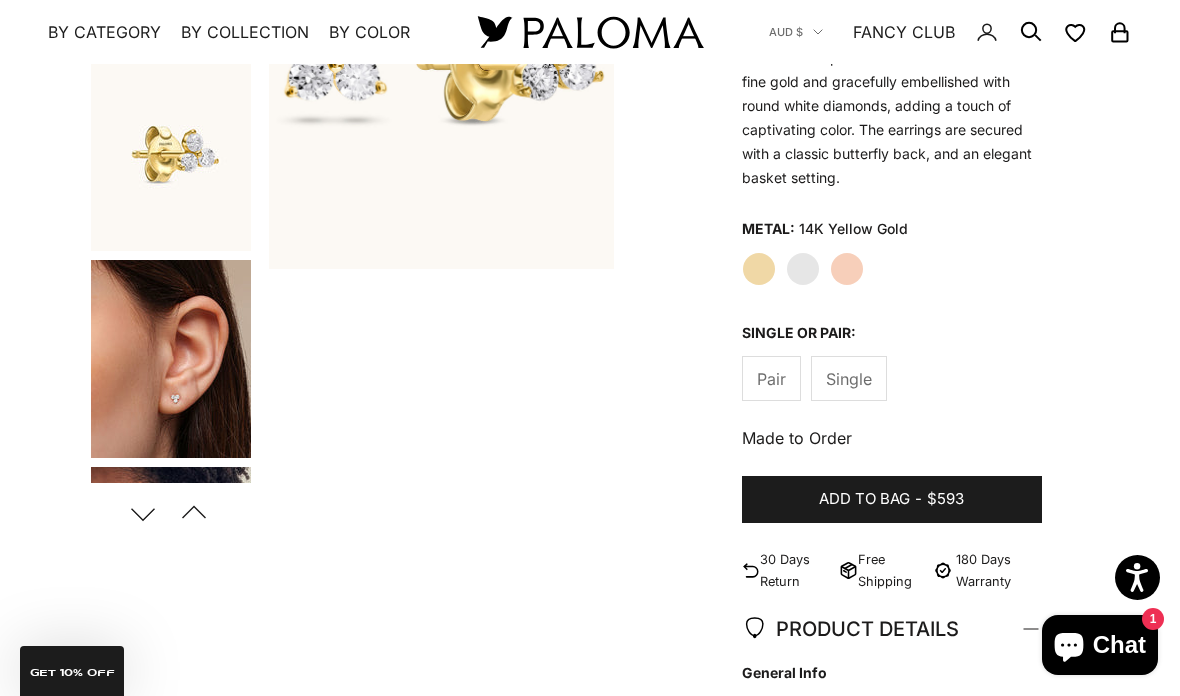 scroll, scrollTop: 377, scrollLeft: 0, axis: vertical 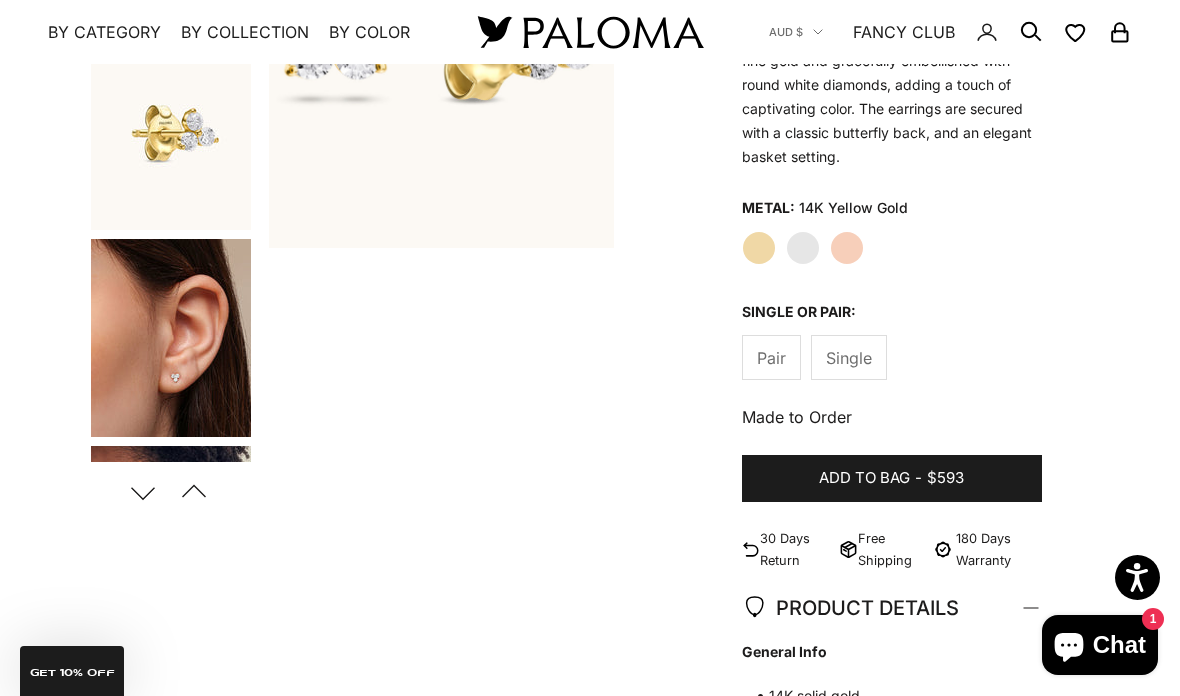 click on "Add to bag  -  $593" at bounding box center [892, 479] 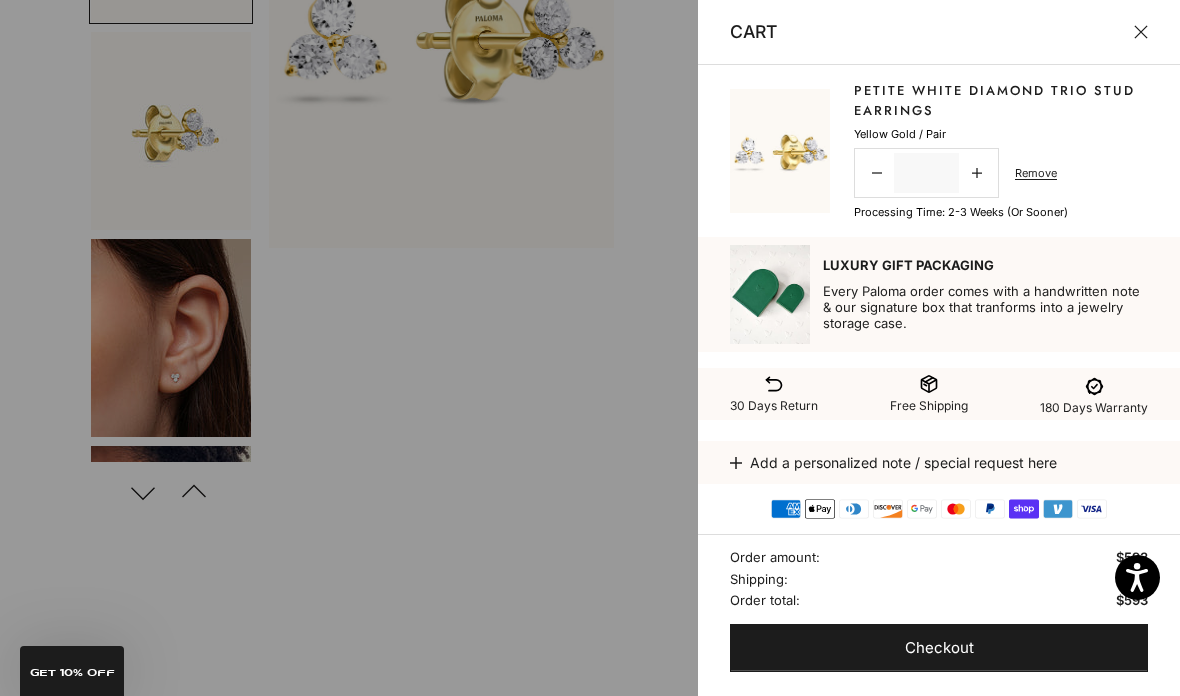 click at bounding box center (1141, 32) 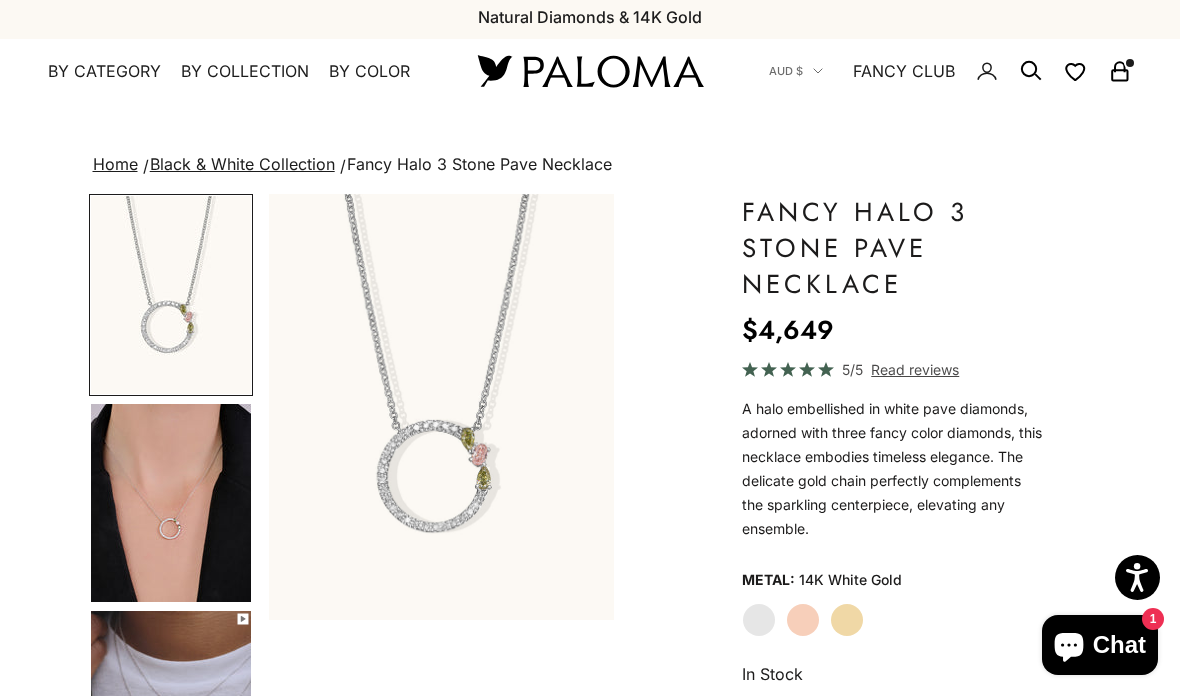 scroll, scrollTop: 15, scrollLeft: 0, axis: vertical 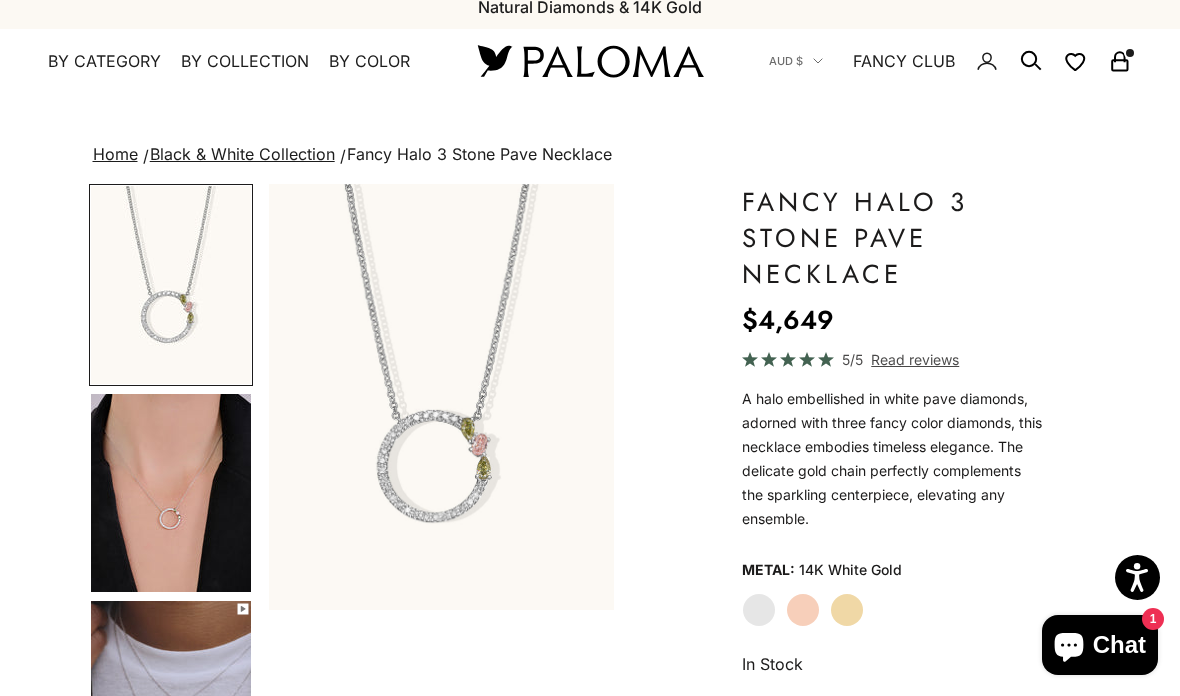 click on "Rose Gold" 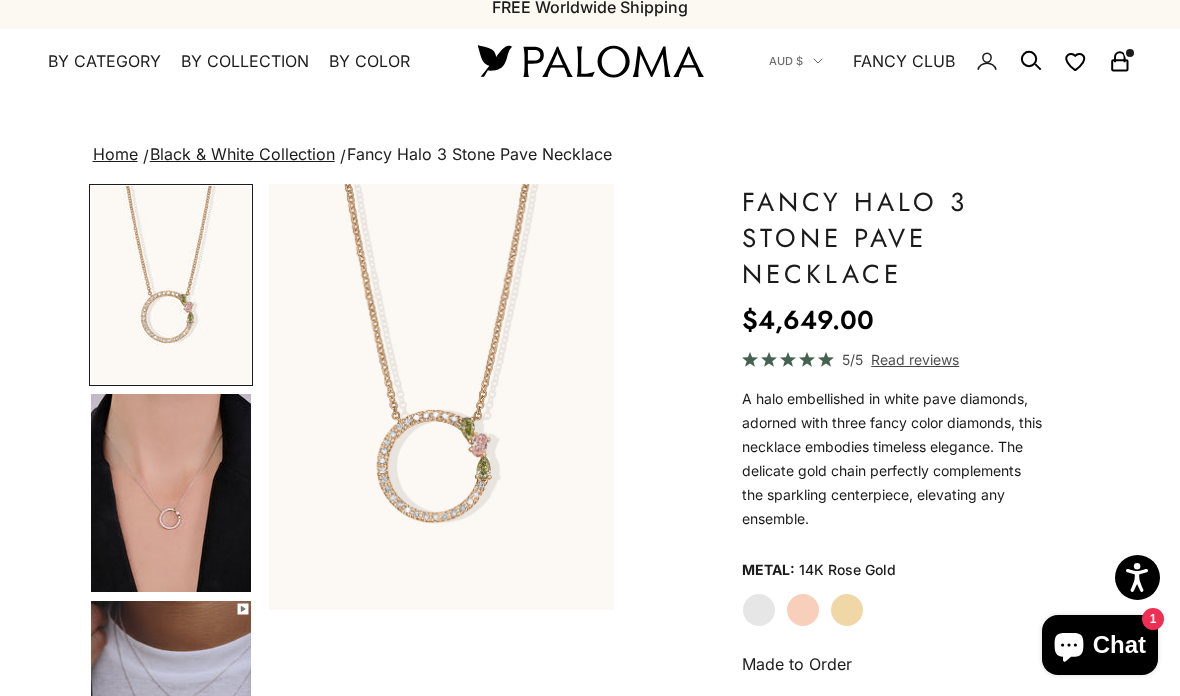 scroll, scrollTop: 95, scrollLeft: 0, axis: vertical 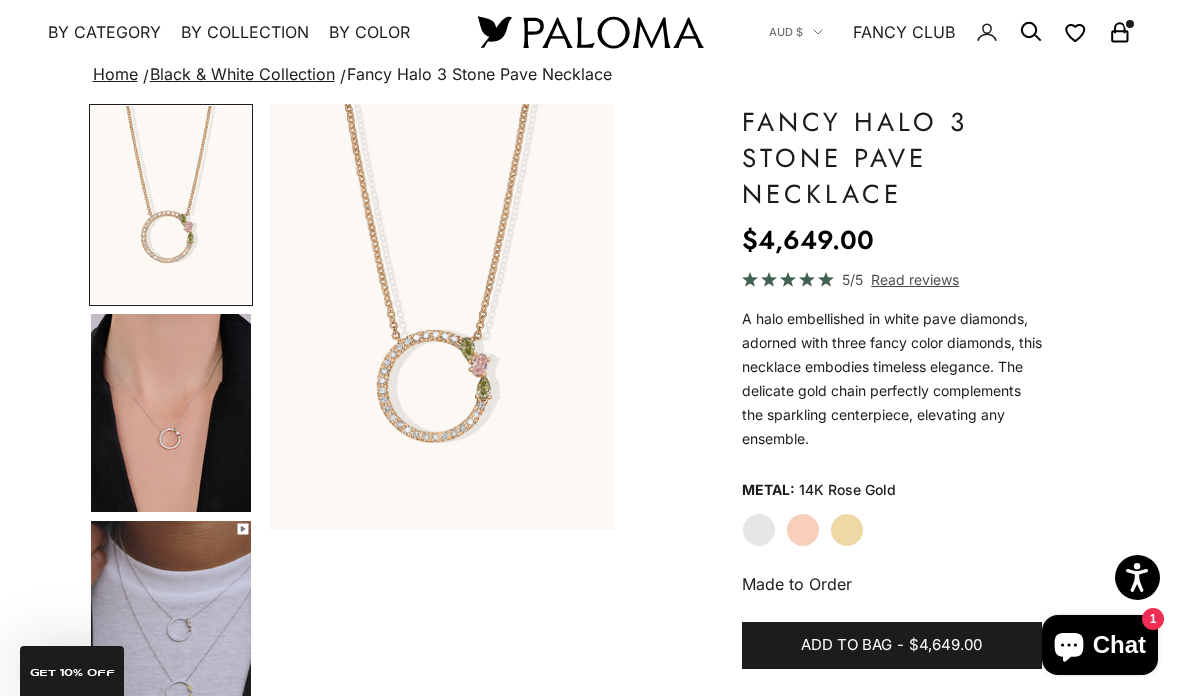 click on "White Gold" 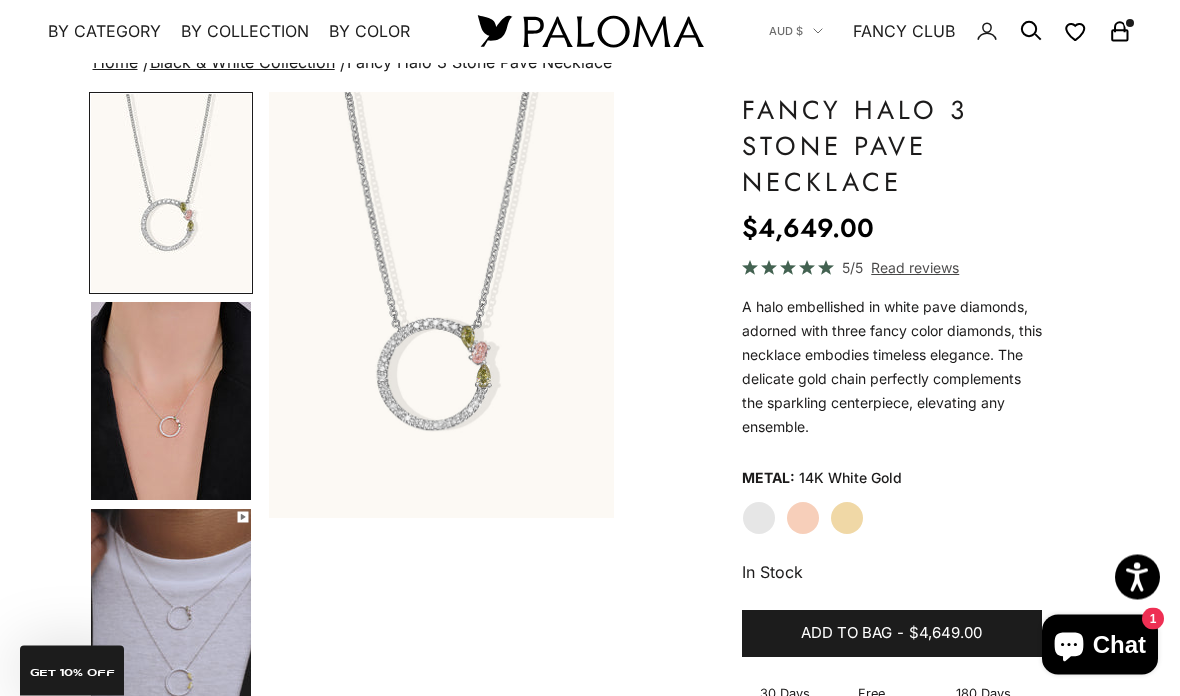 scroll, scrollTop: 108, scrollLeft: 0, axis: vertical 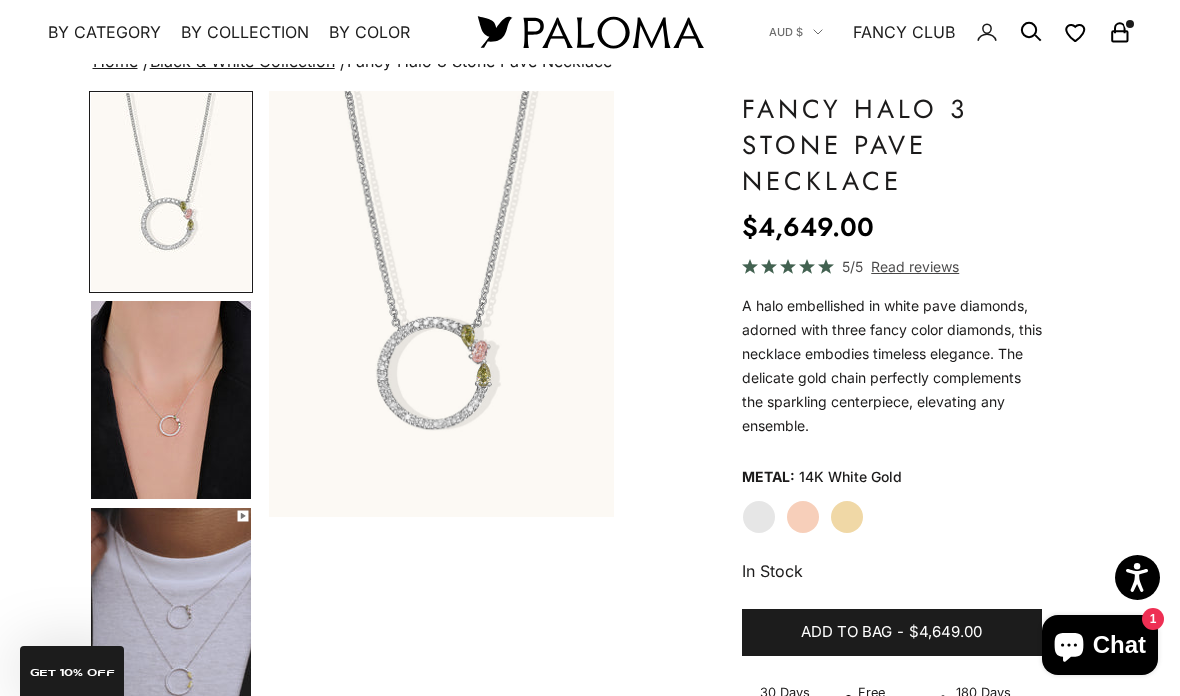 click on "Add to bag  -  $4,649.00" at bounding box center [892, 633] 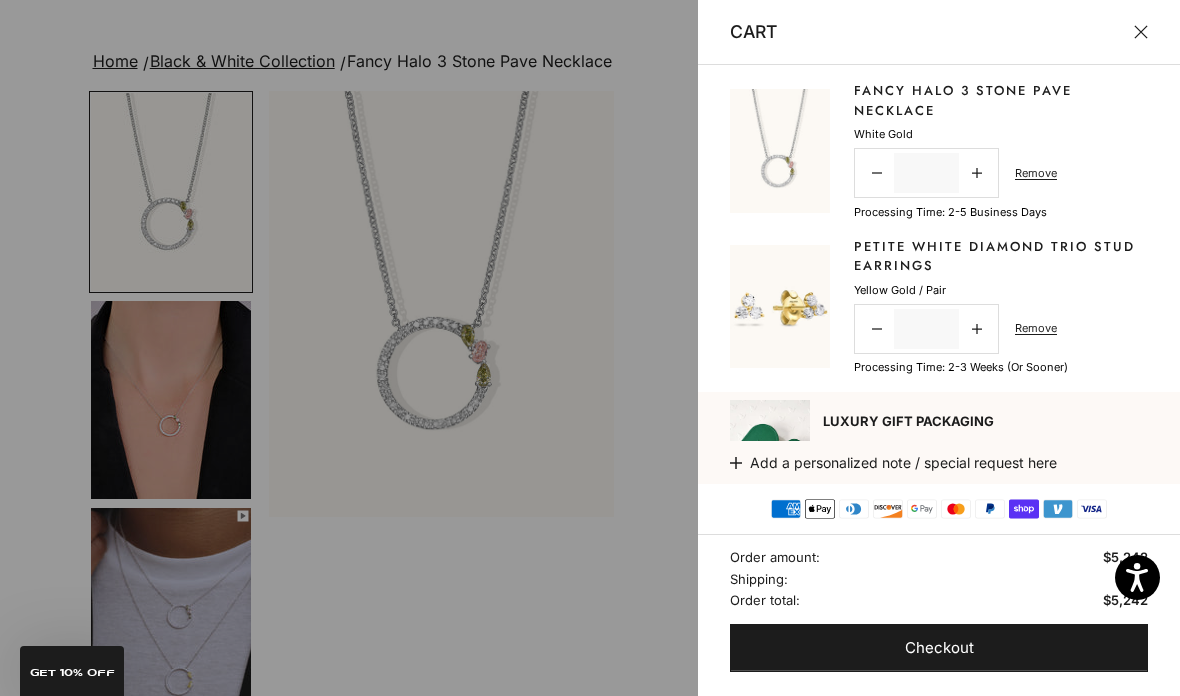 click at bounding box center (1141, 32) 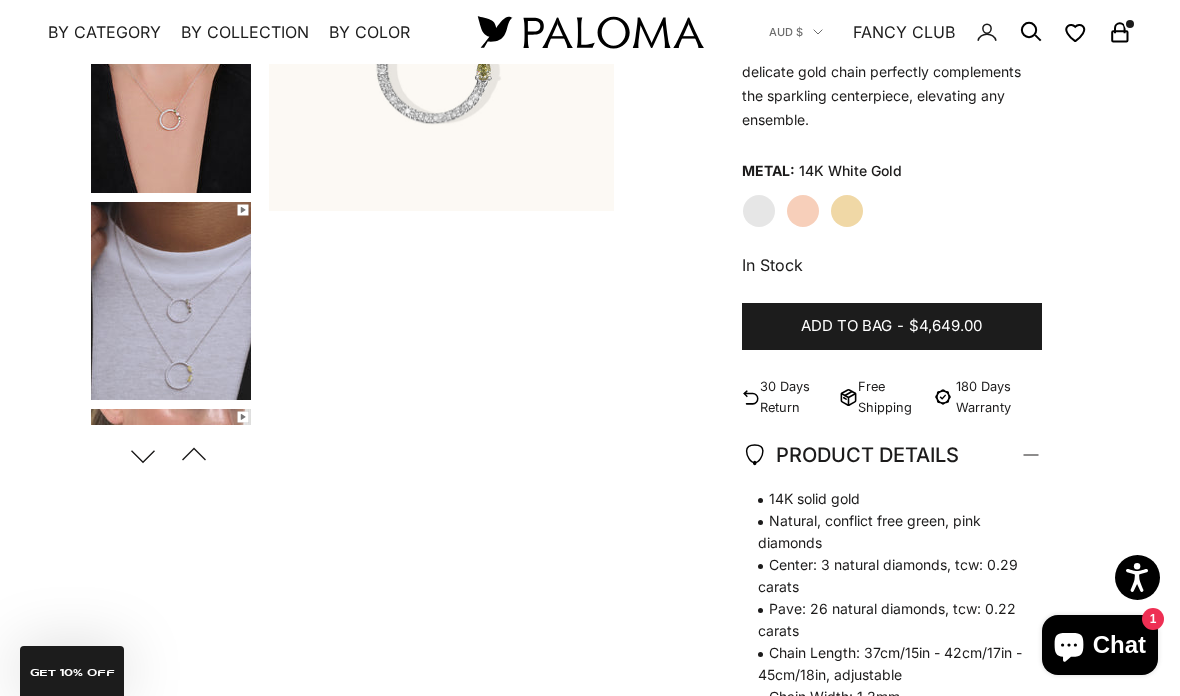 scroll, scrollTop: 419, scrollLeft: 0, axis: vertical 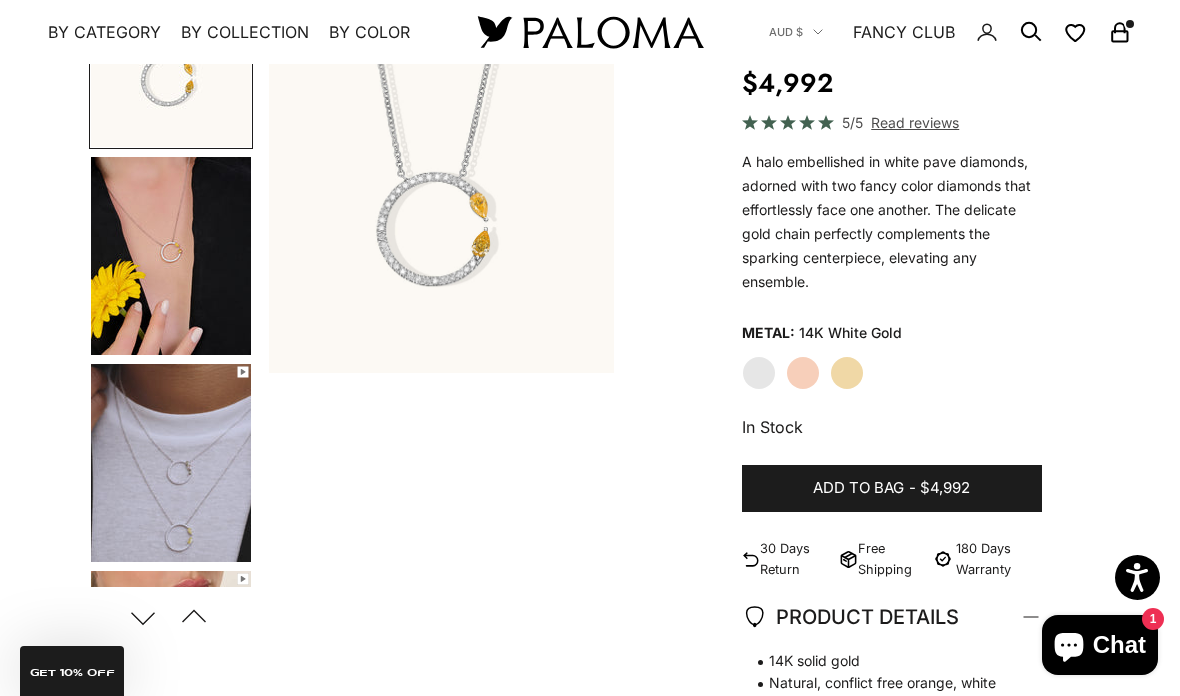click on "$4,992" at bounding box center (945, 488) 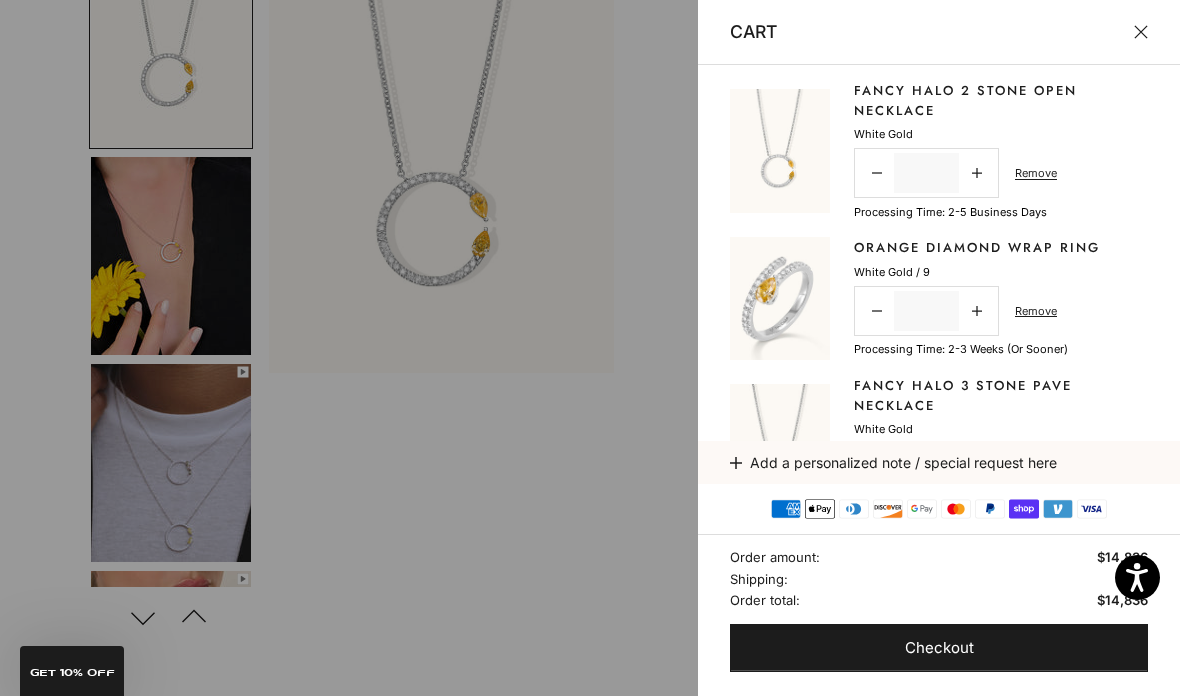 scroll, scrollTop: 332, scrollLeft: 0, axis: vertical 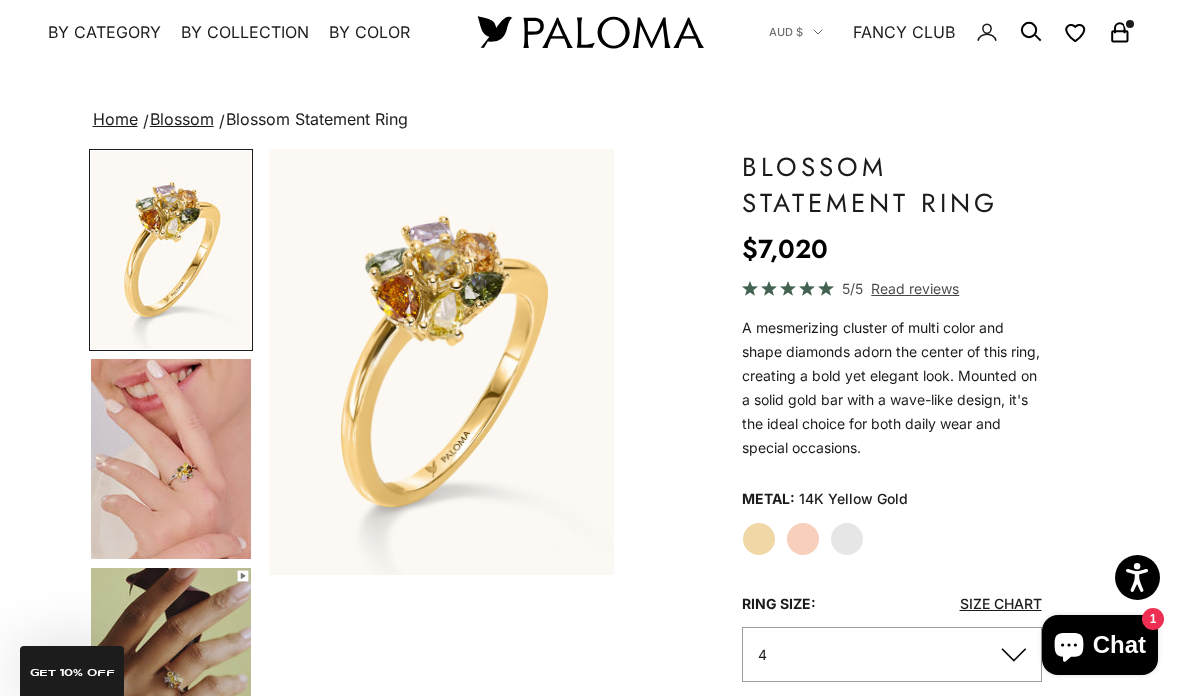 click on "Rose Gold" 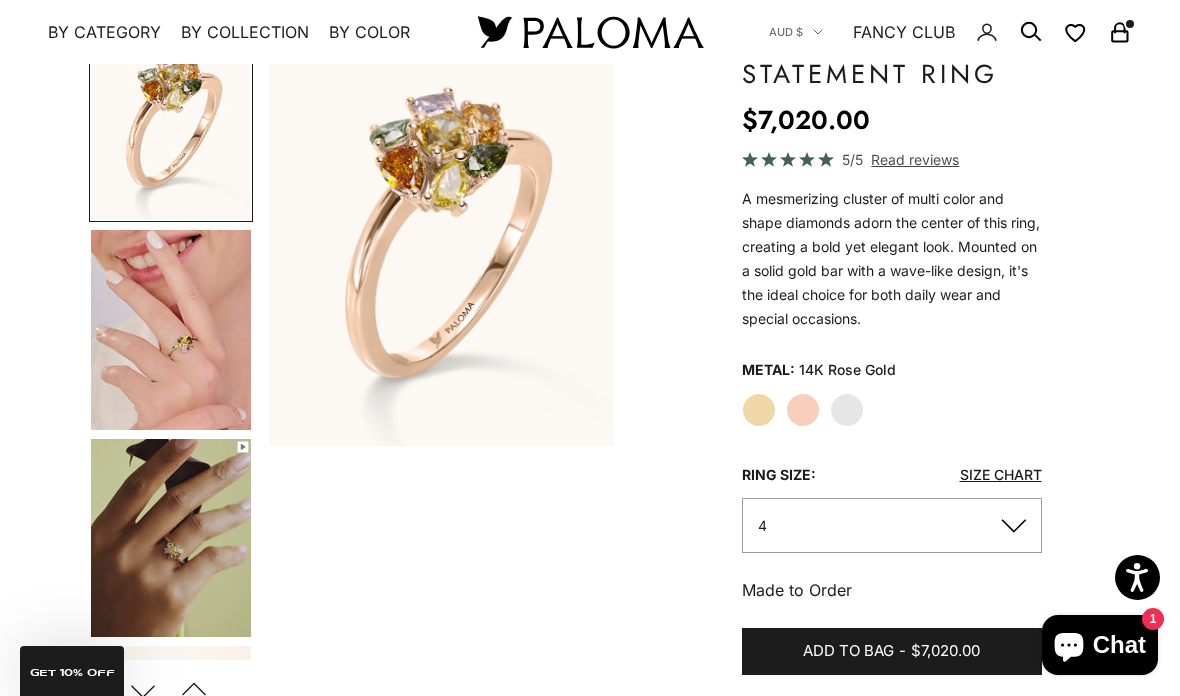 scroll, scrollTop: 180, scrollLeft: 0, axis: vertical 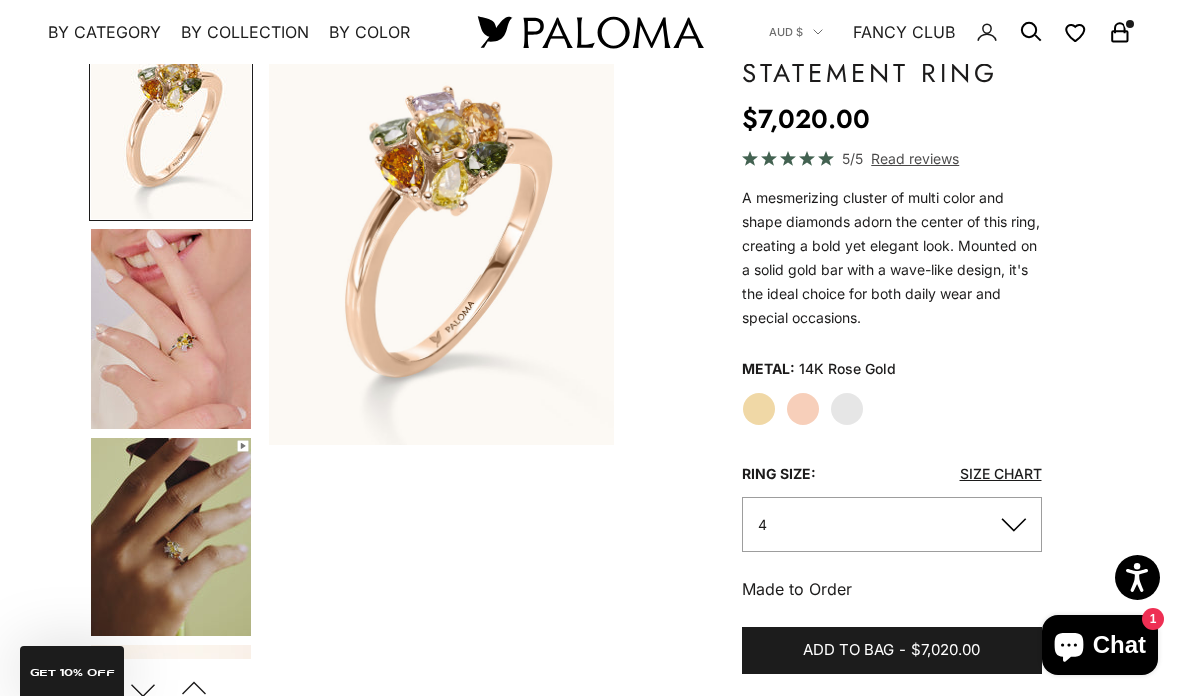 click on "$7,020.00" at bounding box center (945, 650) 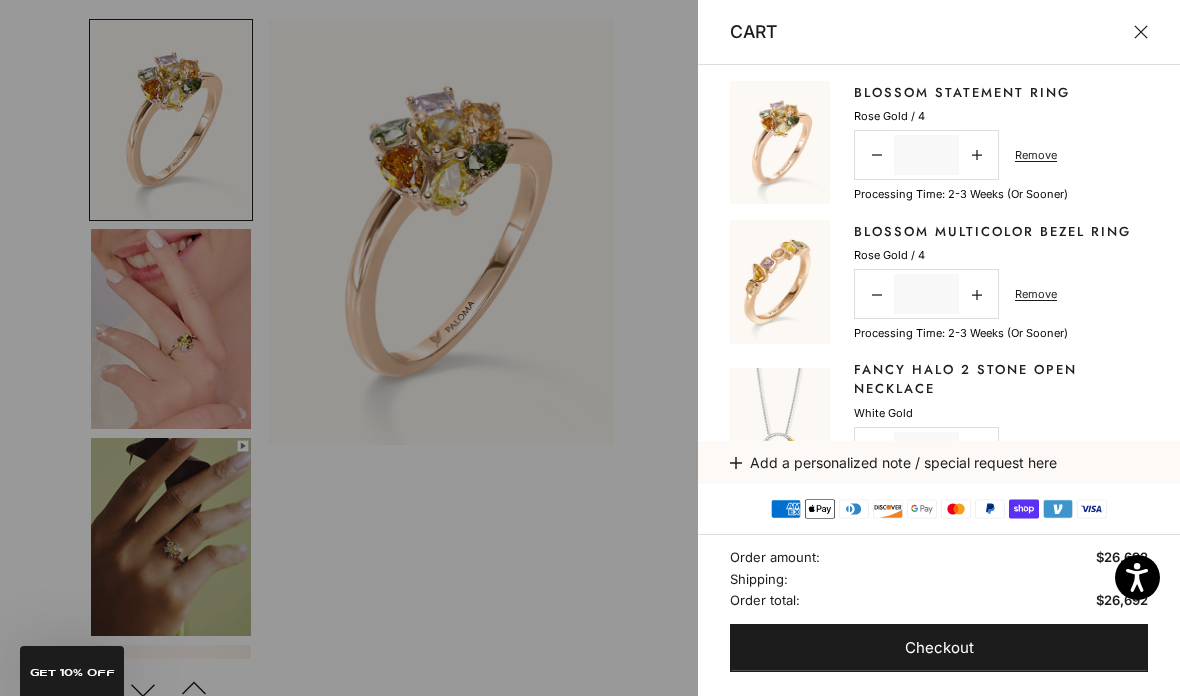 click at bounding box center (590, 348) 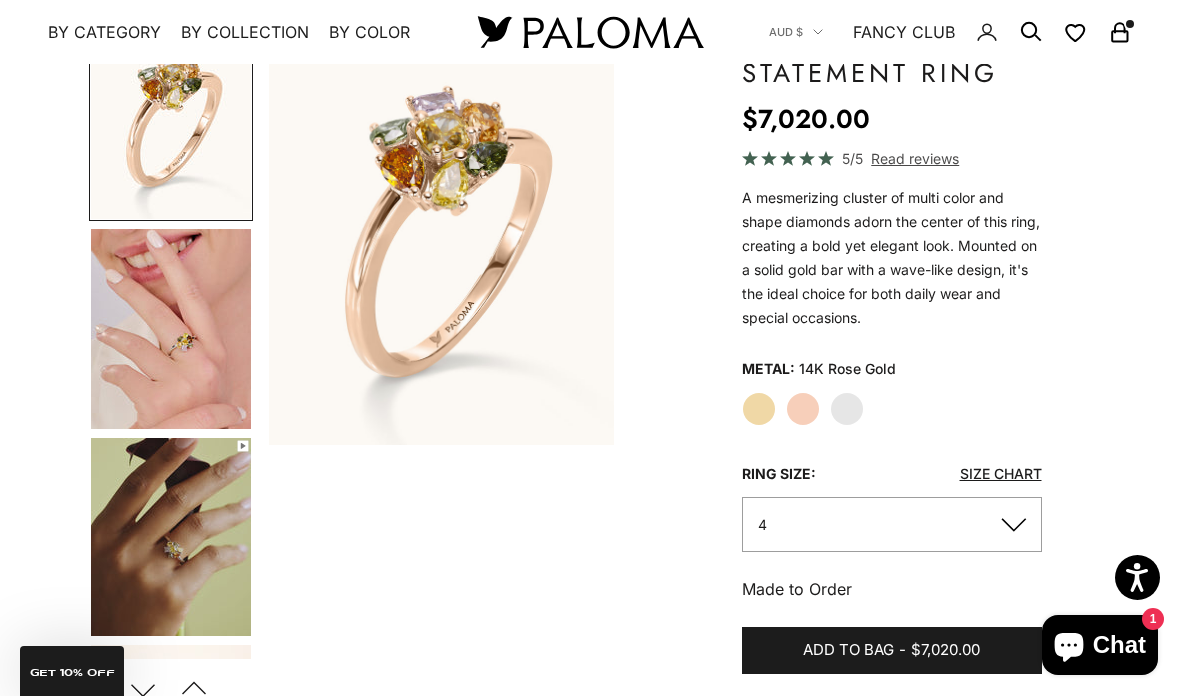 scroll, scrollTop: 260, scrollLeft: 0, axis: vertical 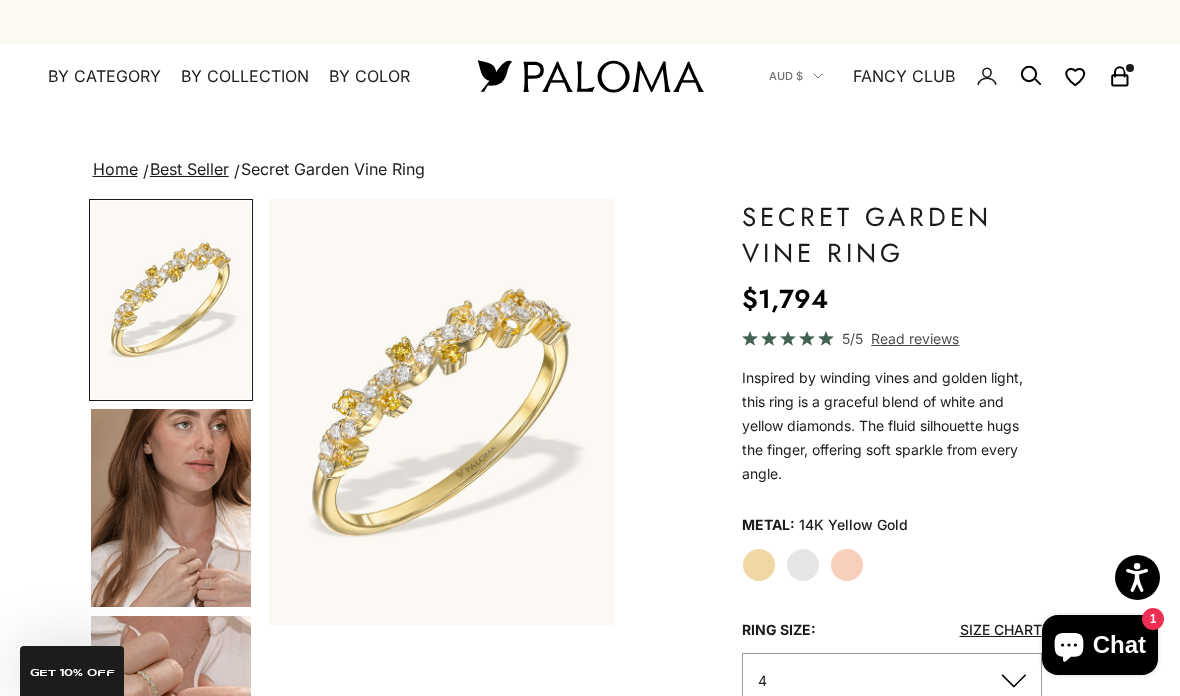 click at bounding box center (171, 508) 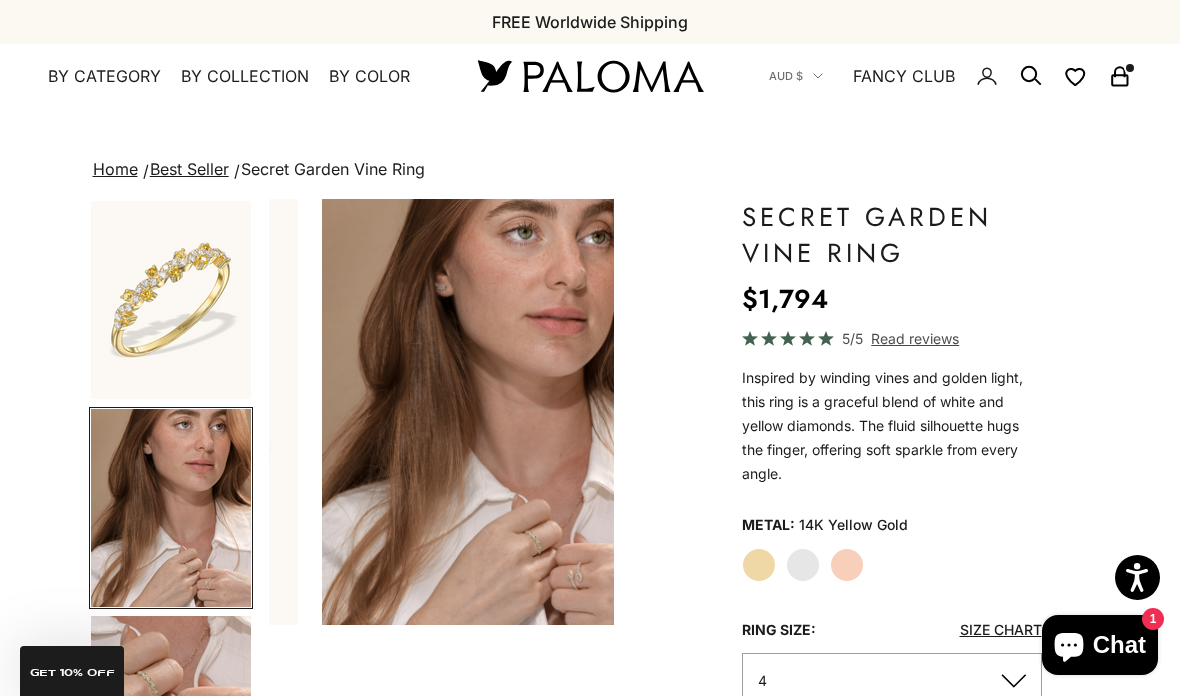 scroll, scrollTop: 0, scrollLeft: 369, axis: horizontal 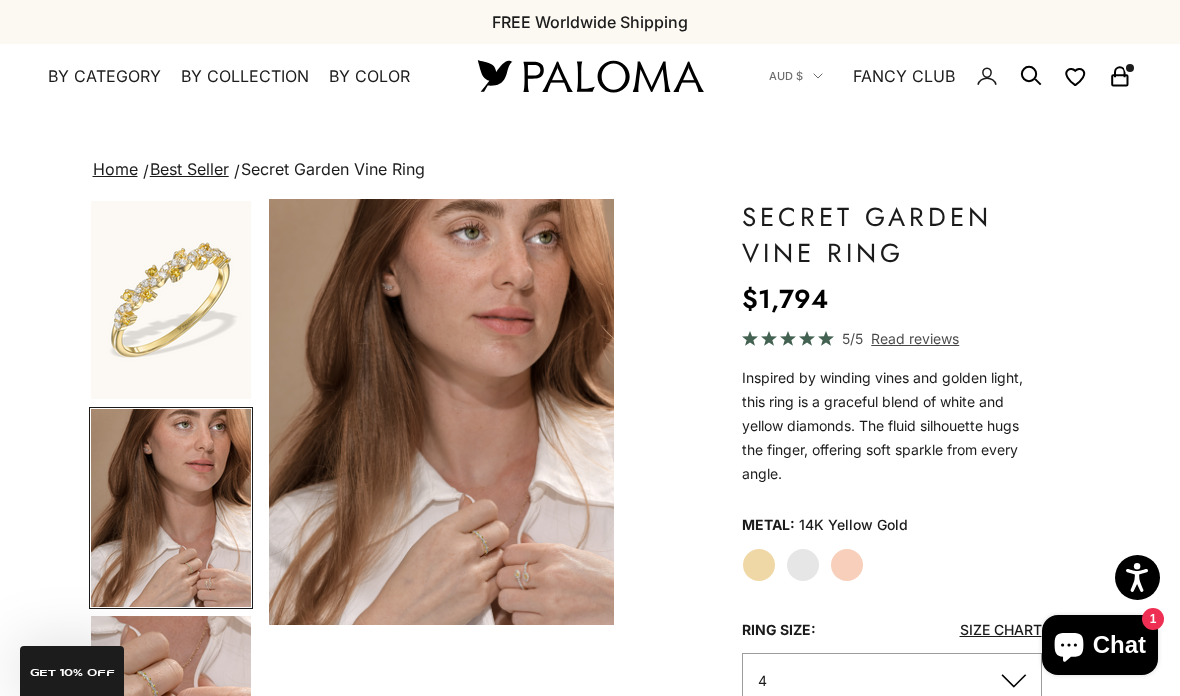 click at bounding box center [171, 715] 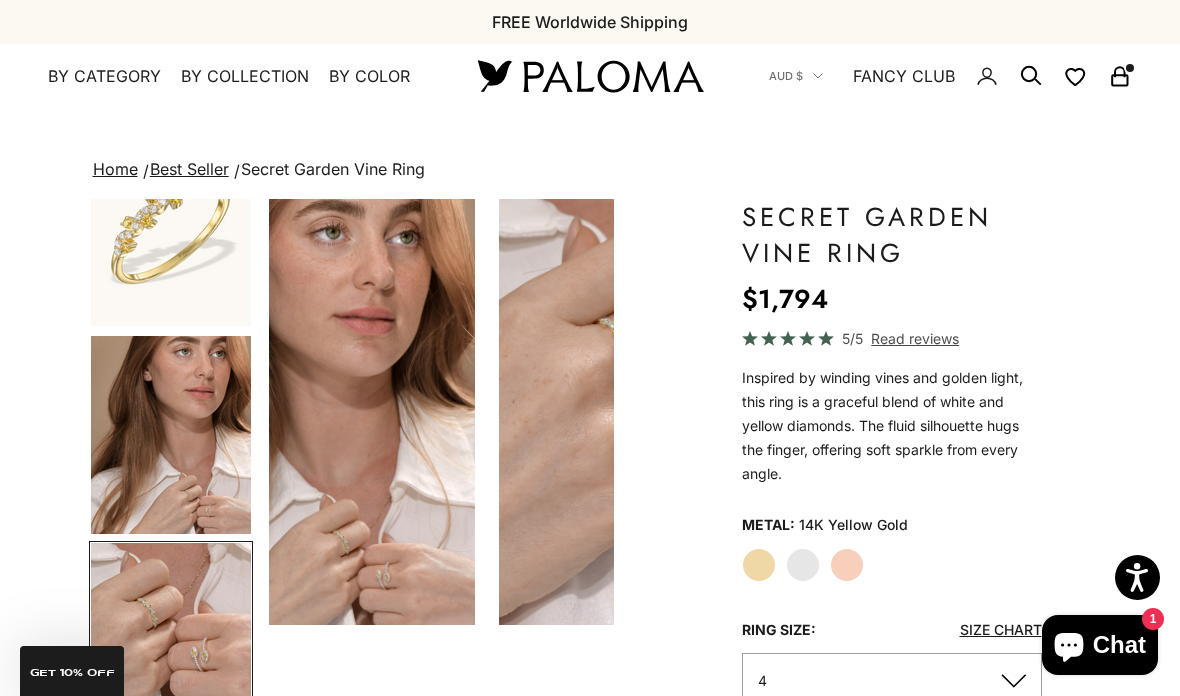 scroll, scrollTop: 0, scrollLeft: 706, axis: horizontal 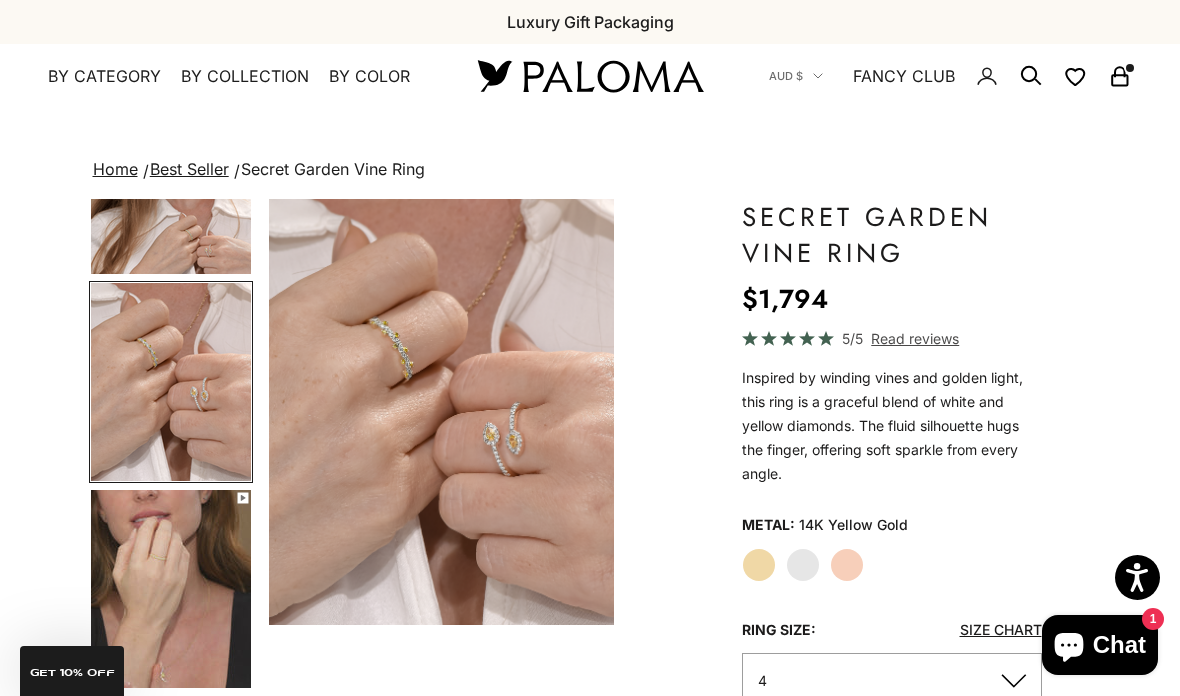 click at bounding box center (171, 589) 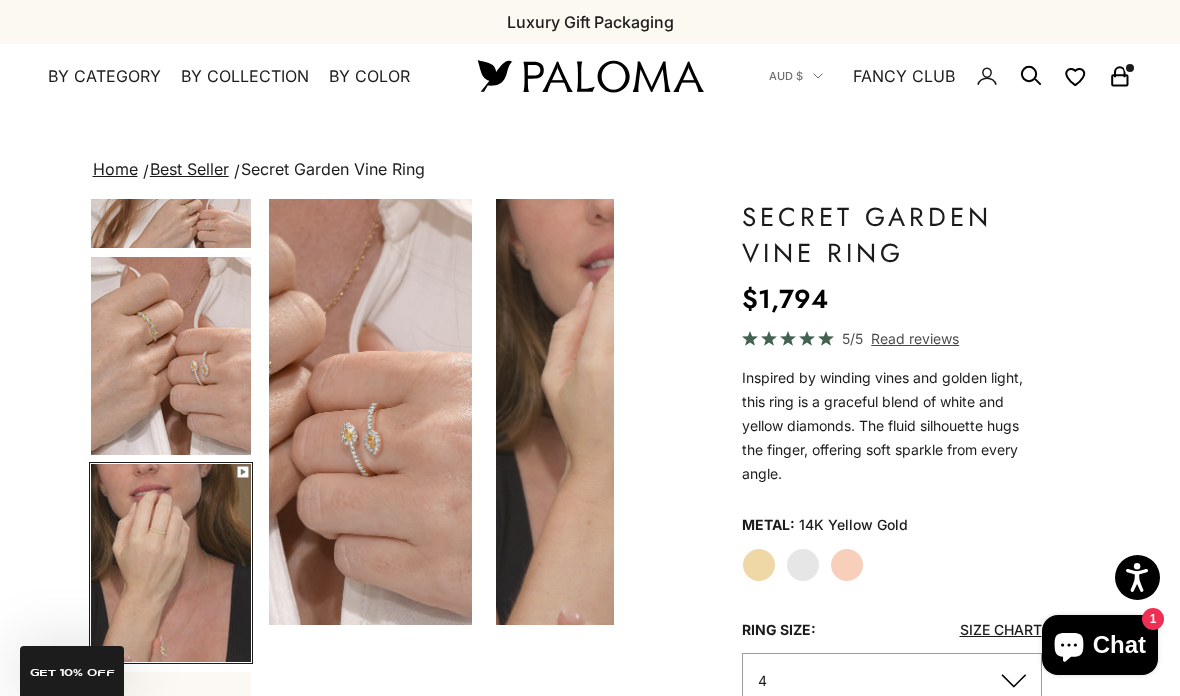 scroll, scrollTop: 0, scrollLeft: 1077, axis: horizontal 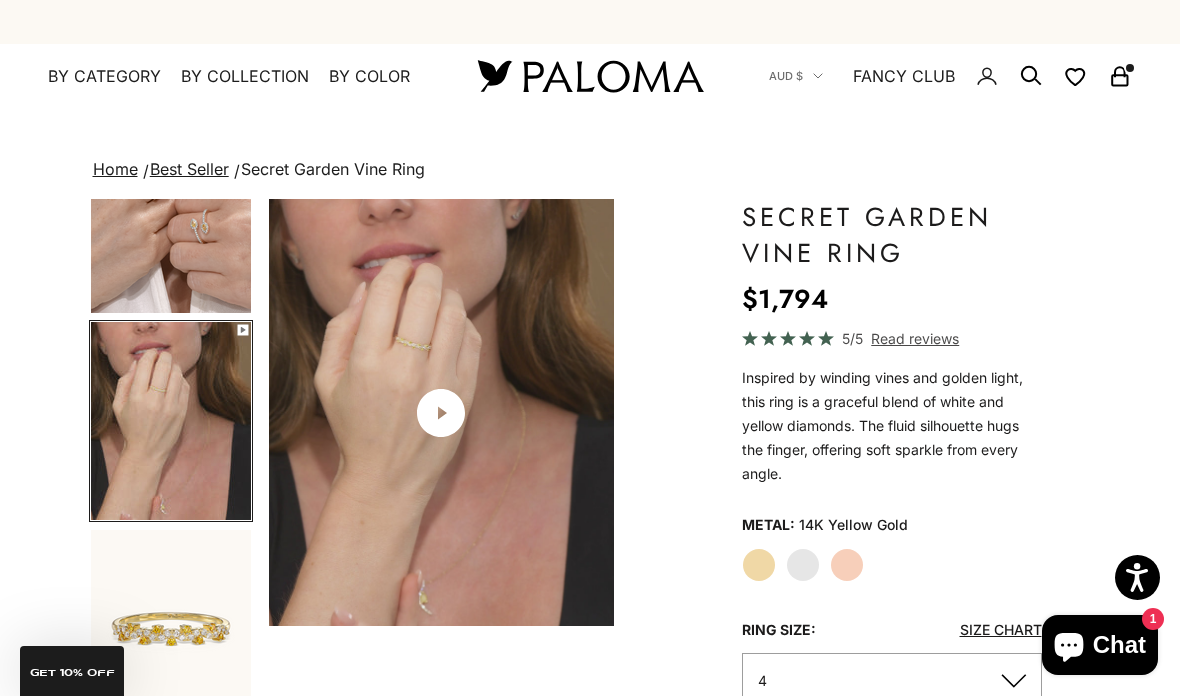 click at bounding box center (171, 629) 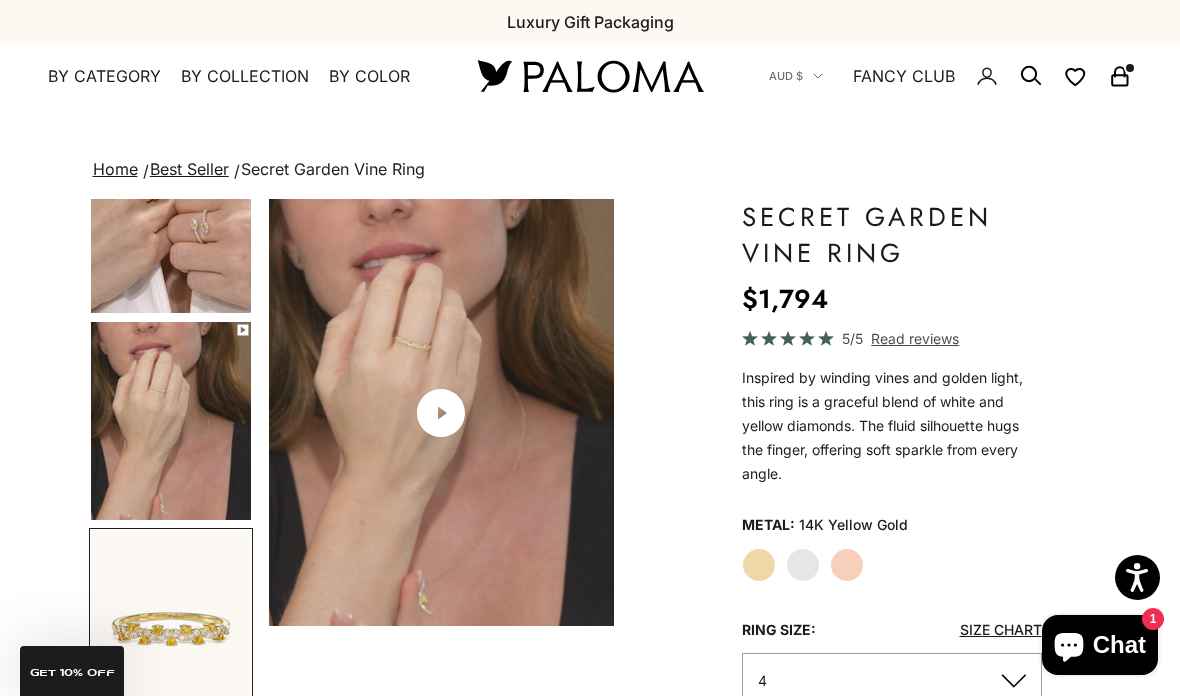 scroll, scrollTop: 0, scrollLeft: 1439, axis: horizontal 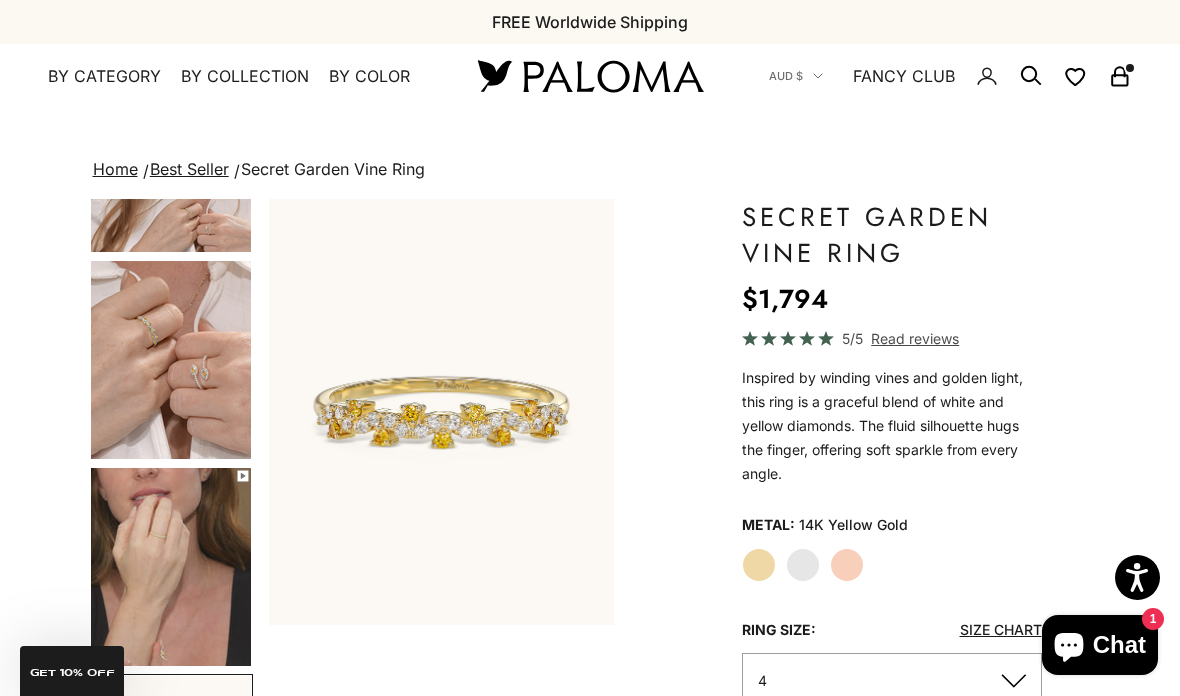 click on "White Gold" 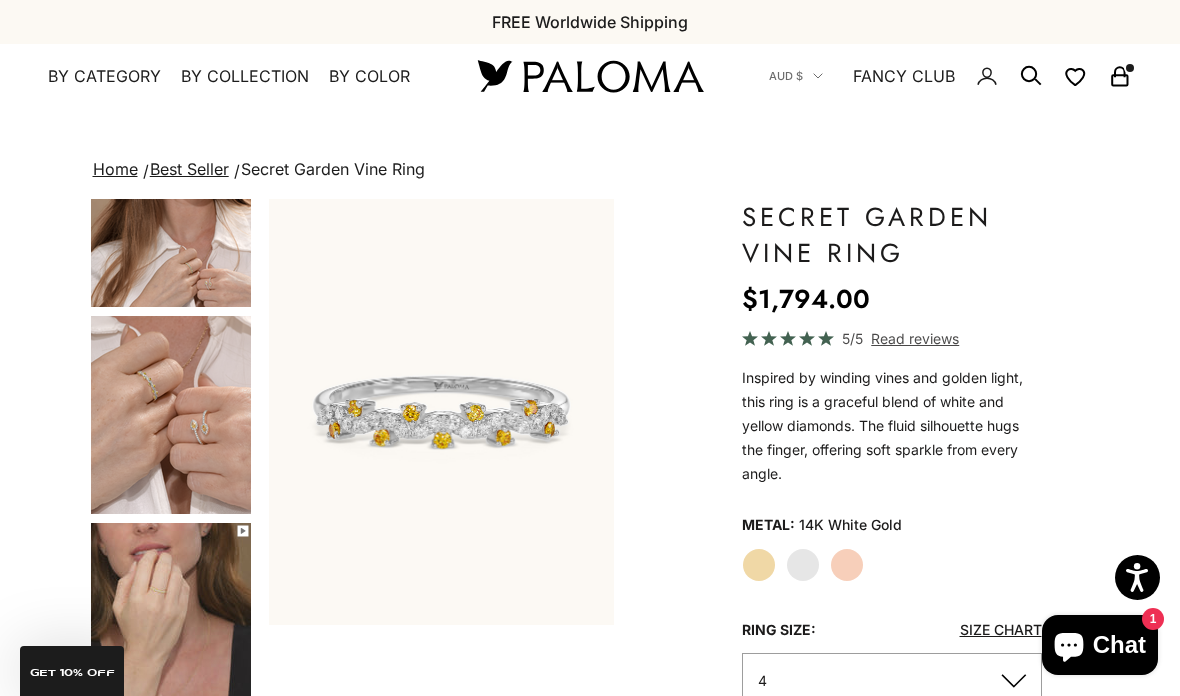 scroll, scrollTop: 0, scrollLeft: 0, axis: both 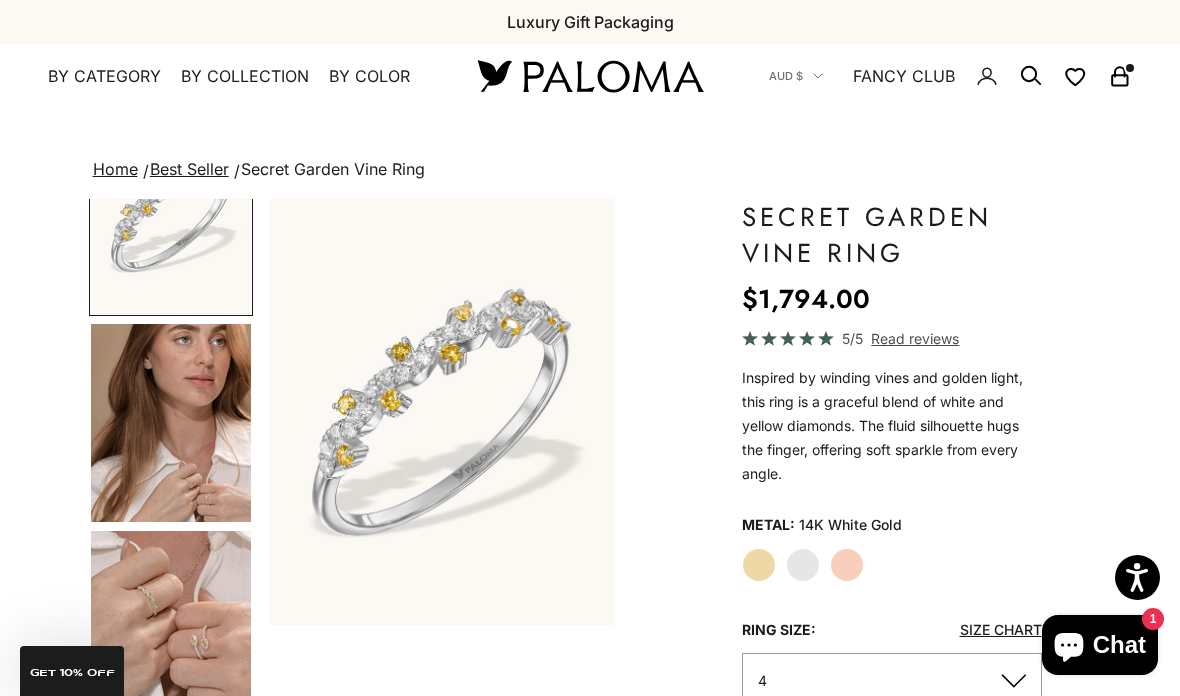 click at bounding box center (171, 630) 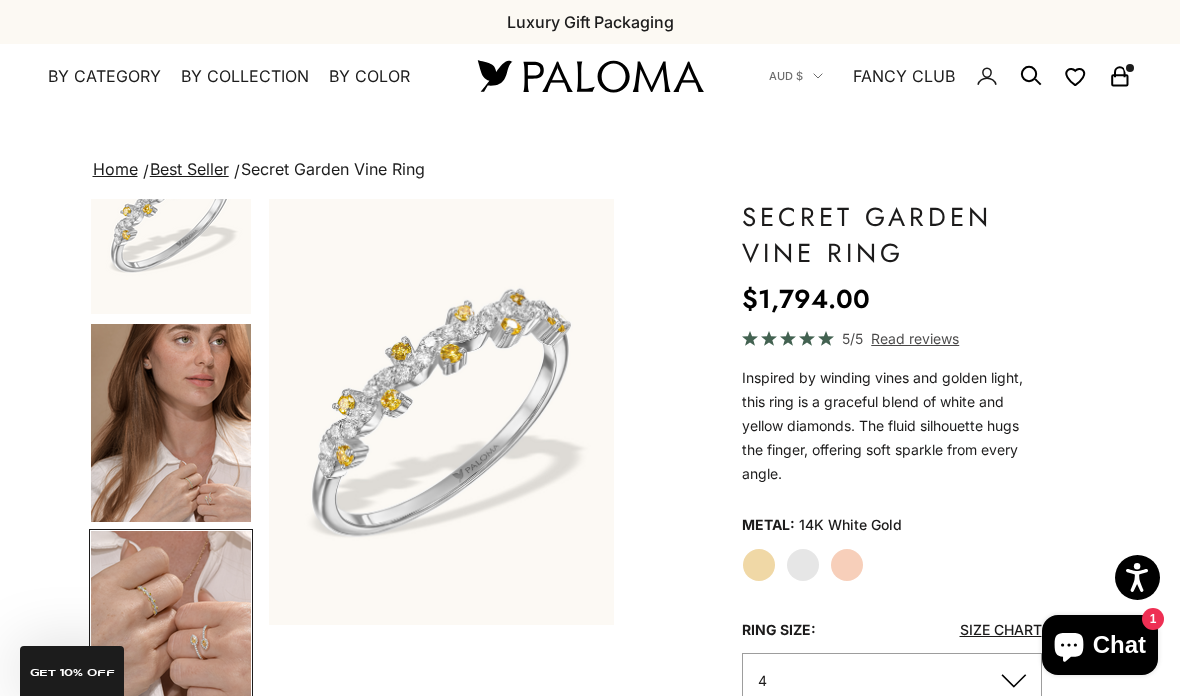 scroll, scrollTop: 186, scrollLeft: 0, axis: vertical 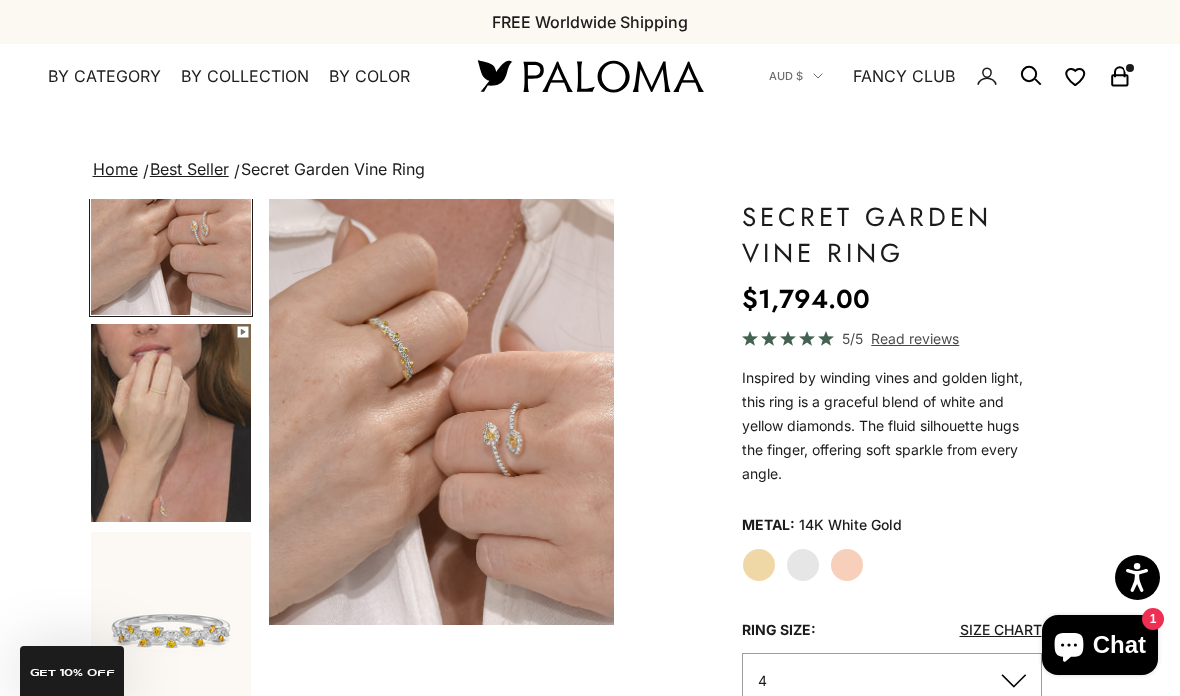 click at bounding box center [171, 631] 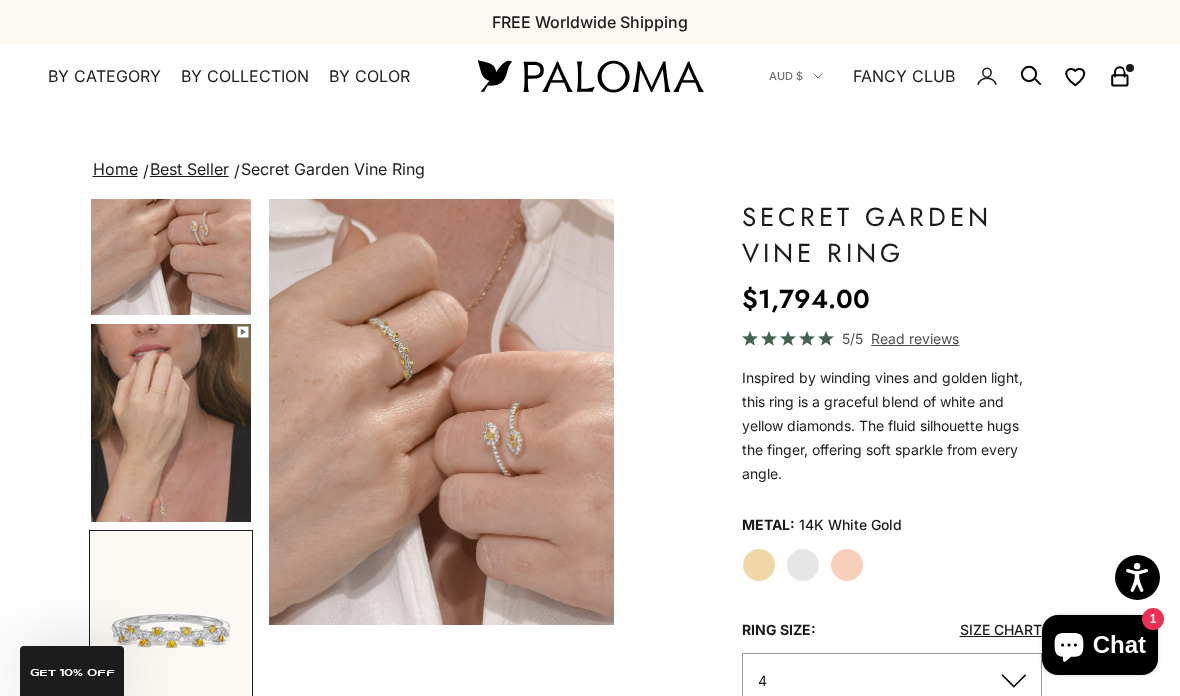 scroll, scrollTop: 594, scrollLeft: 0, axis: vertical 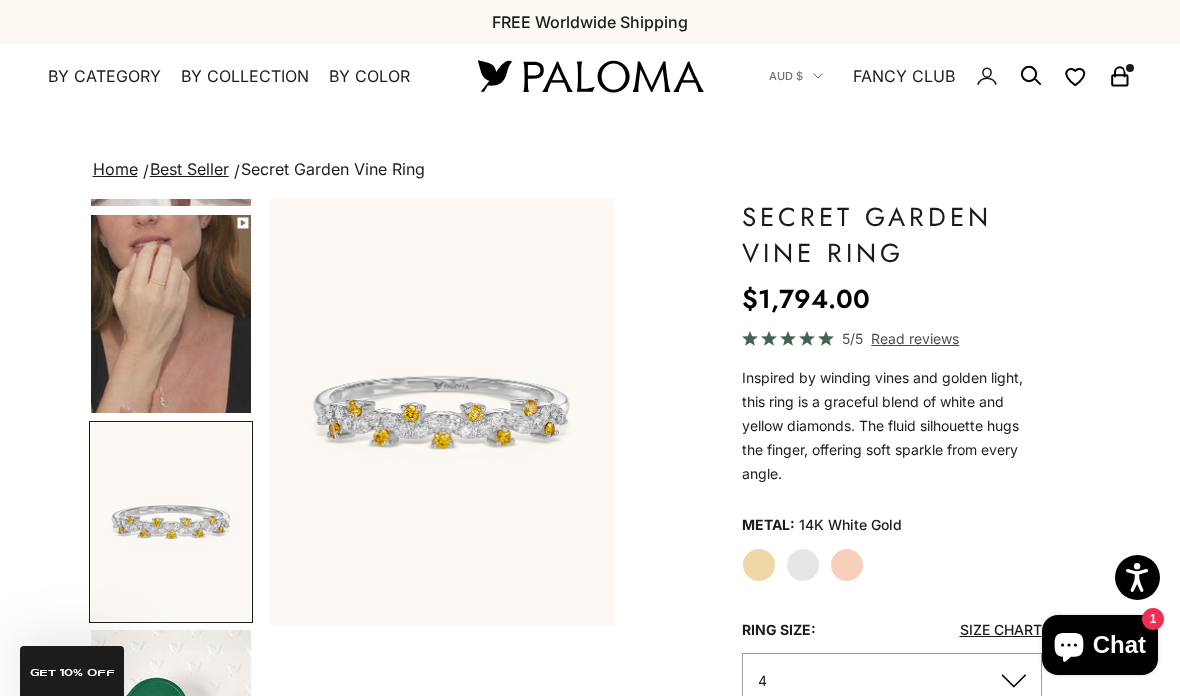 click on "Rose Gold" 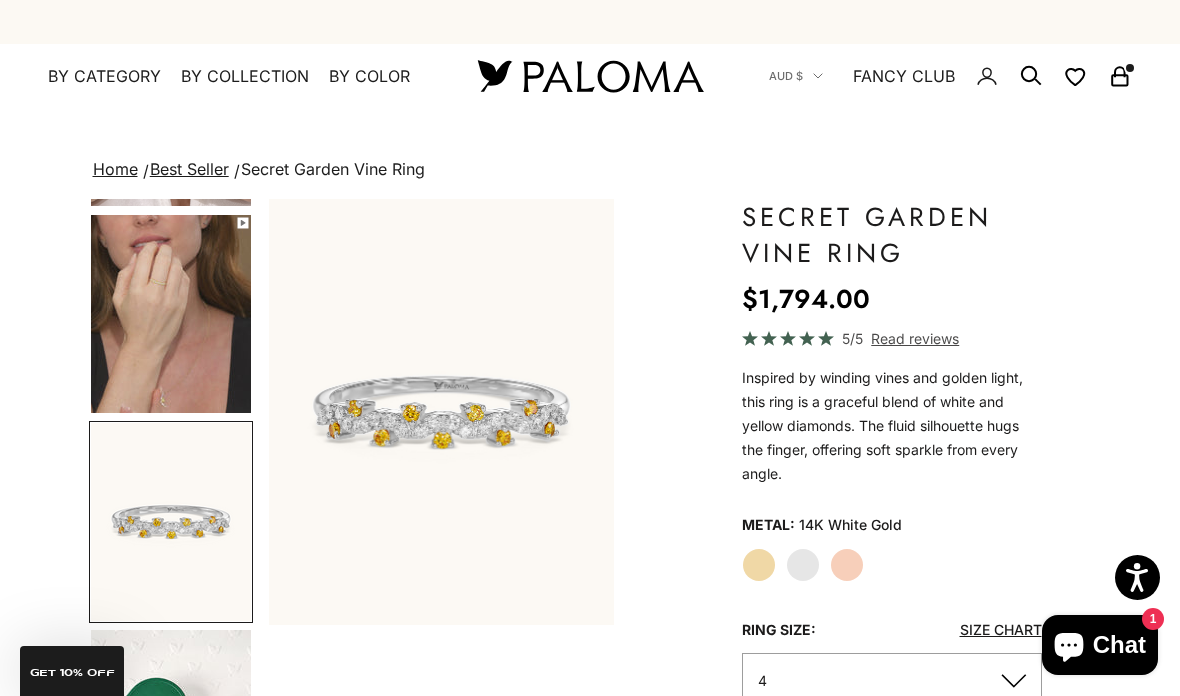 scroll, scrollTop: 0, scrollLeft: 0, axis: both 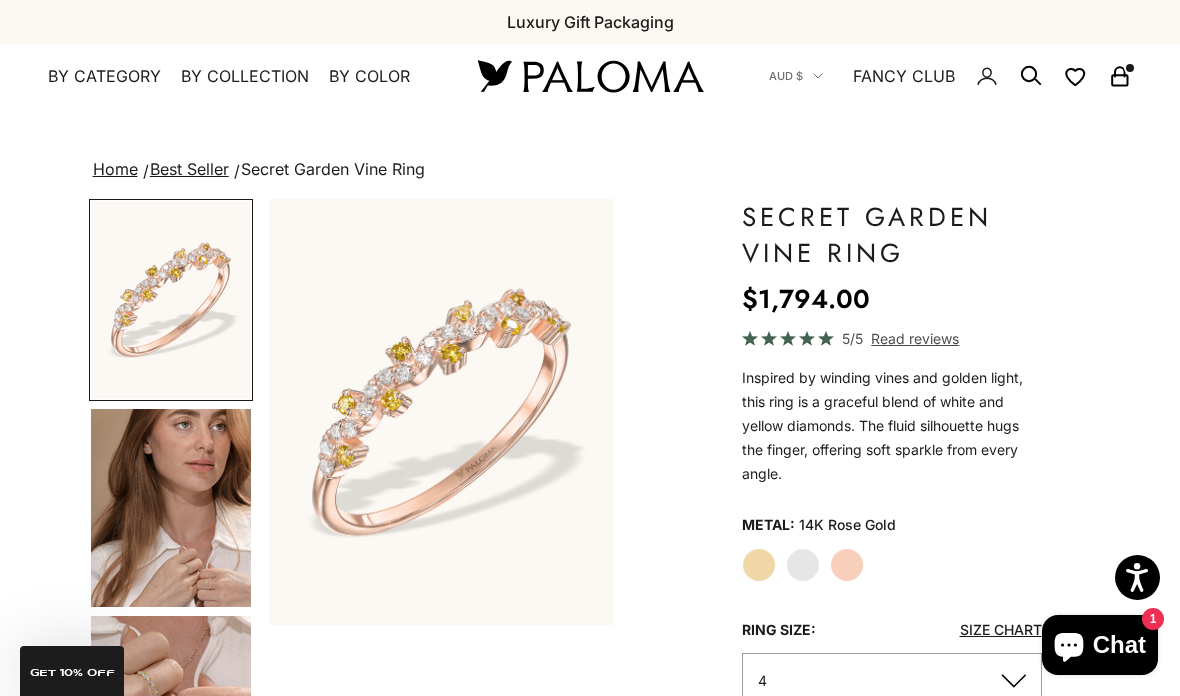 click on "White Gold" 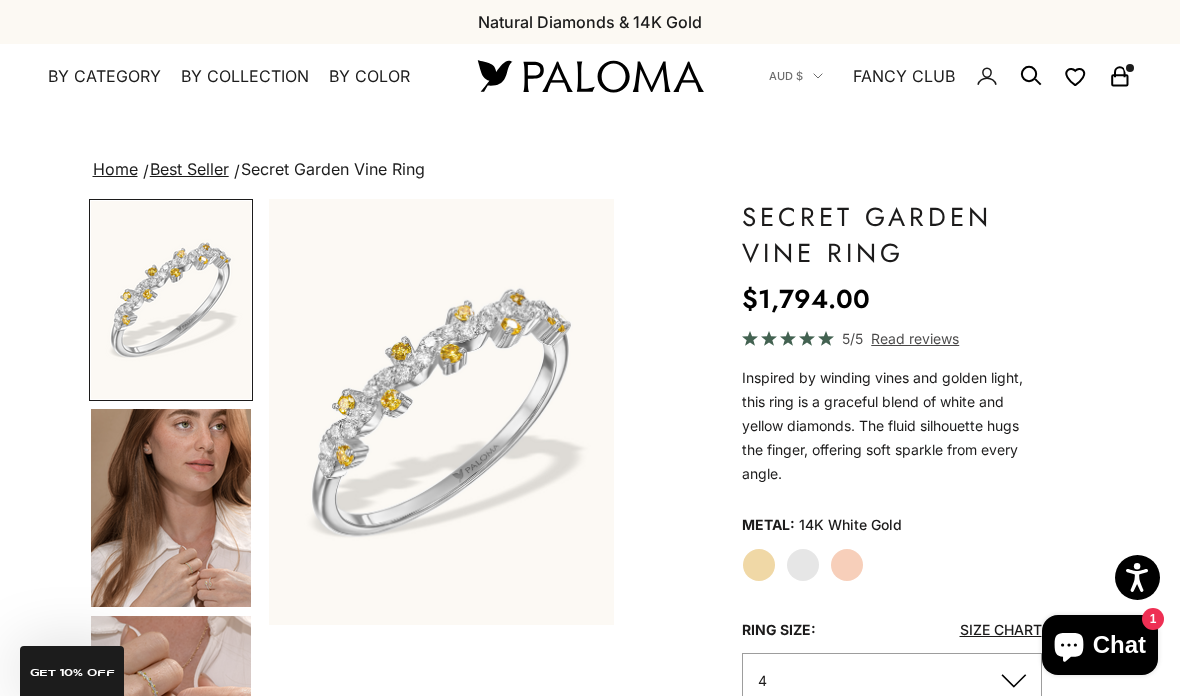 click on "Yellow Gold" 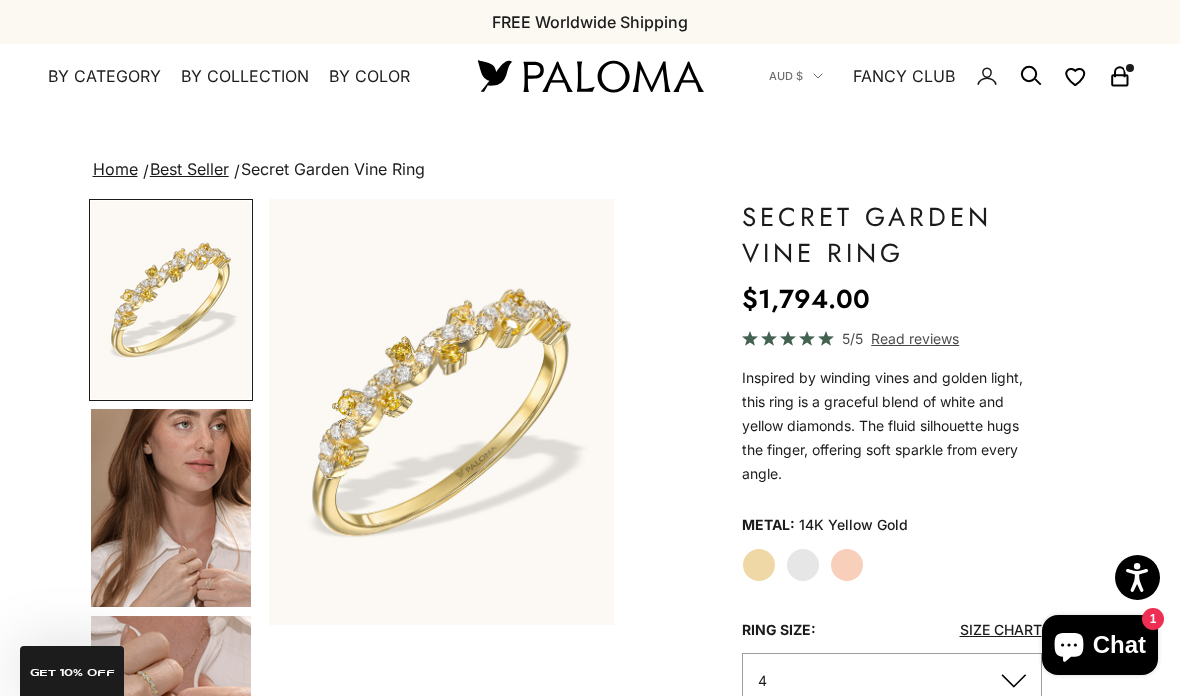 click on "White Gold" 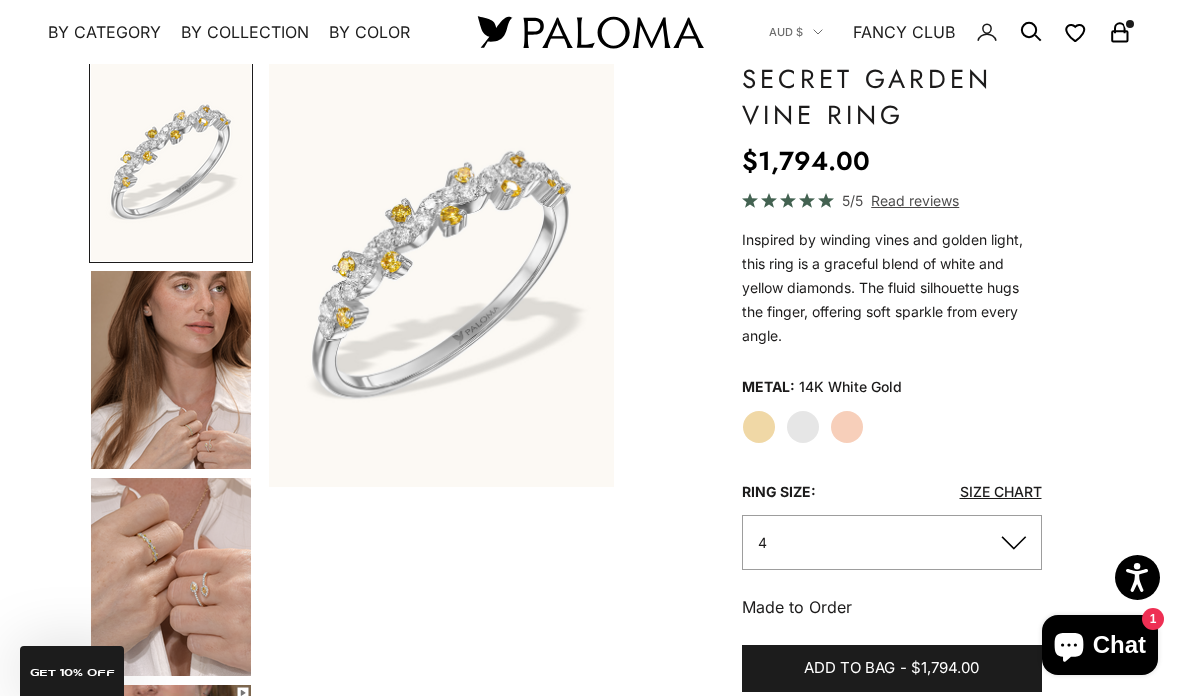 click on "$1,794.00" at bounding box center (945, 668) 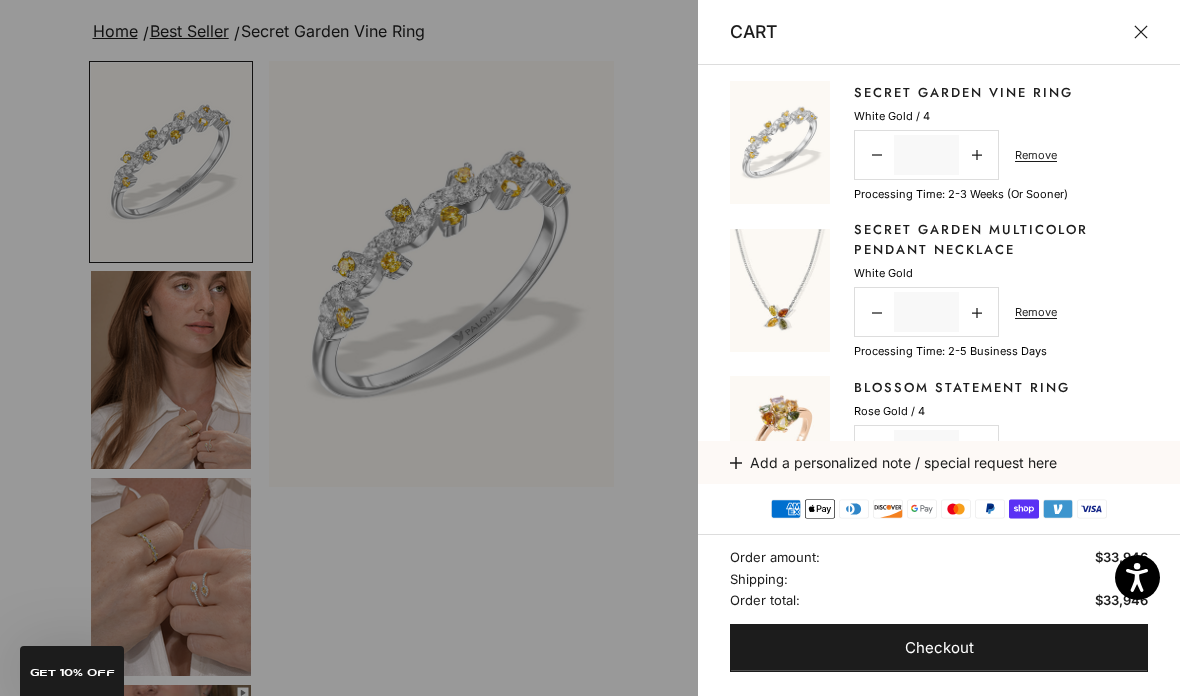 click at bounding box center (1141, 32) 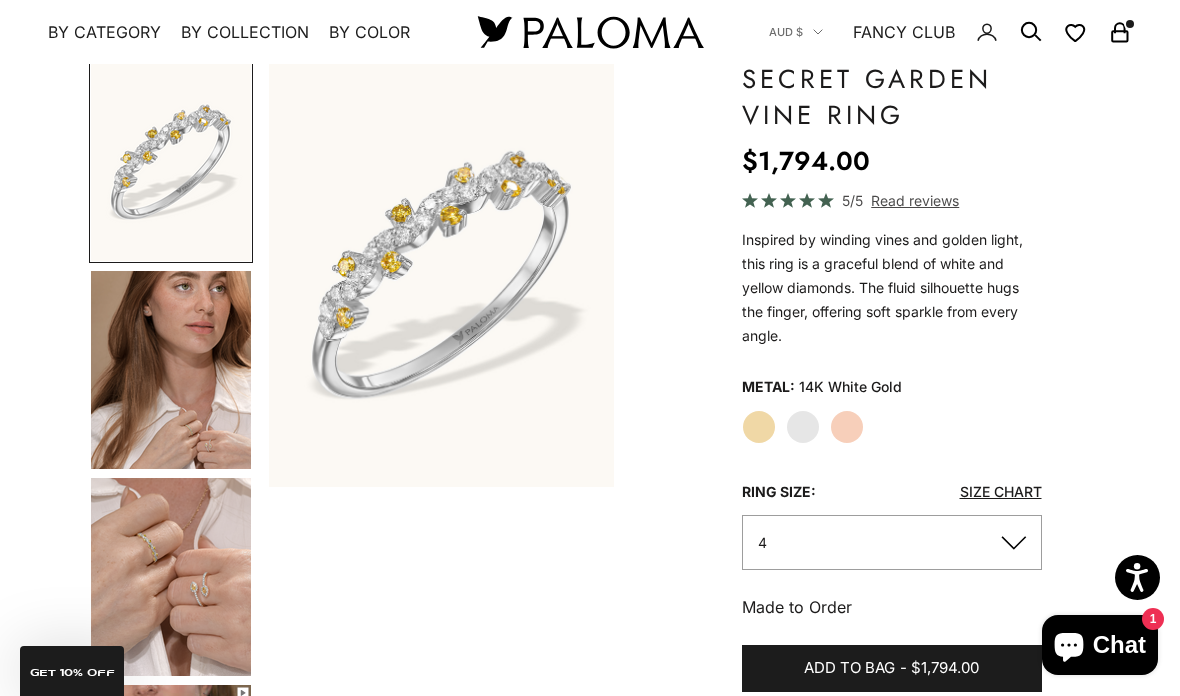 click on "By Collection" at bounding box center [245, 32] 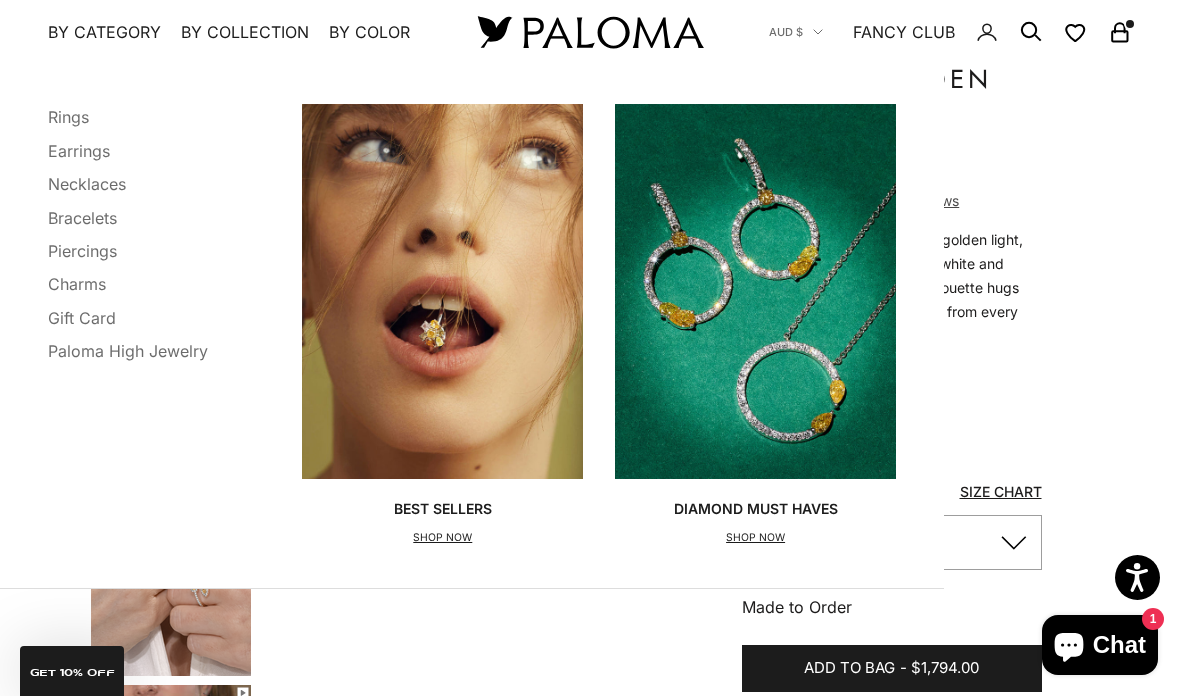 click on "FANCY CLUB" at bounding box center (904, 32) 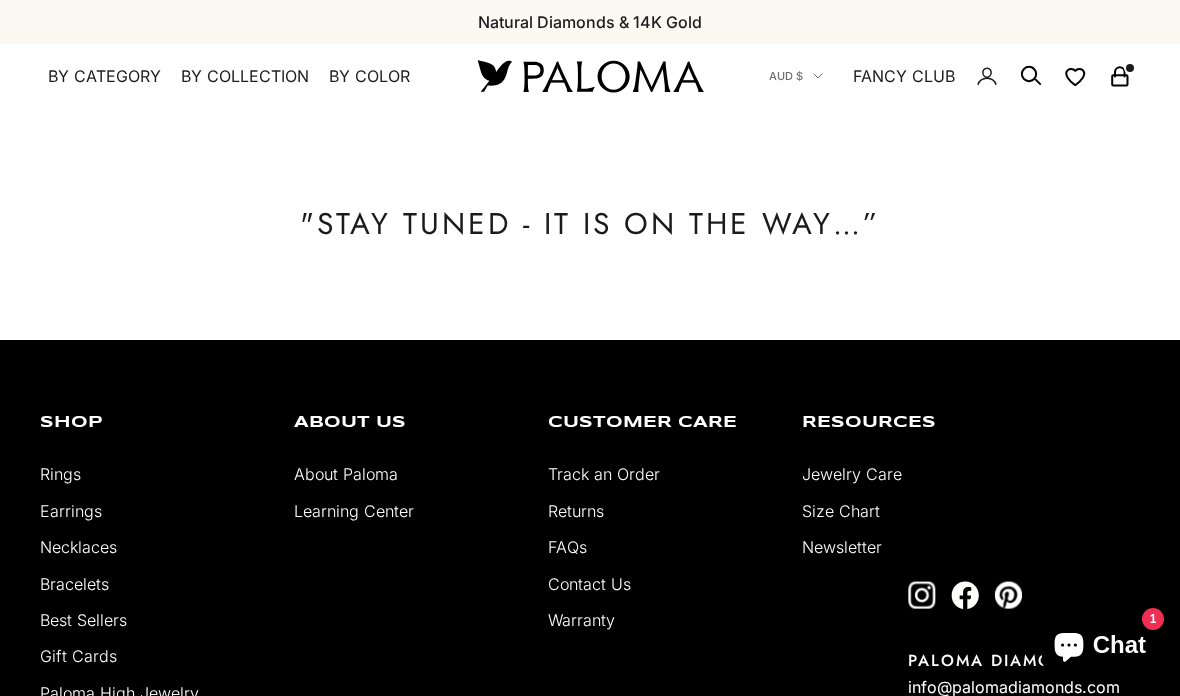 scroll, scrollTop: 0, scrollLeft: 0, axis: both 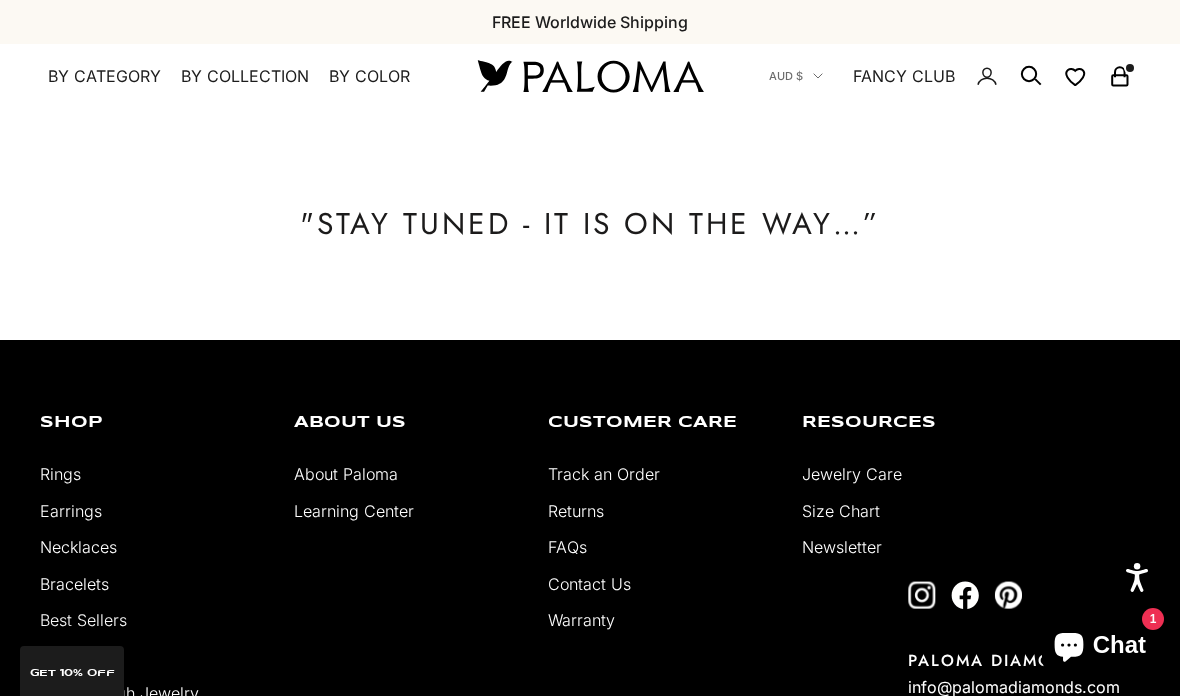 click on "By Color" at bounding box center [369, 77] 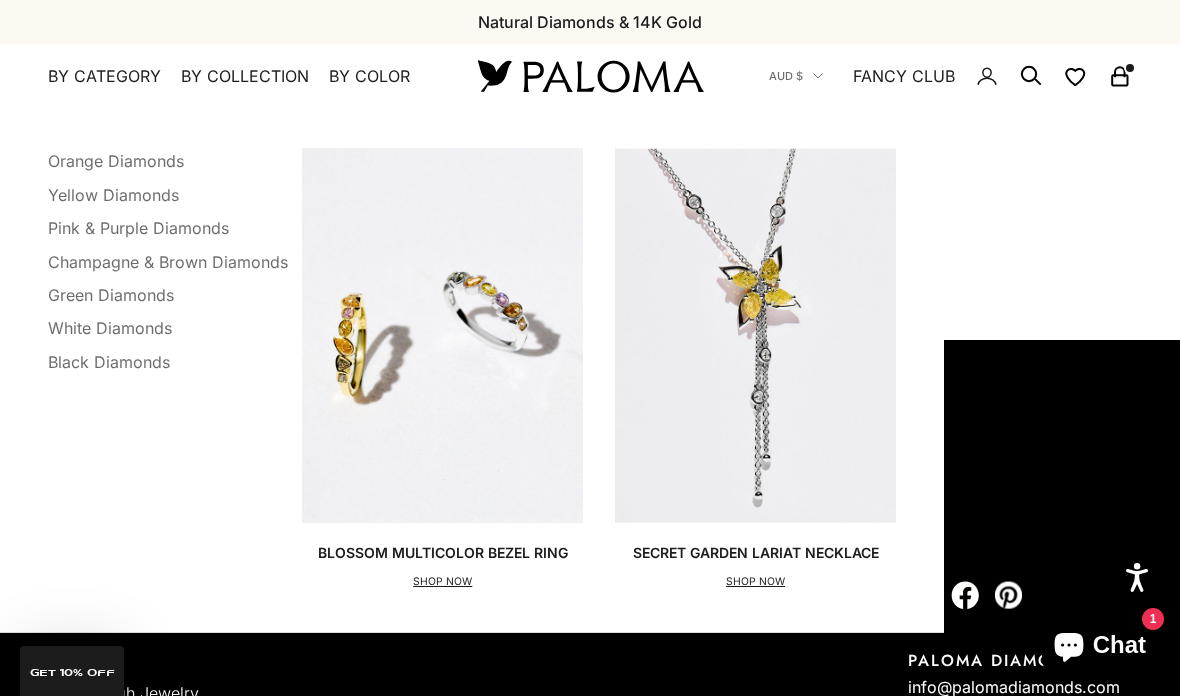 click on "Pink & Purple Diamonds" at bounding box center [138, 228] 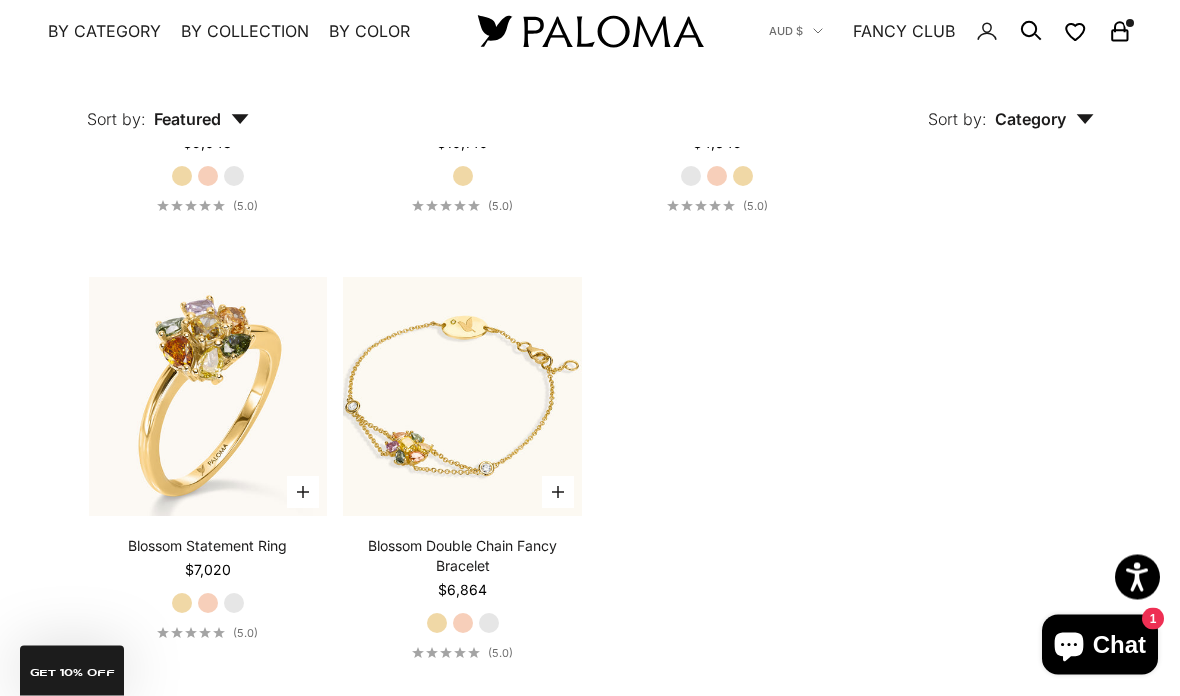 scroll, scrollTop: 738, scrollLeft: 0, axis: vertical 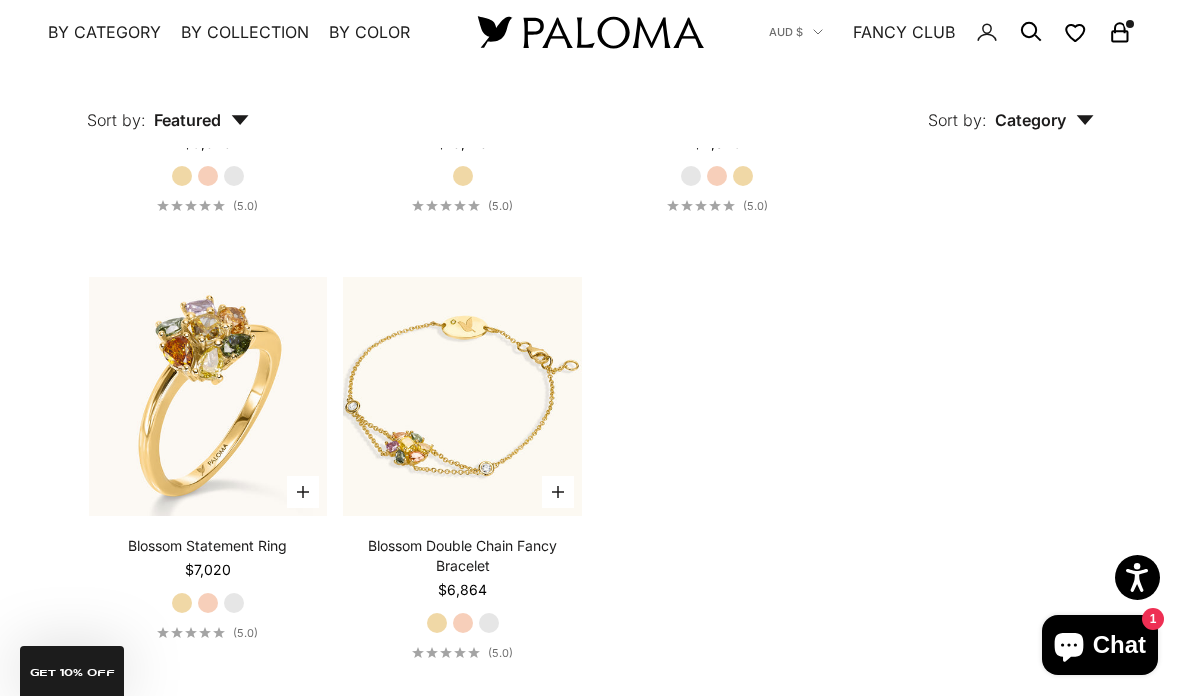 click on "By Color" at bounding box center (369, 32) 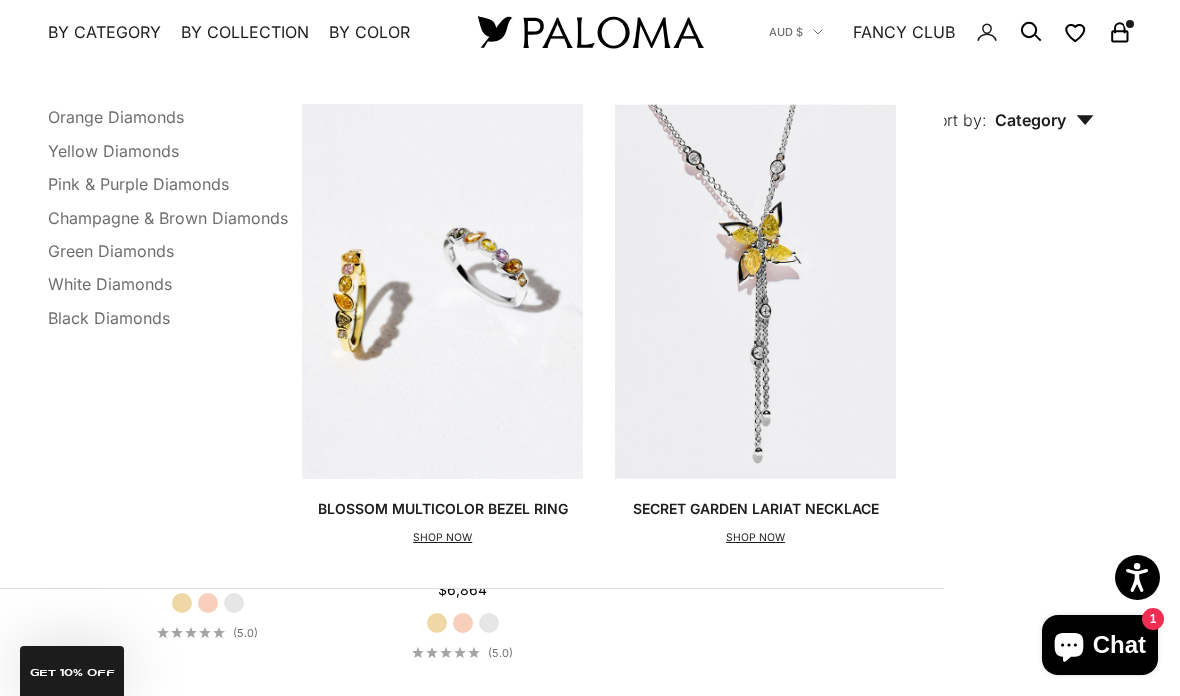 click on "Champagne & Brown Diamonds" at bounding box center (168, 217) 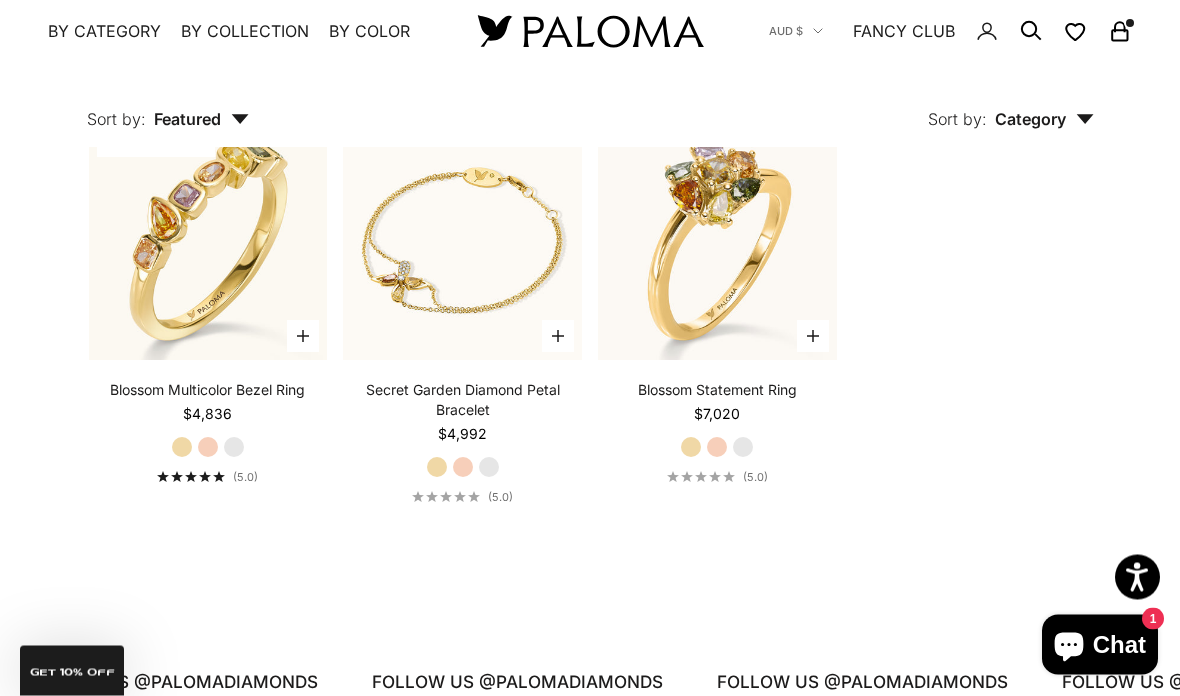 scroll, scrollTop: 459, scrollLeft: 0, axis: vertical 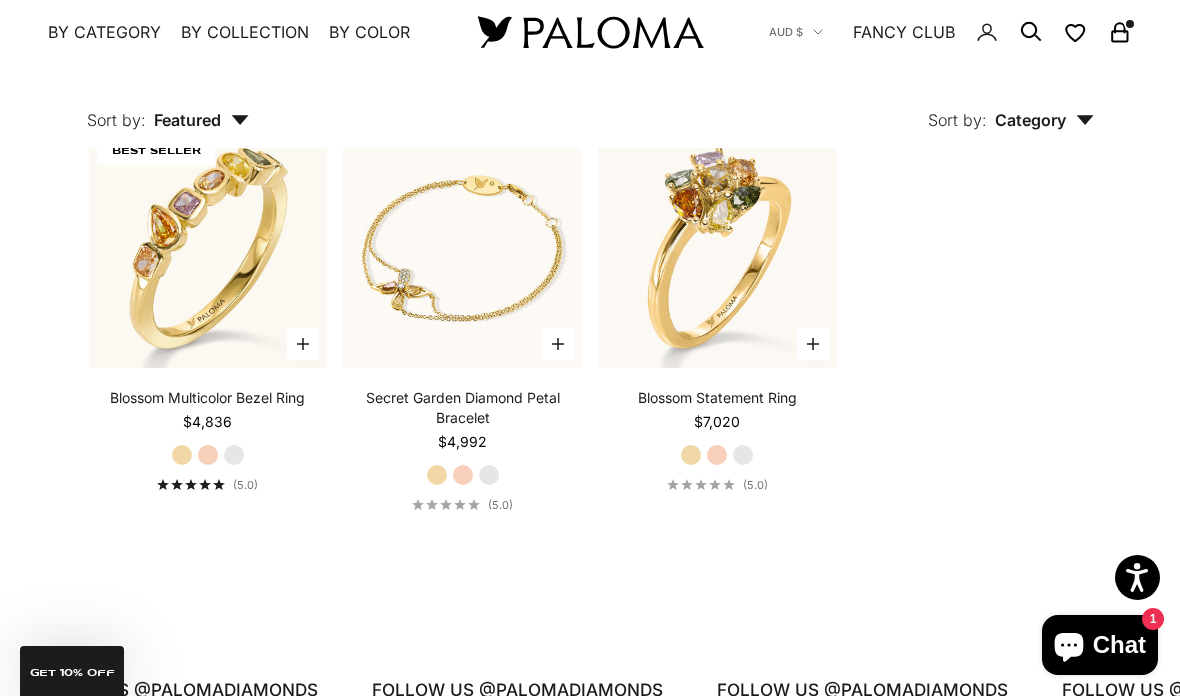 click on "By Color" at bounding box center [369, 32] 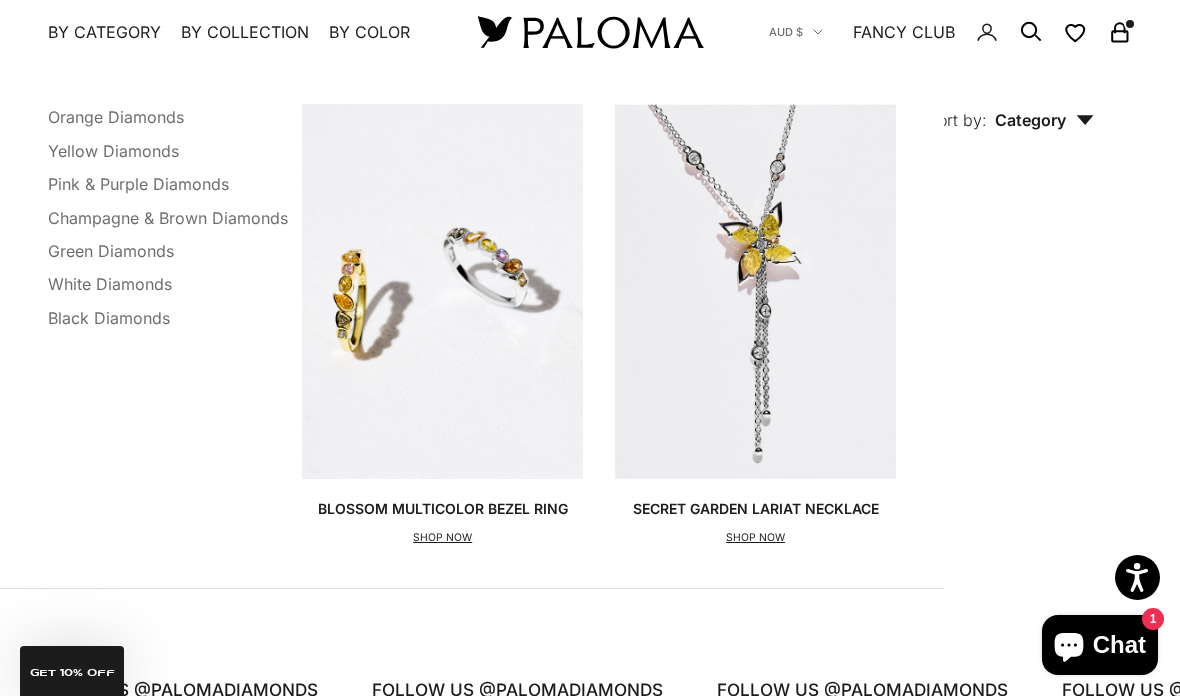 click on "Green Diamonds" at bounding box center [111, 251] 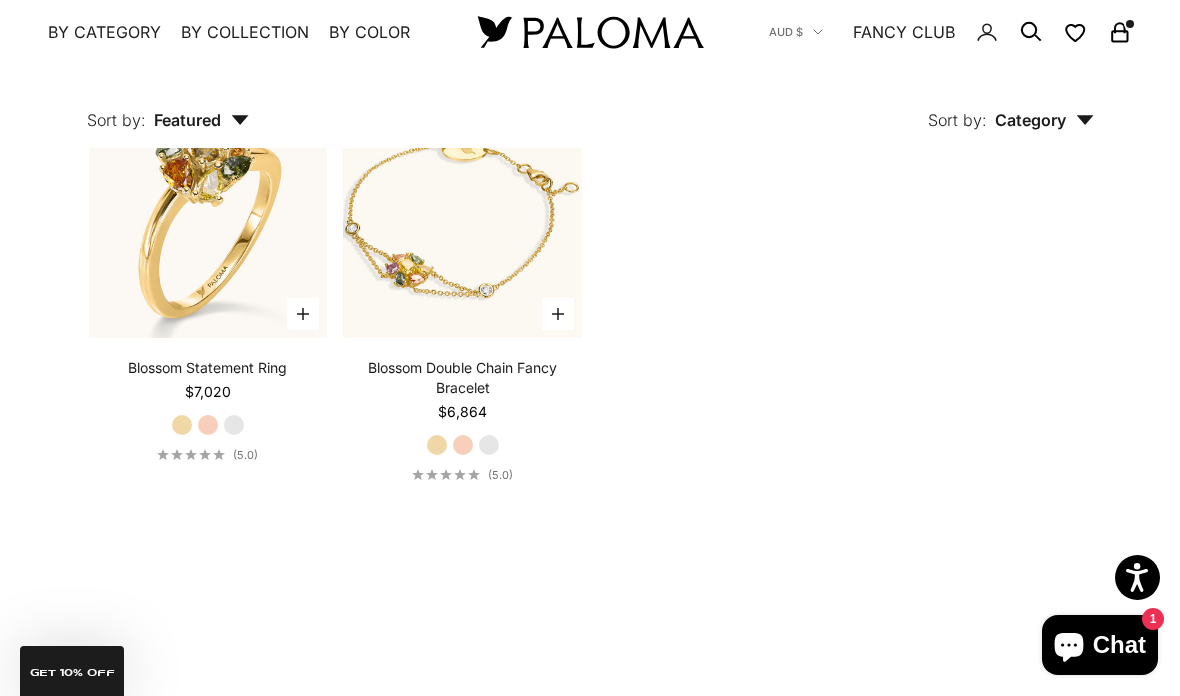 scroll, scrollTop: 2268, scrollLeft: 0, axis: vertical 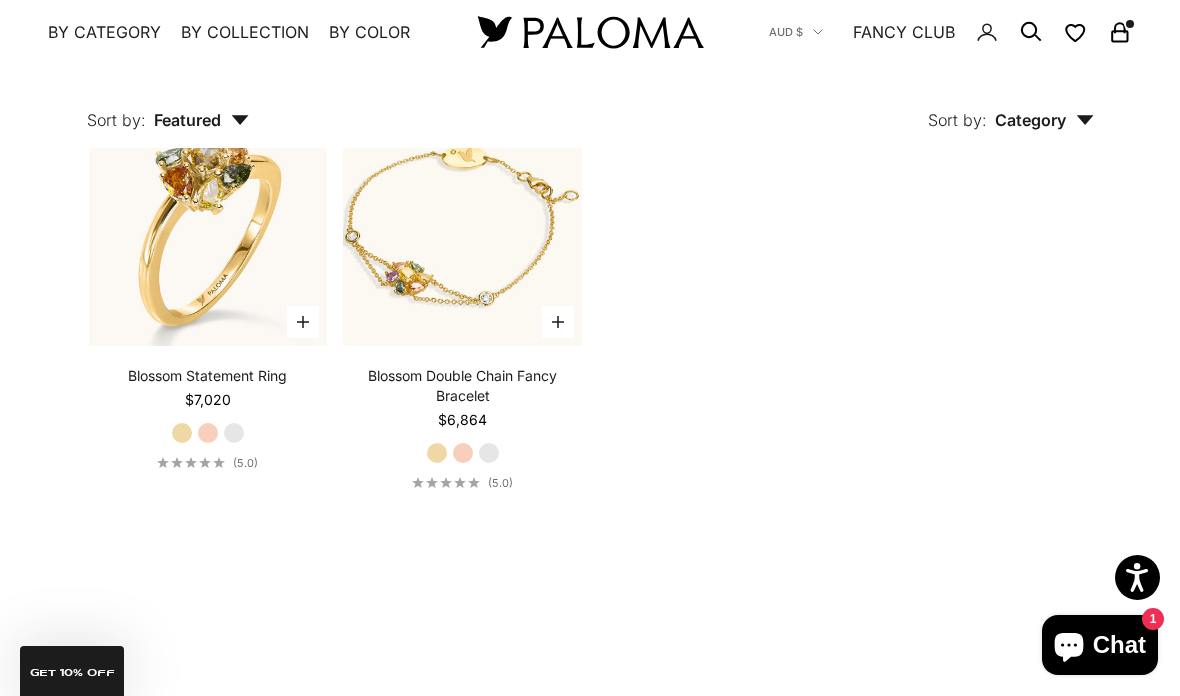 click on "By Category" at bounding box center (104, 32) 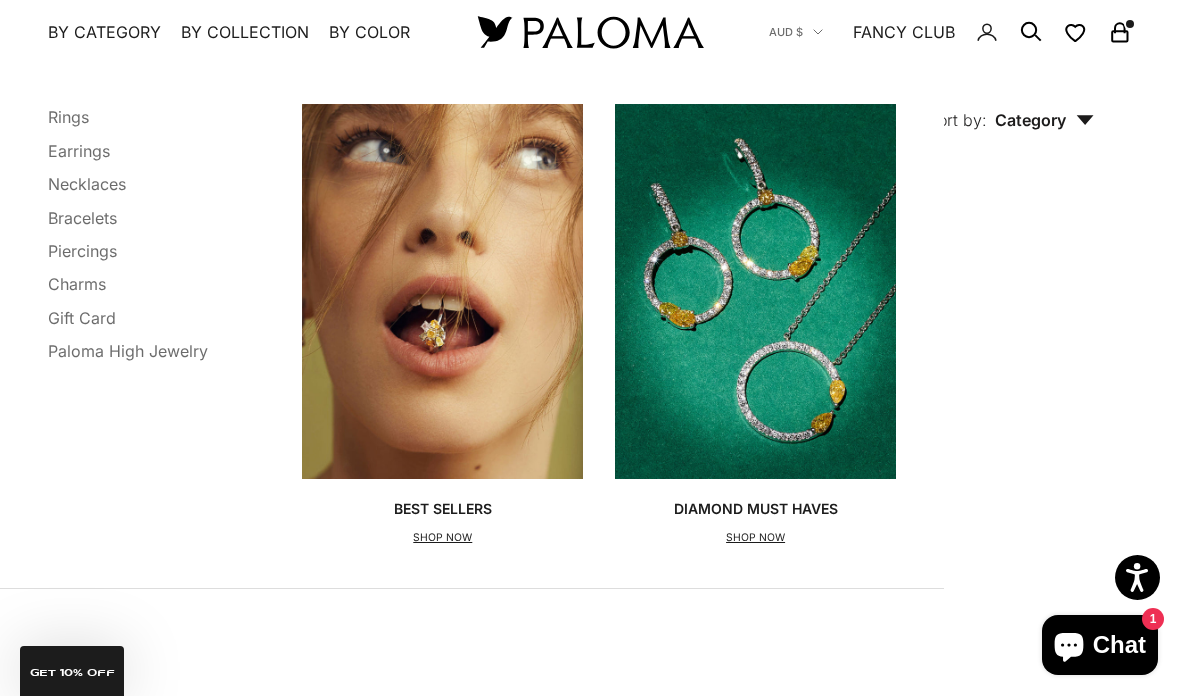 click on "Paloma High Jewelry" at bounding box center (128, 351) 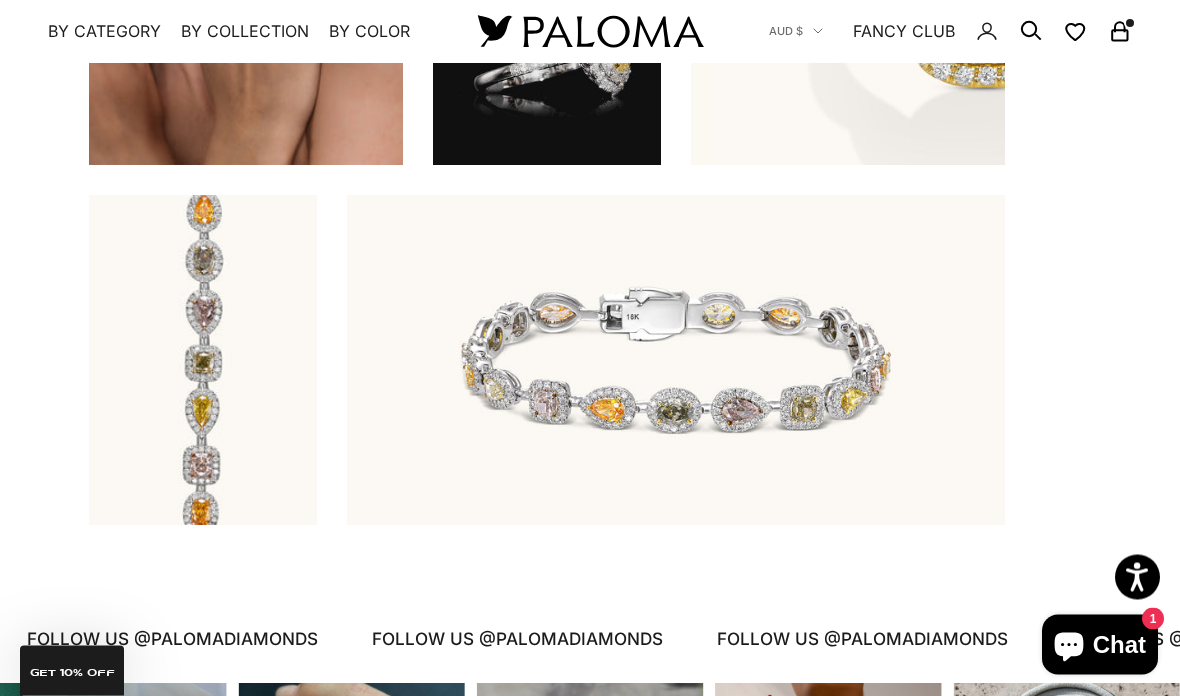 scroll, scrollTop: 4250, scrollLeft: 0, axis: vertical 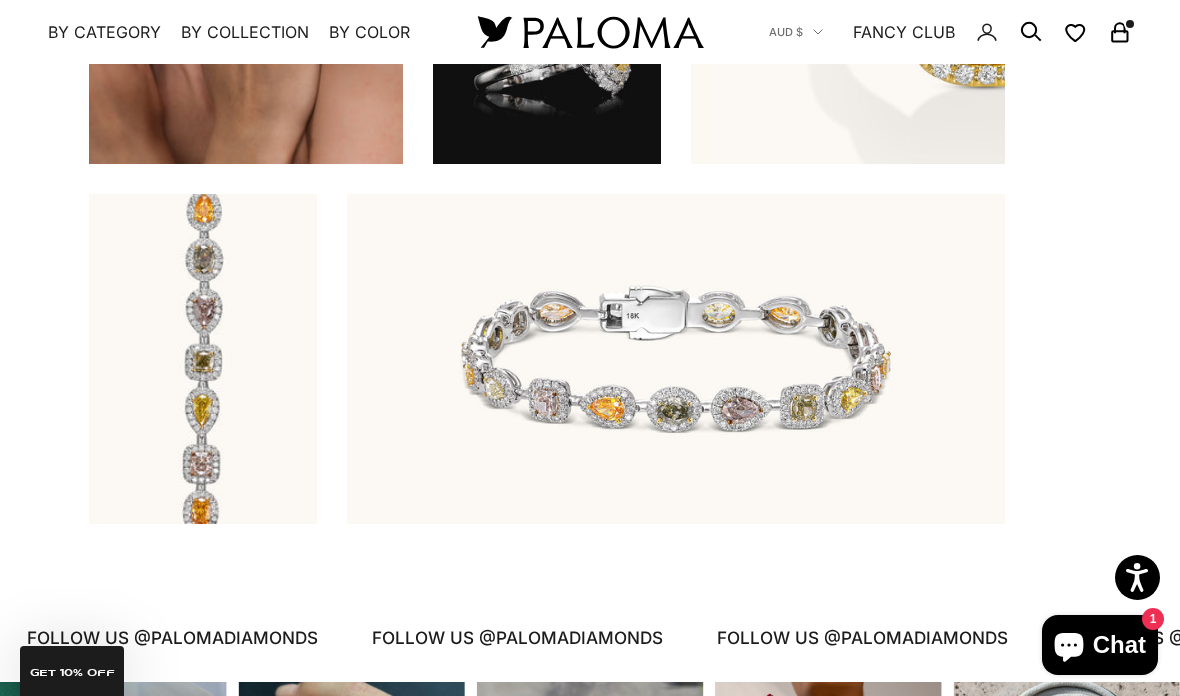 click on "By Collection" at bounding box center [245, 32] 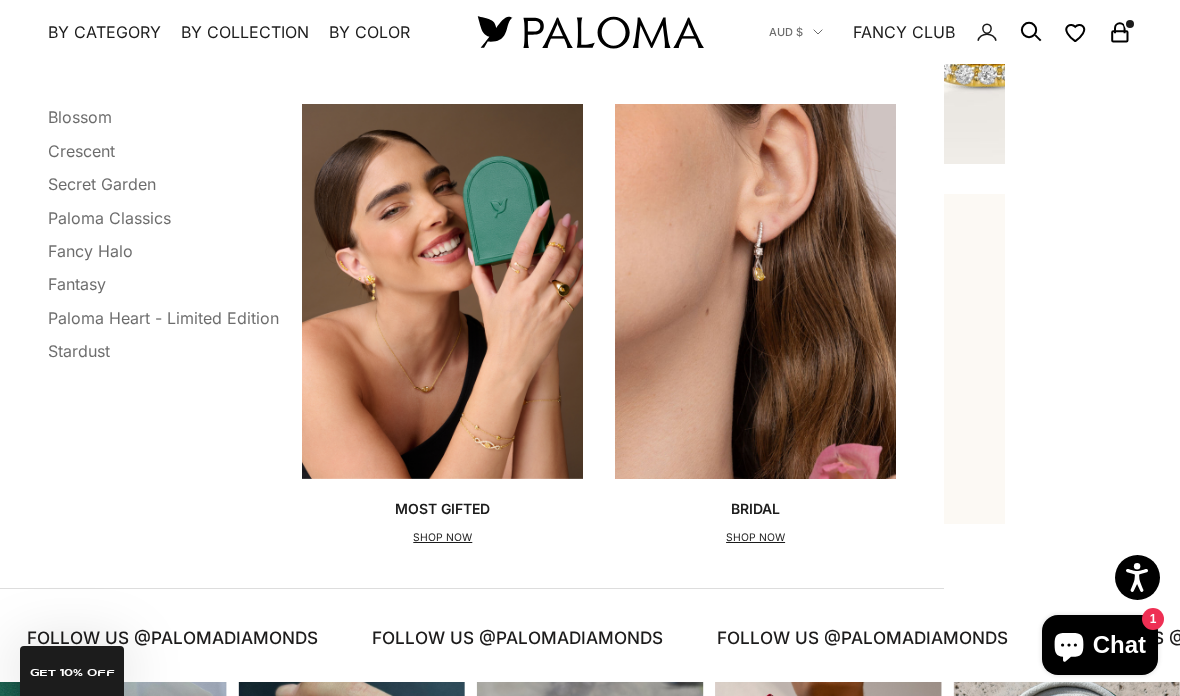 click on "Secret Garden" at bounding box center [102, 184] 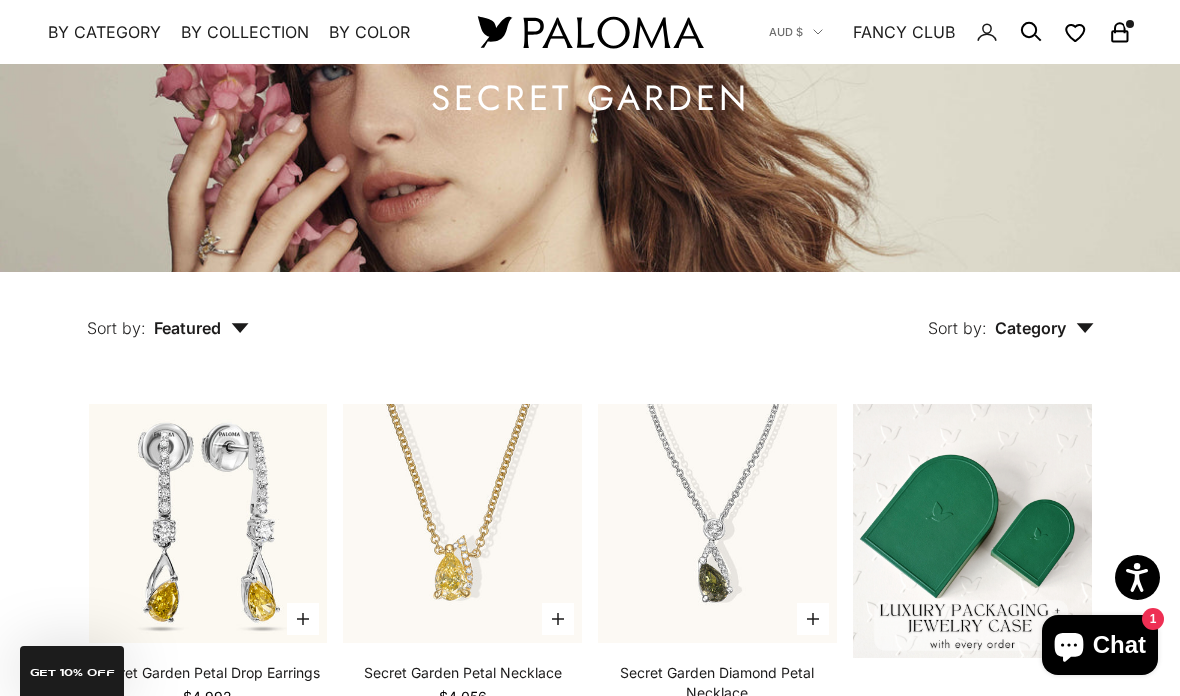 scroll, scrollTop: 186, scrollLeft: 0, axis: vertical 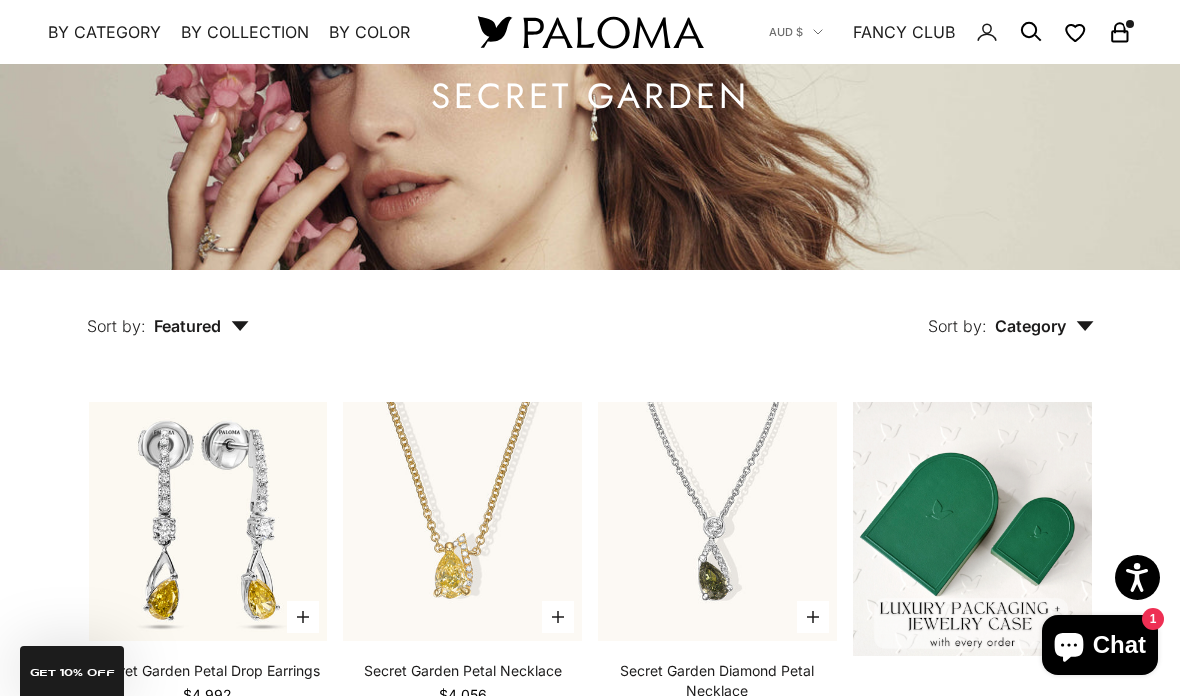click at bounding box center (208, 521) 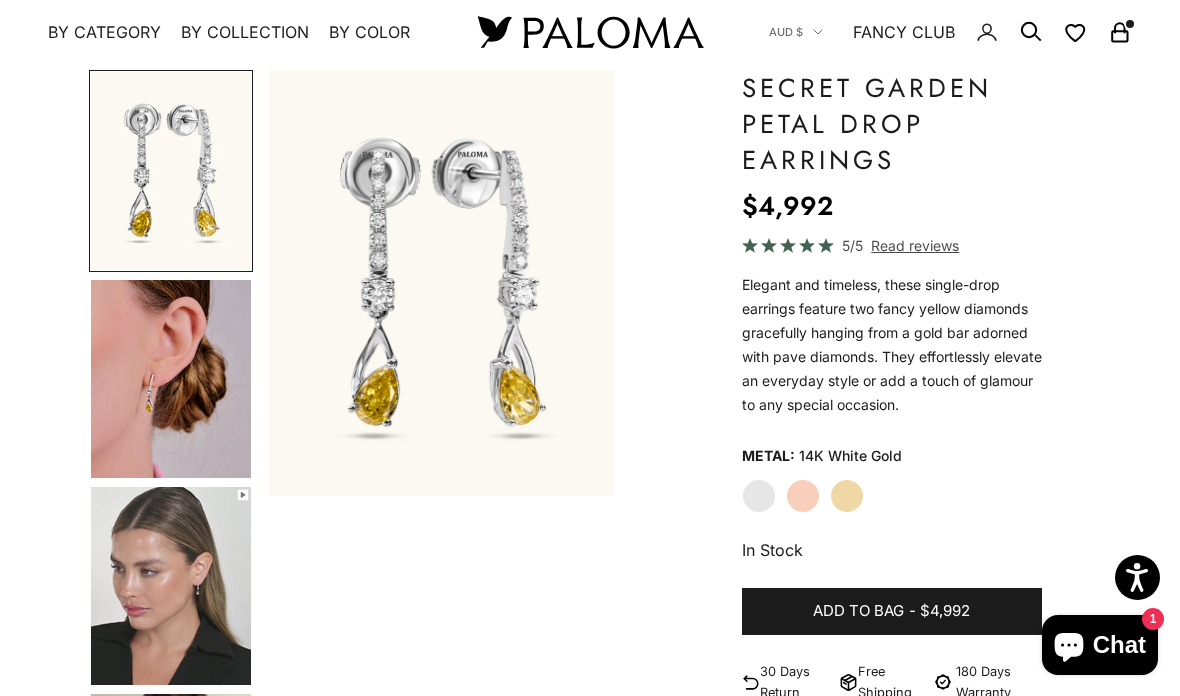 scroll, scrollTop: 130, scrollLeft: 0, axis: vertical 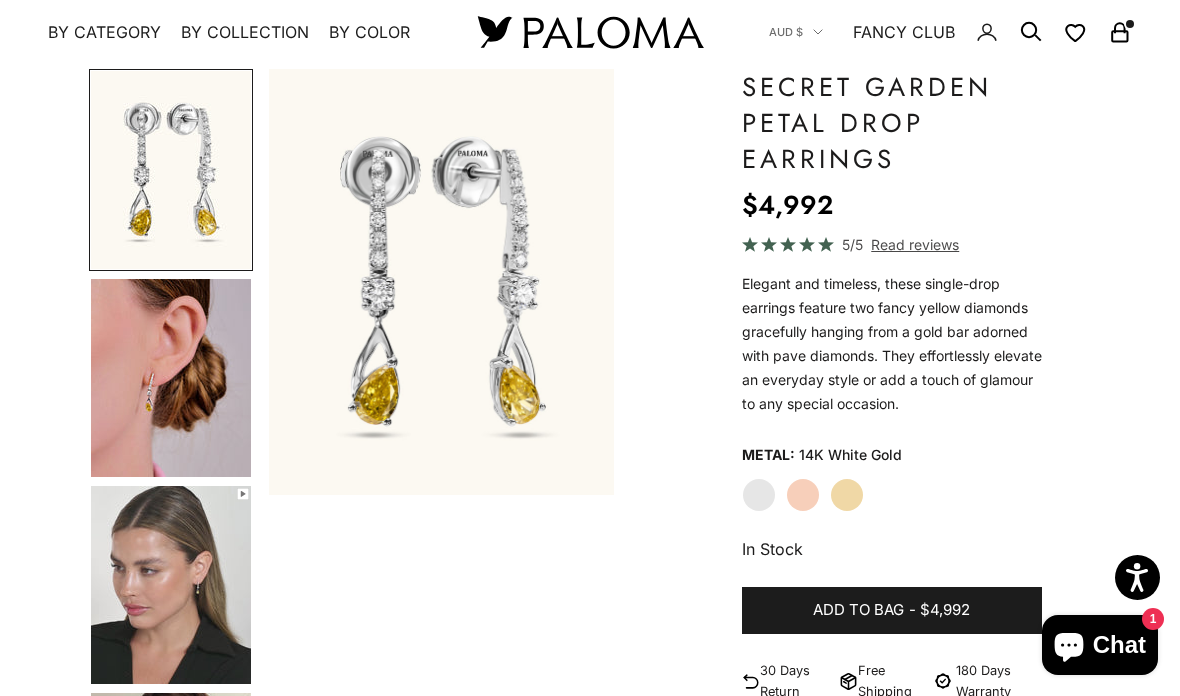 click on "Home
Best Seller
Secret Garden Petal Drop Earrings
Zoom picture
Save
Next
Previous" at bounding box center (590, 709) 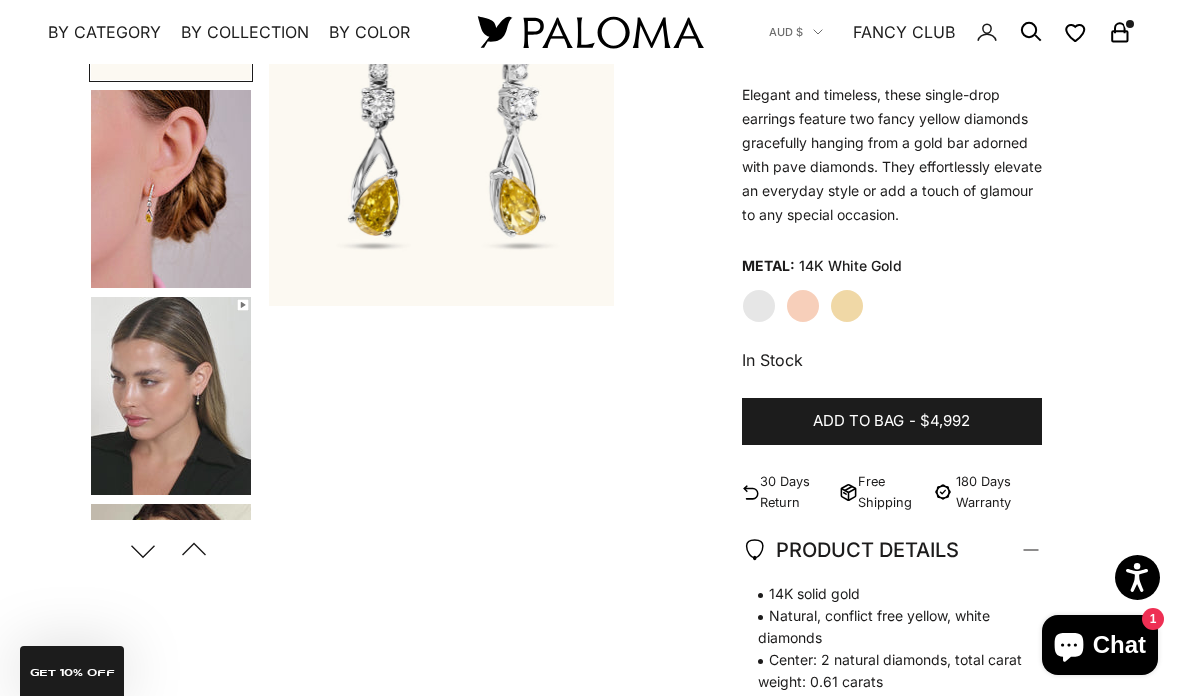 scroll, scrollTop: 327, scrollLeft: 0, axis: vertical 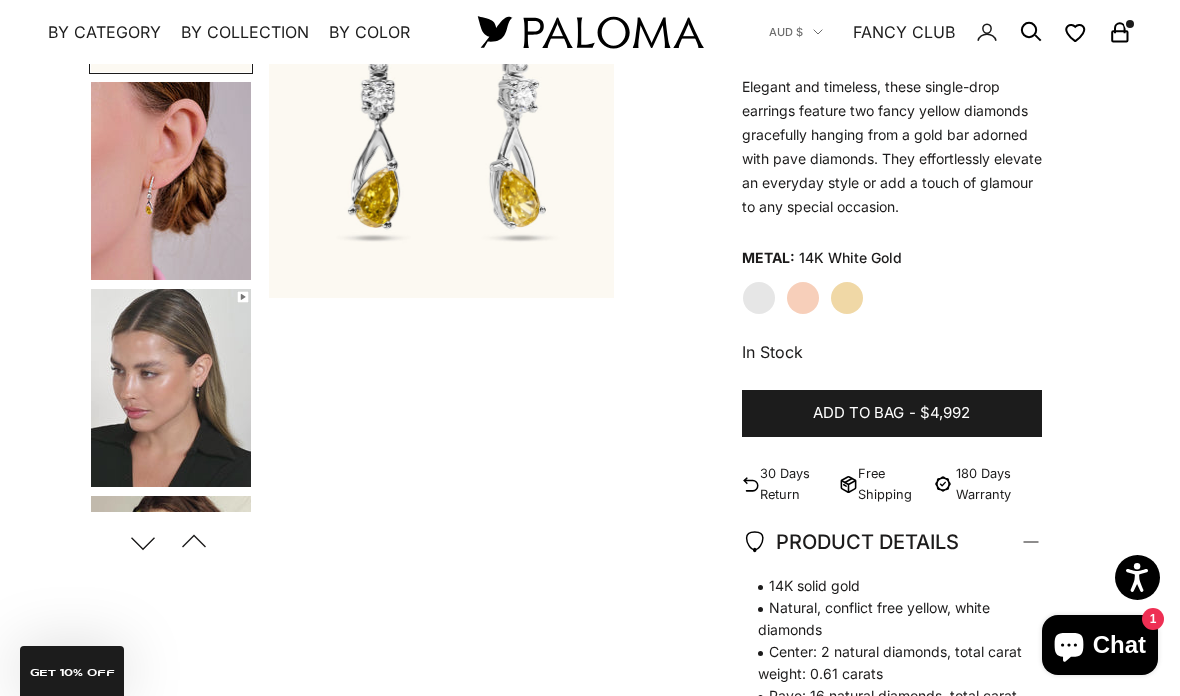 click at bounding box center (171, 181) 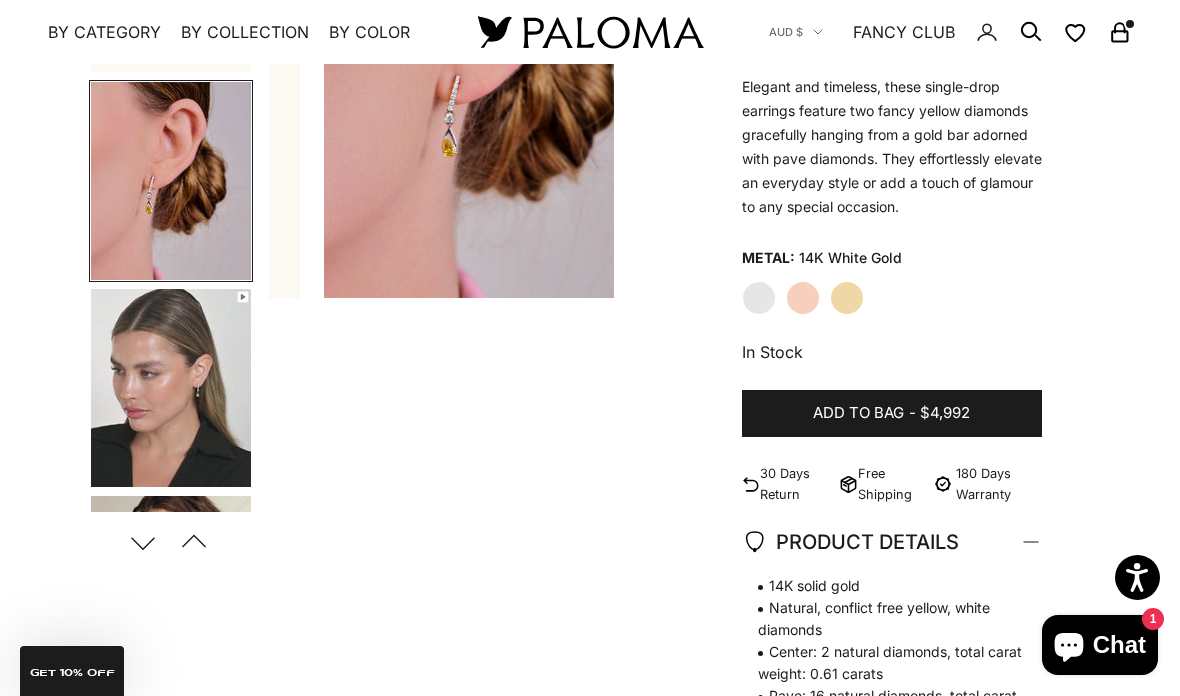 scroll, scrollTop: 0, scrollLeft: 369, axis: horizontal 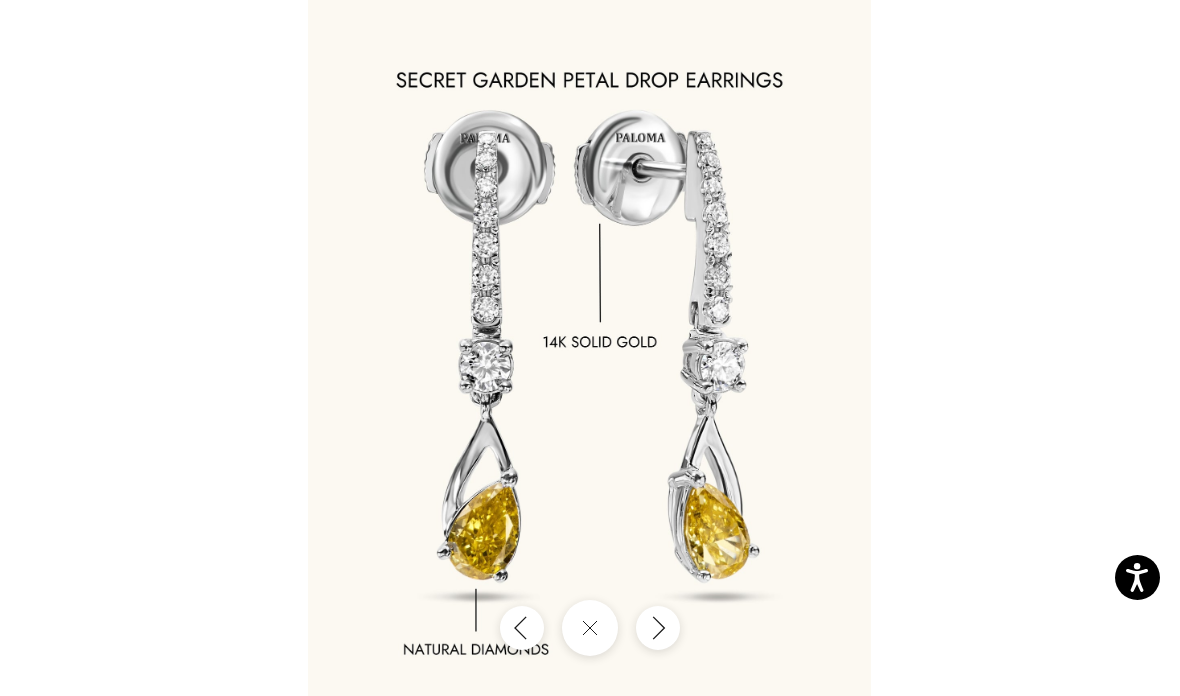 click at bounding box center [590, 348] 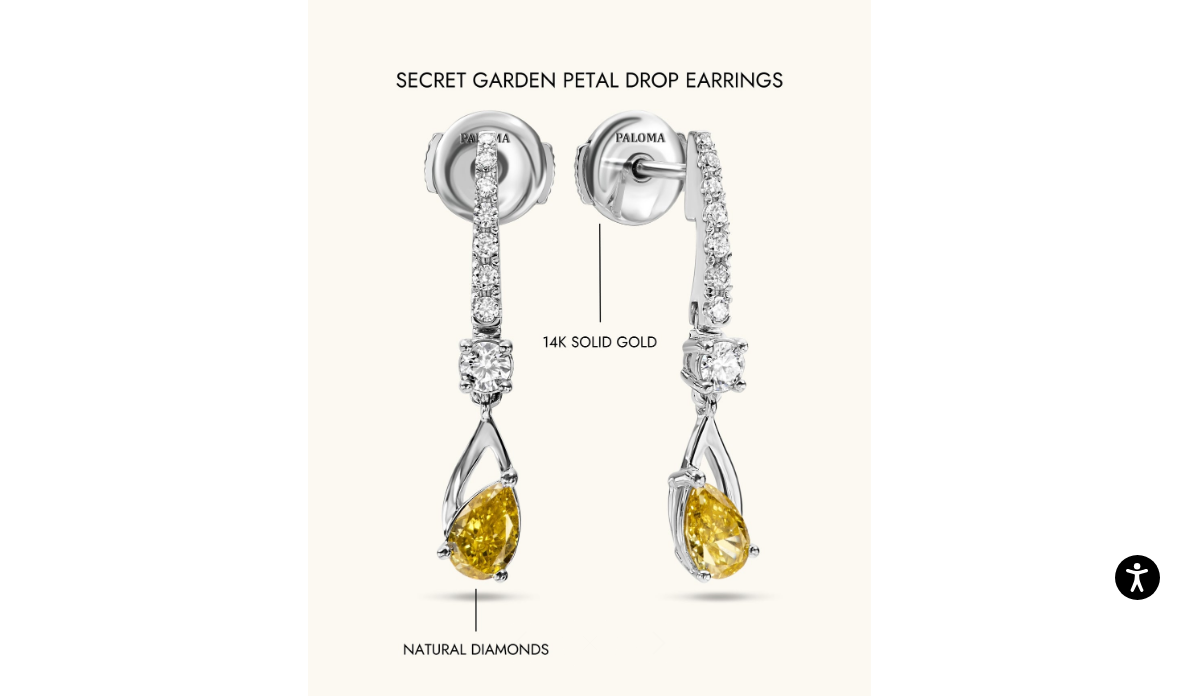 click at bounding box center (590, 348) 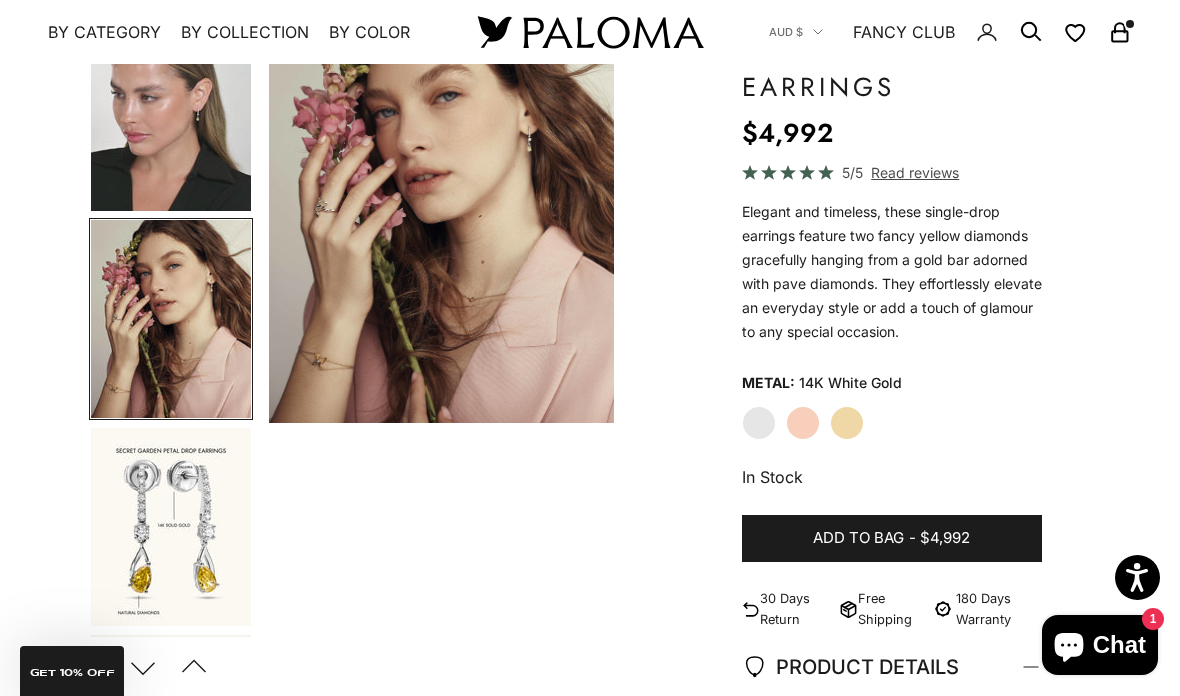 scroll, scrollTop: 205, scrollLeft: 0, axis: vertical 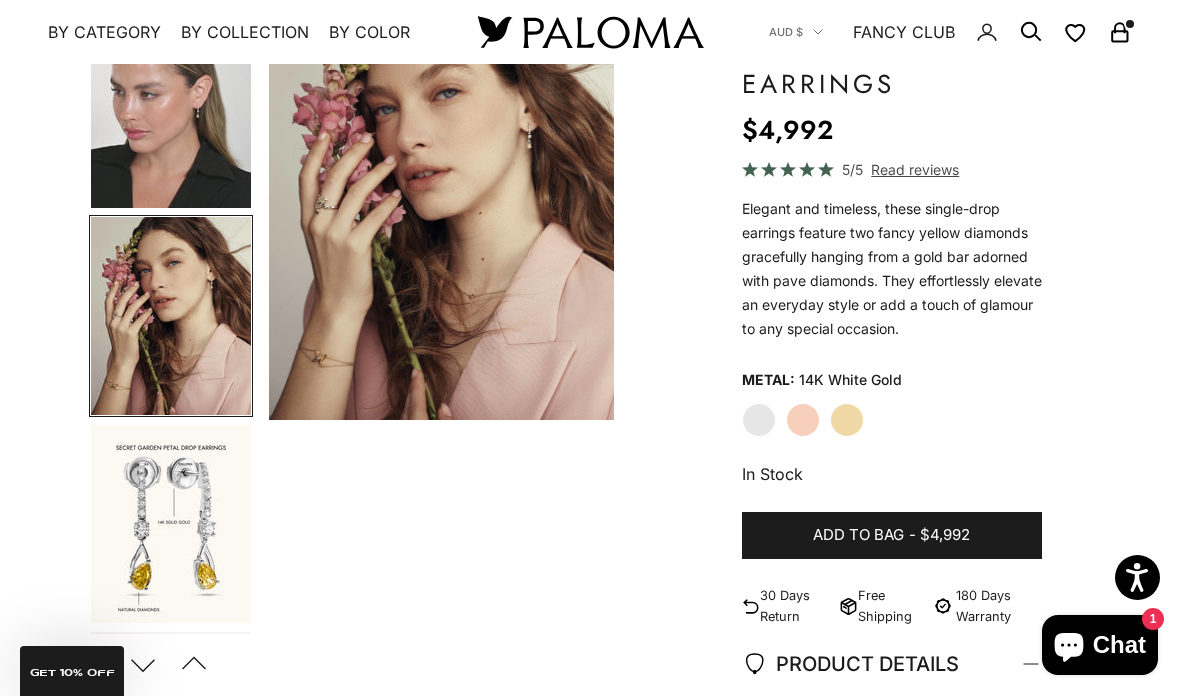 click on "$4,992" at bounding box center [945, 535] 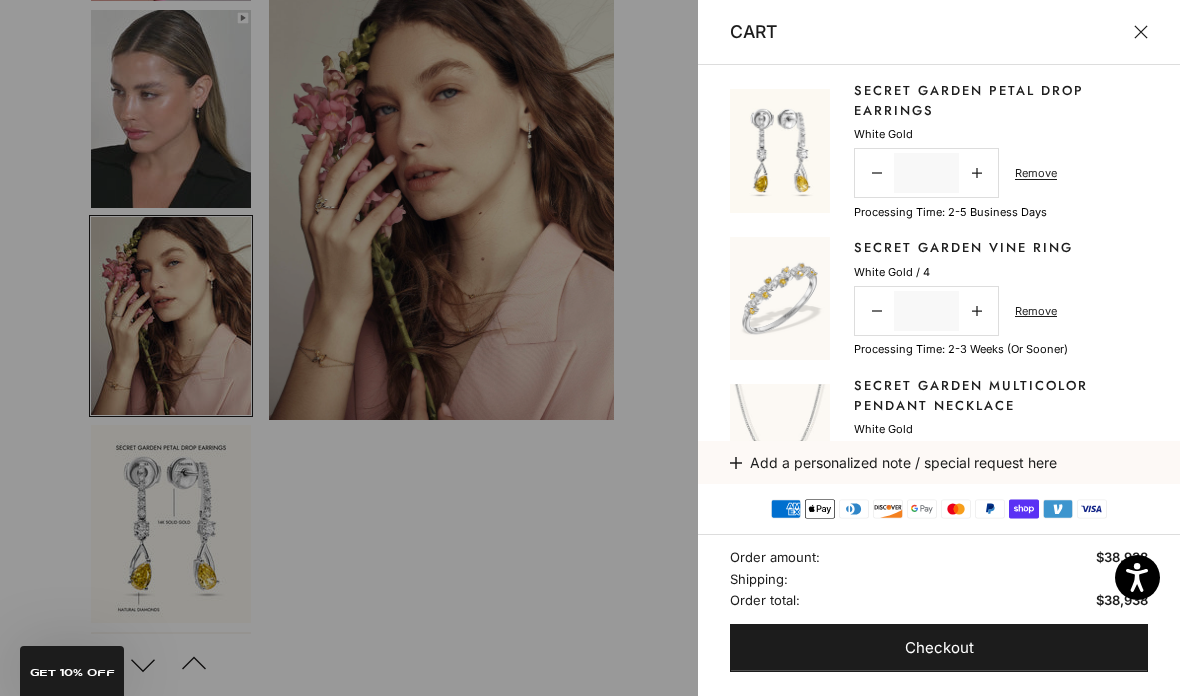 click at bounding box center (590, 348) 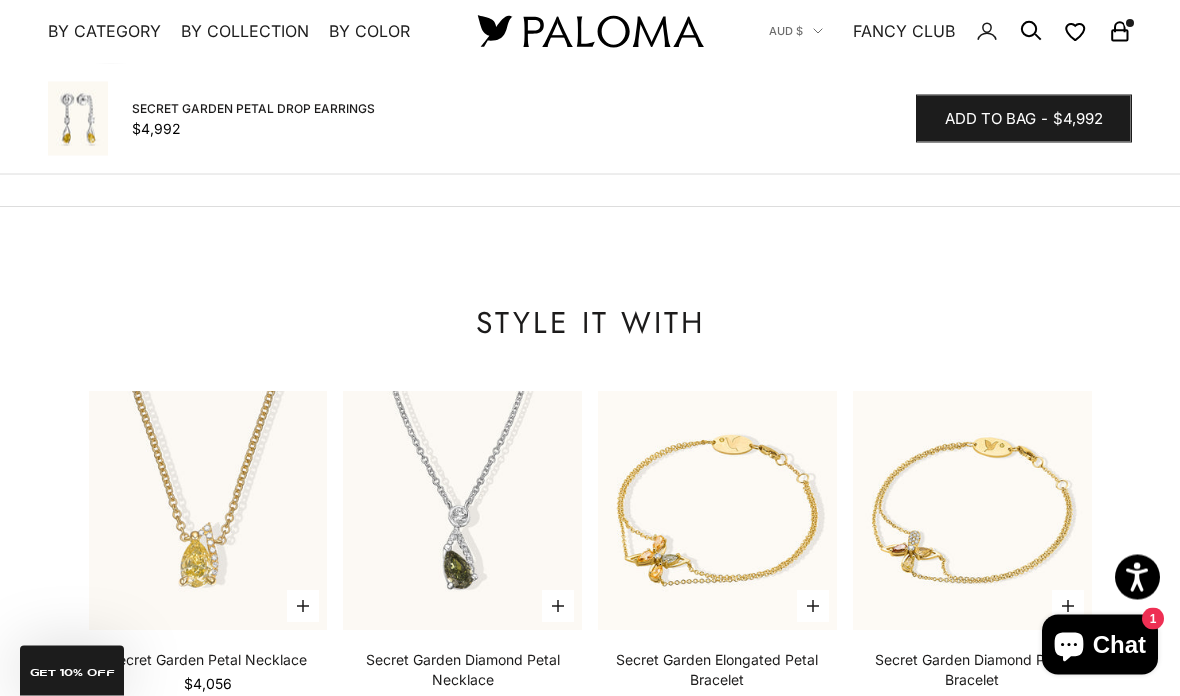 scroll, scrollTop: 2559, scrollLeft: 0, axis: vertical 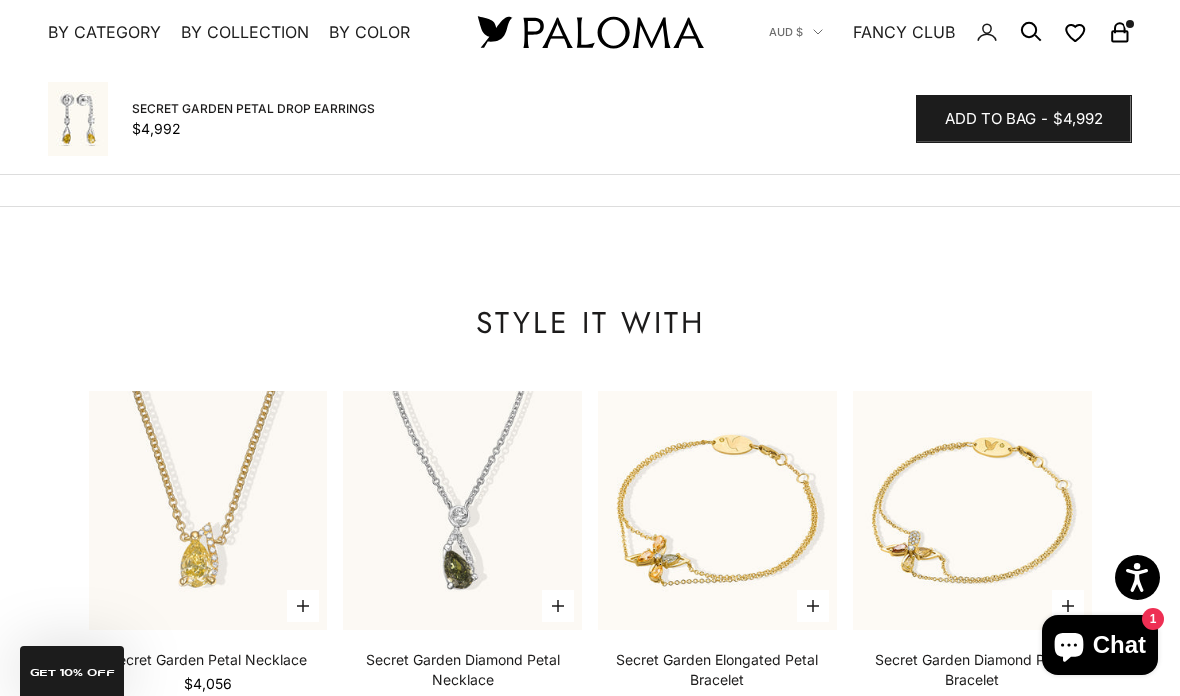 click at bounding box center [462, 510] 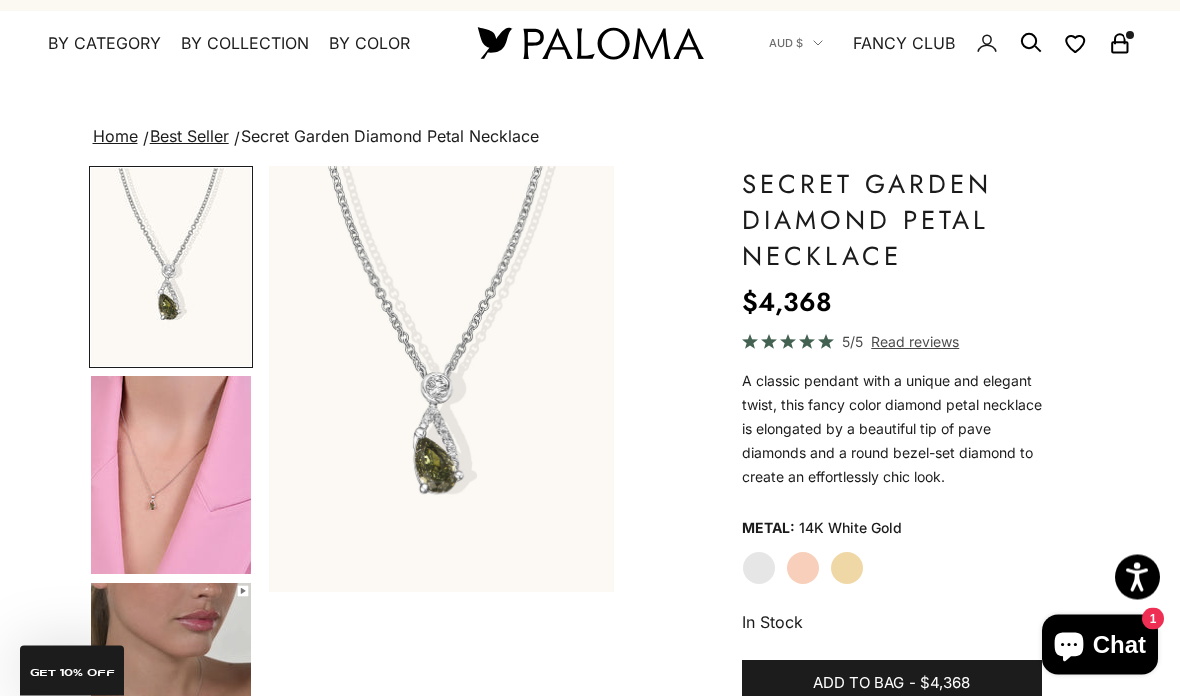 scroll, scrollTop: 33, scrollLeft: 0, axis: vertical 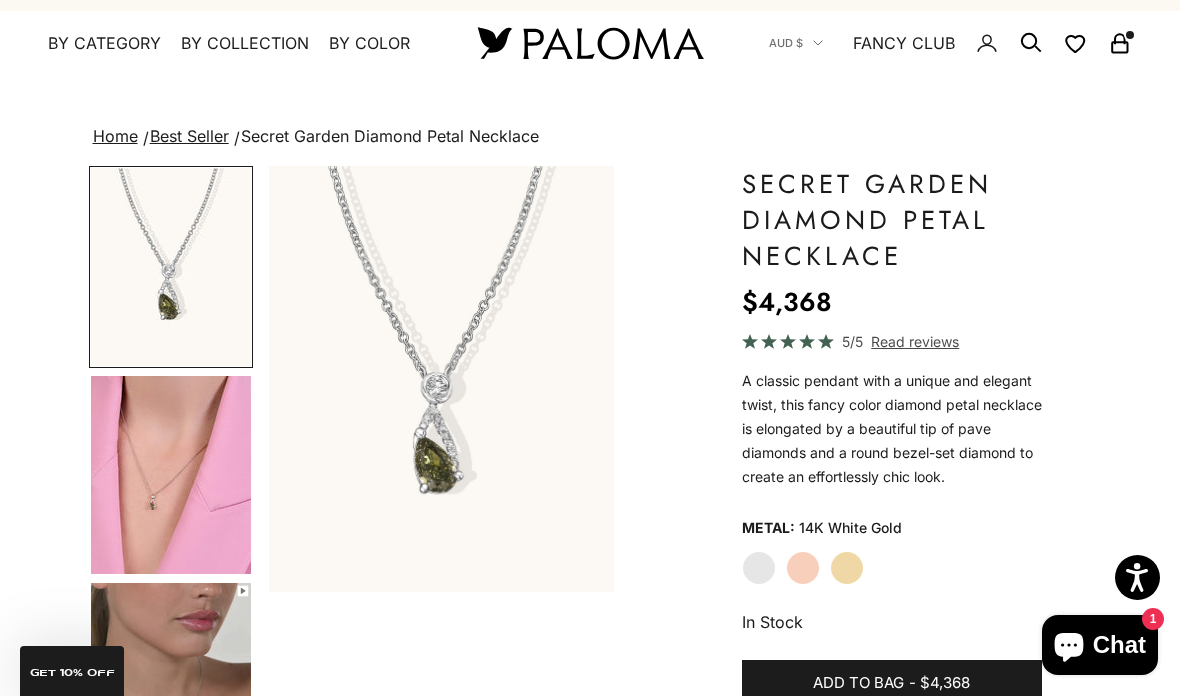 click at bounding box center (171, 475) 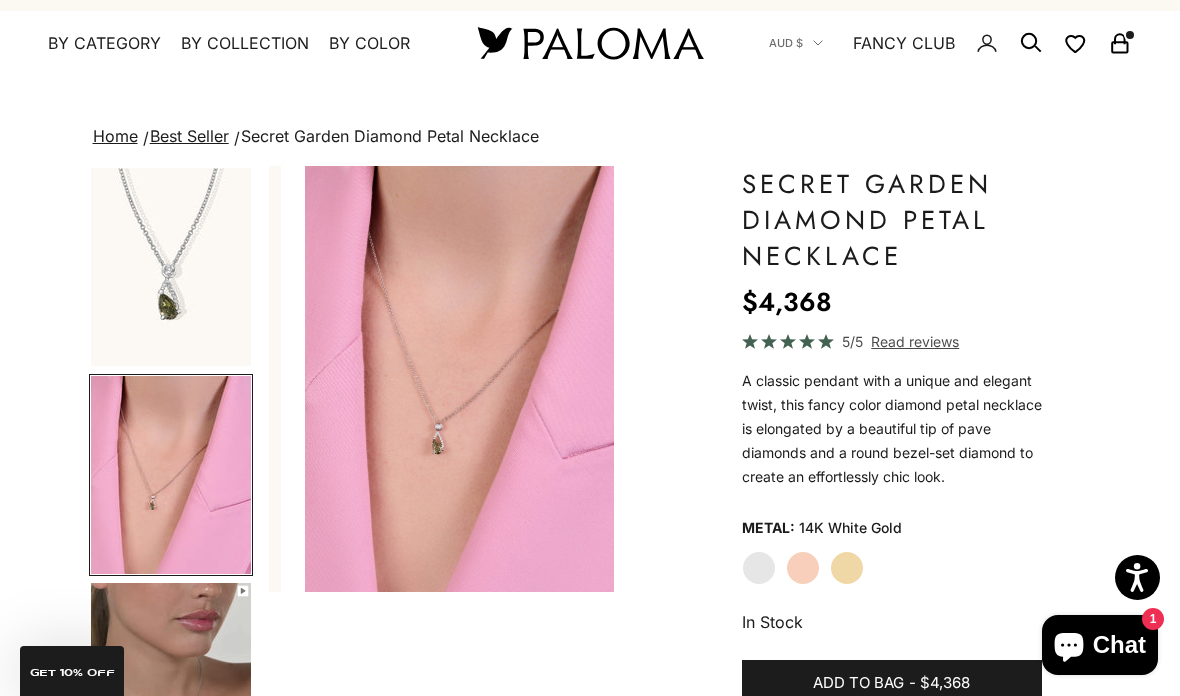 scroll, scrollTop: 0, scrollLeft: 369, axis: horizontal 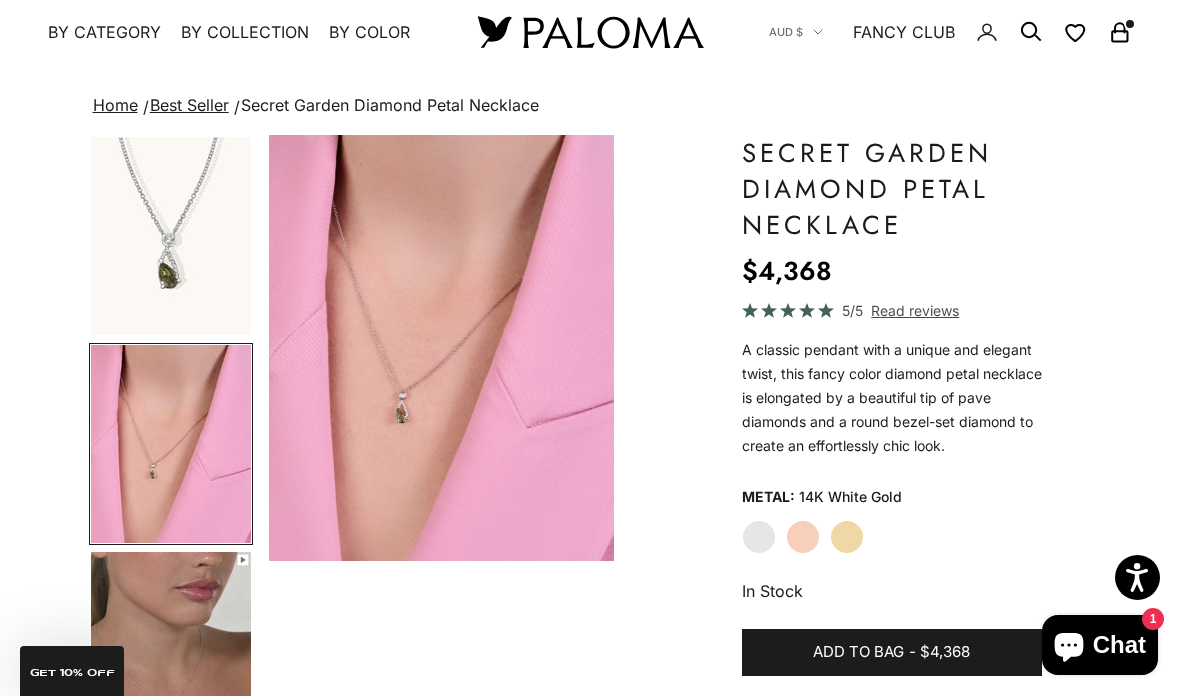 click on "$4,368" at bounding box center (945, 652) 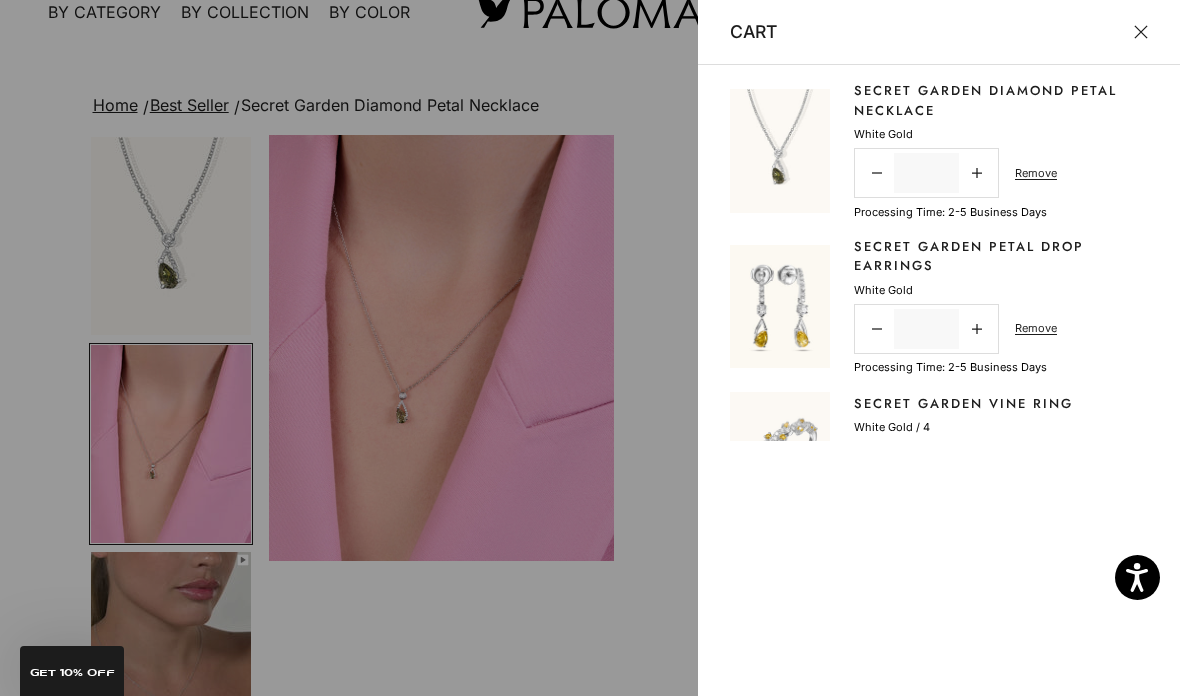 click at bounding box center [590, 348] 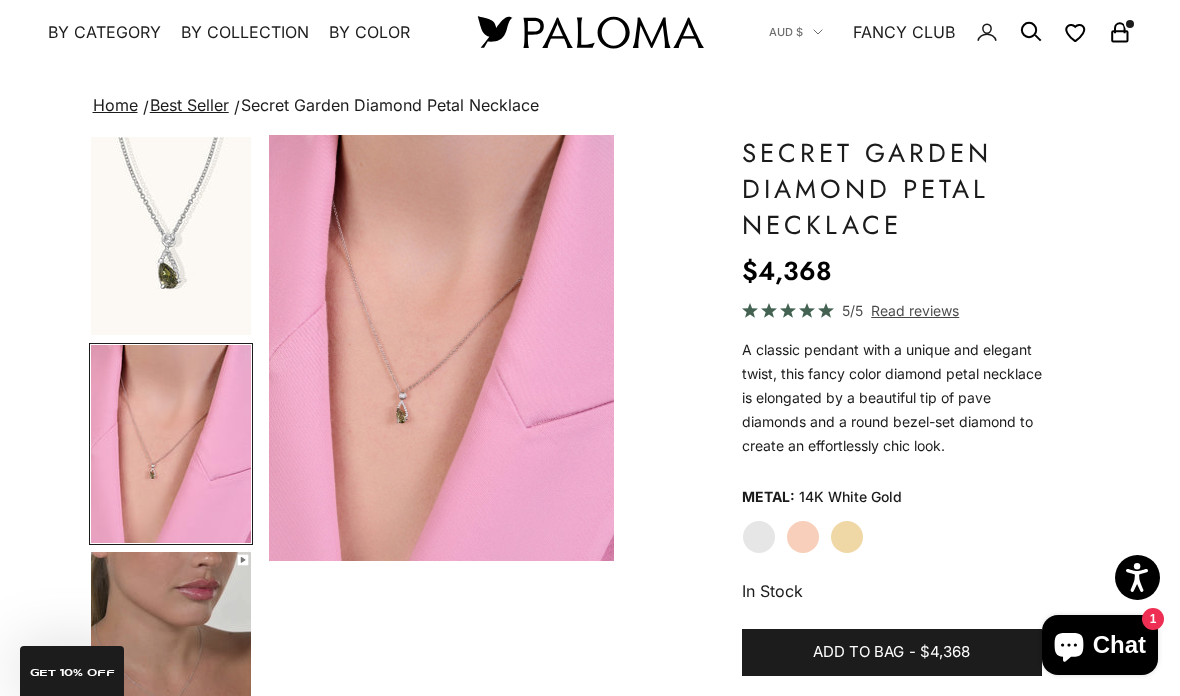 click on "By Collection" at bounding box center [245, 32] 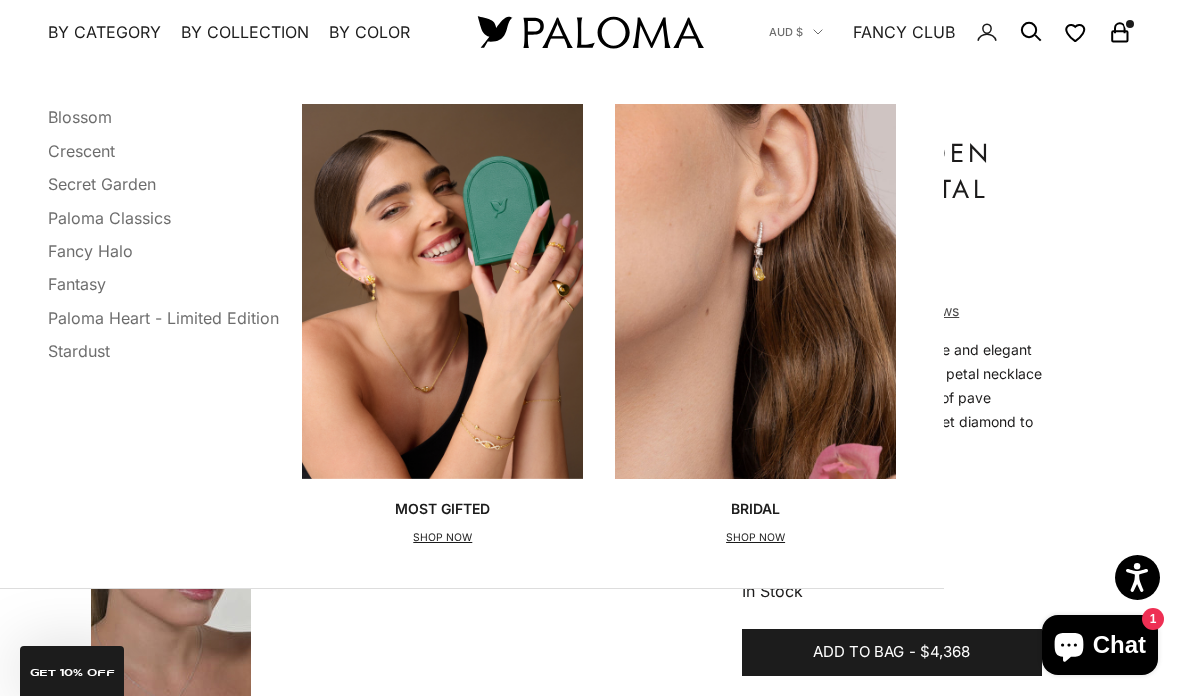 click on "Secret Garden" at bounding box center (102, 184) 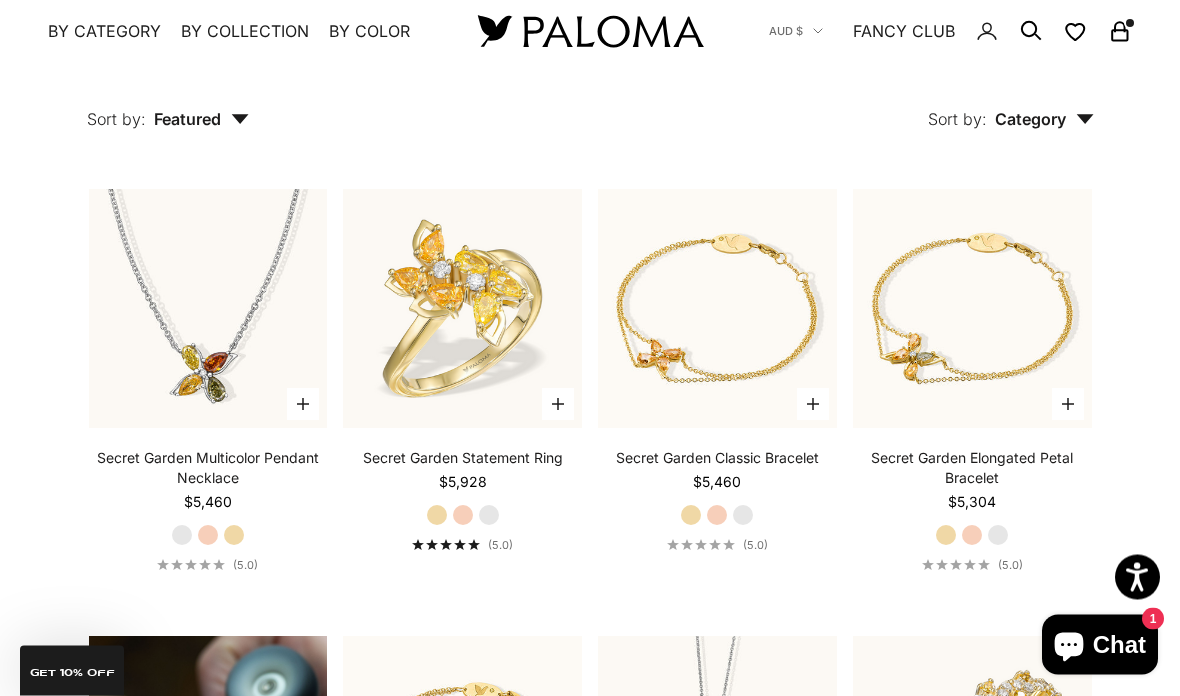 scroll, scrollTop: 846, scrollLeft: 0, axis: vertical 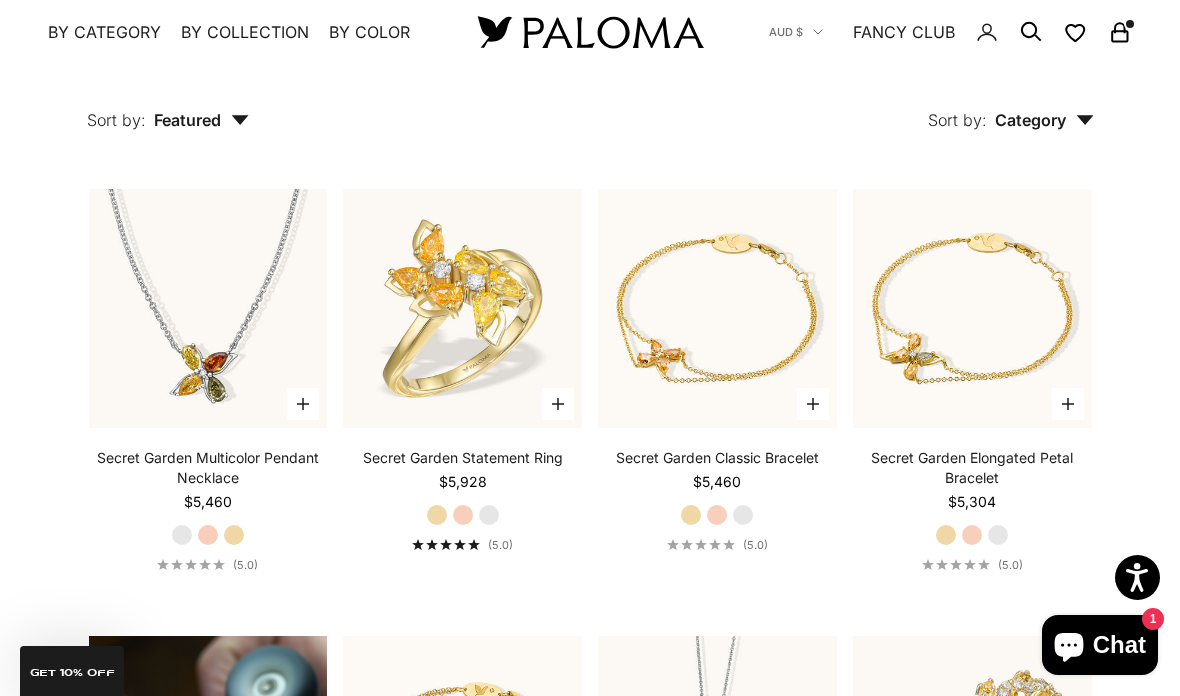 click at bounding box center [462, 308] 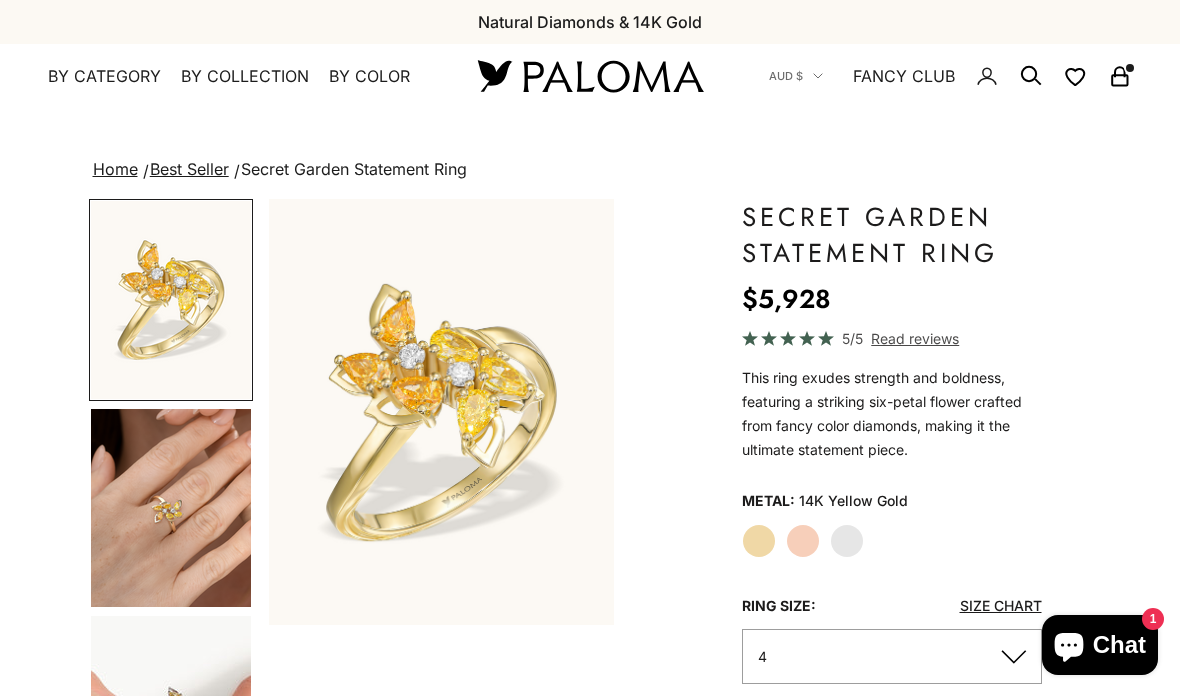 scroll, scrollTop: 0, scrollLeft: 0, axis: both 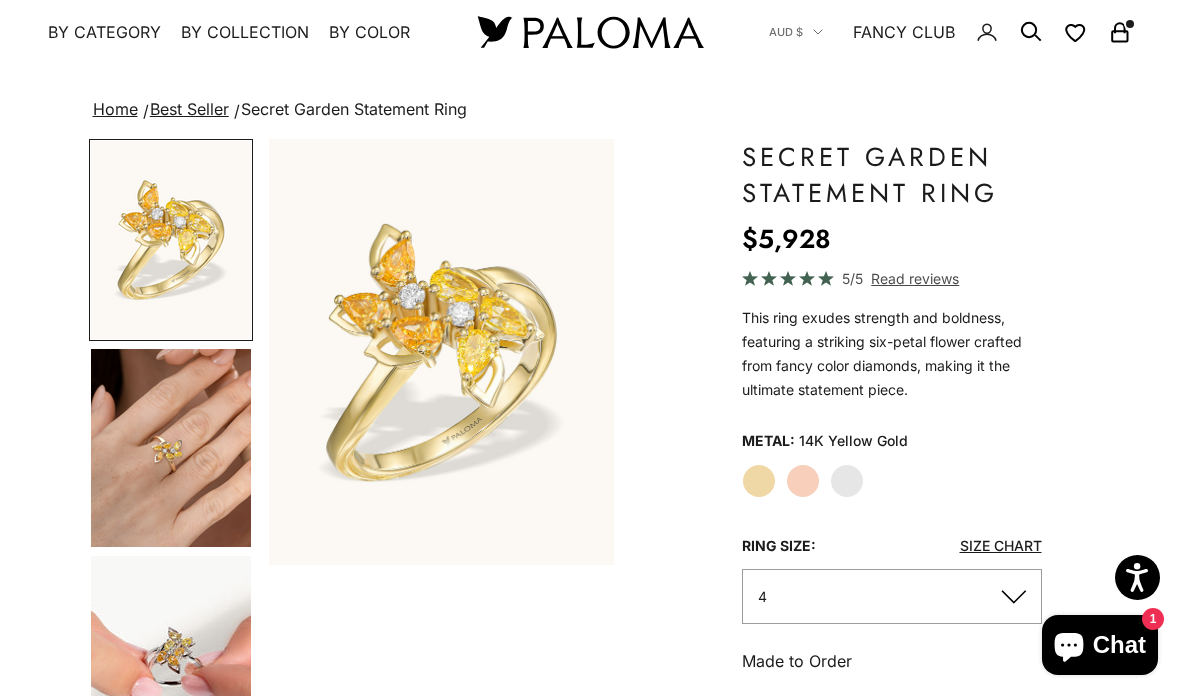 click on "Rose Gold" 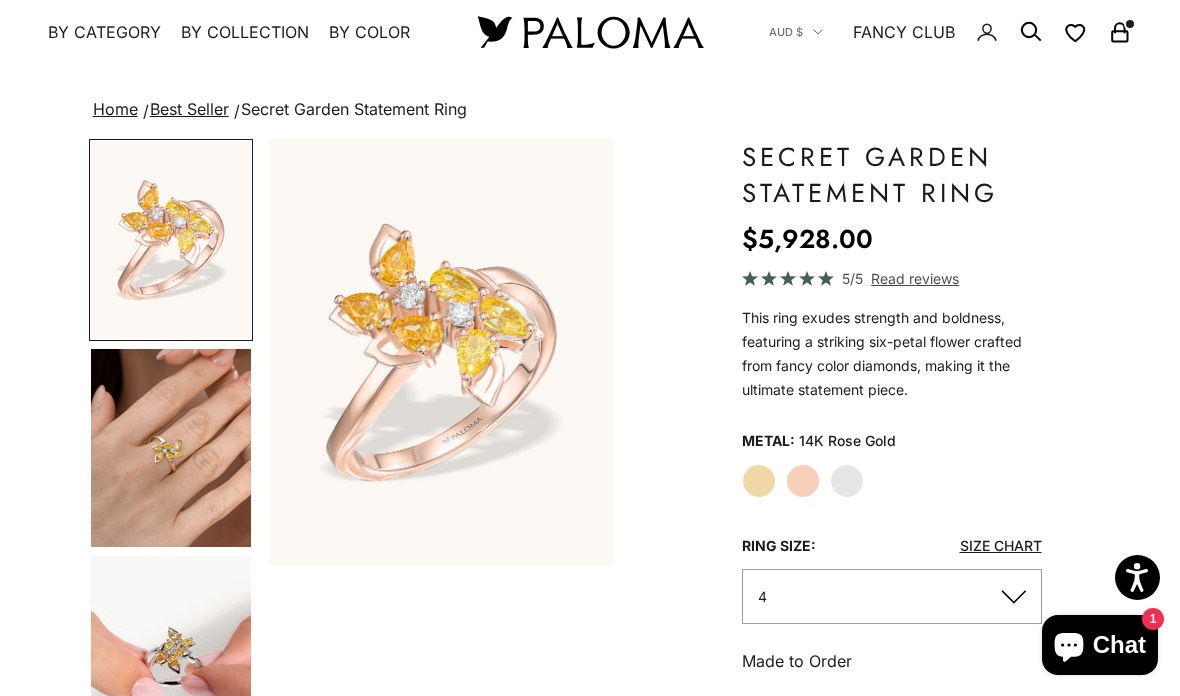 scroll, scrollTop: 140, scrollLeft: 0, axis: vertical 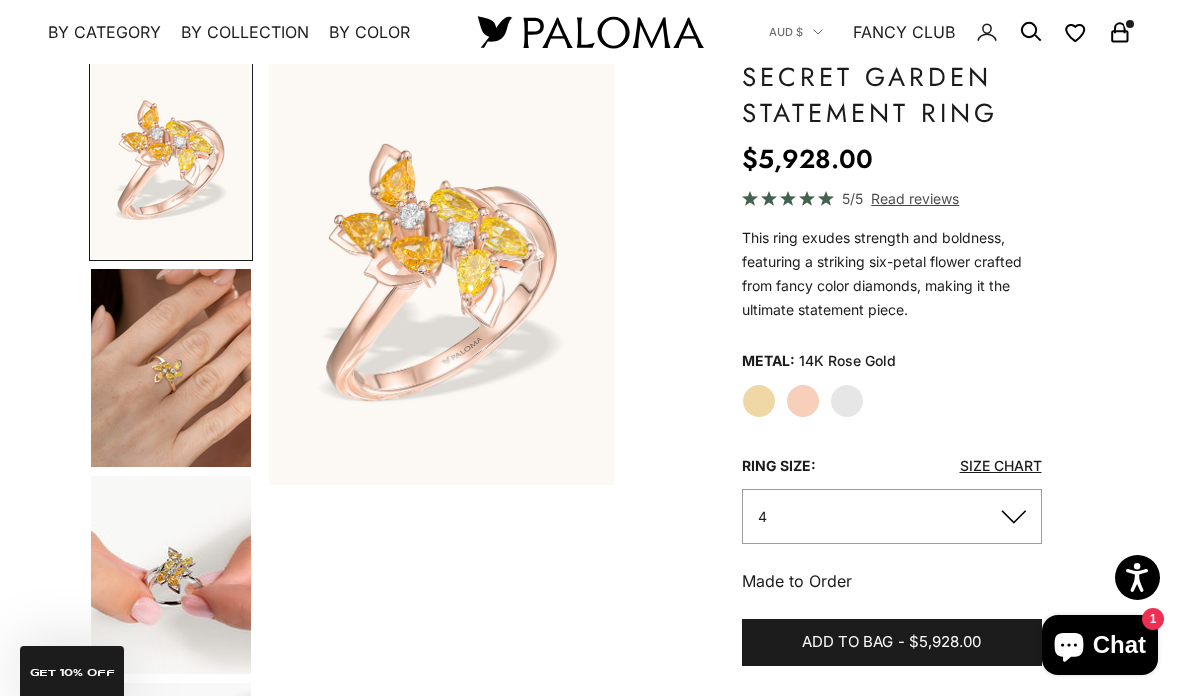 click on "White Gold" 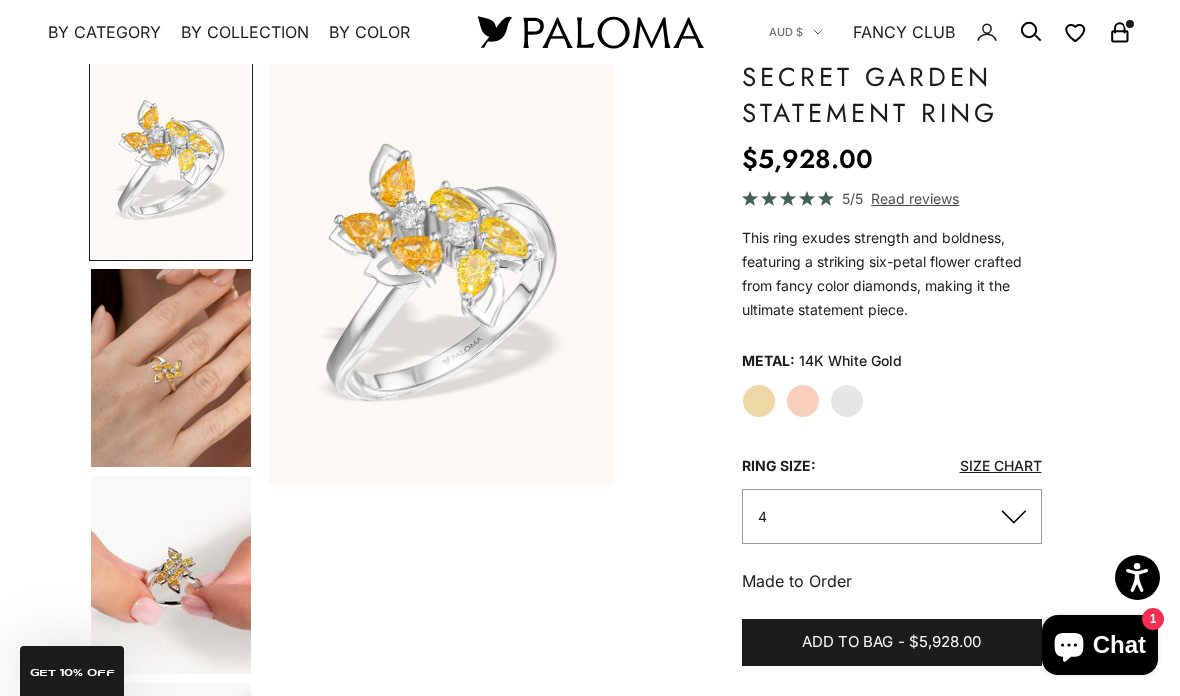 click at bounding box center [171, 575] 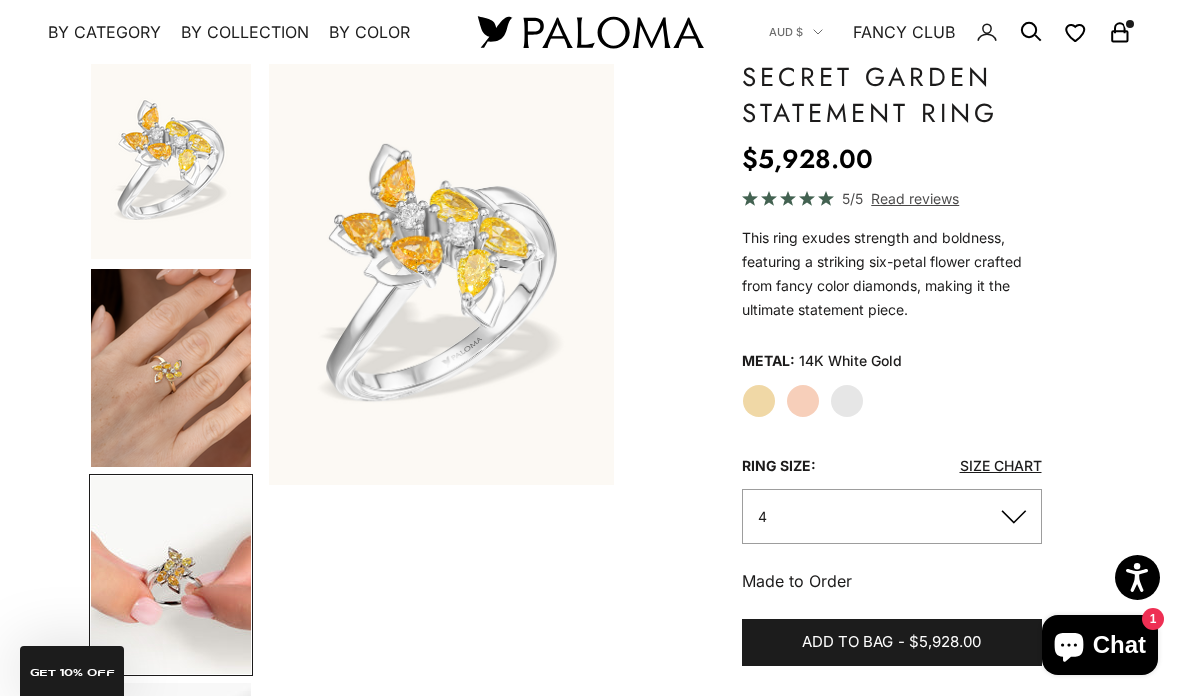 scroll, scrollTop: 172, scrollLeft: 0, axis: vertical 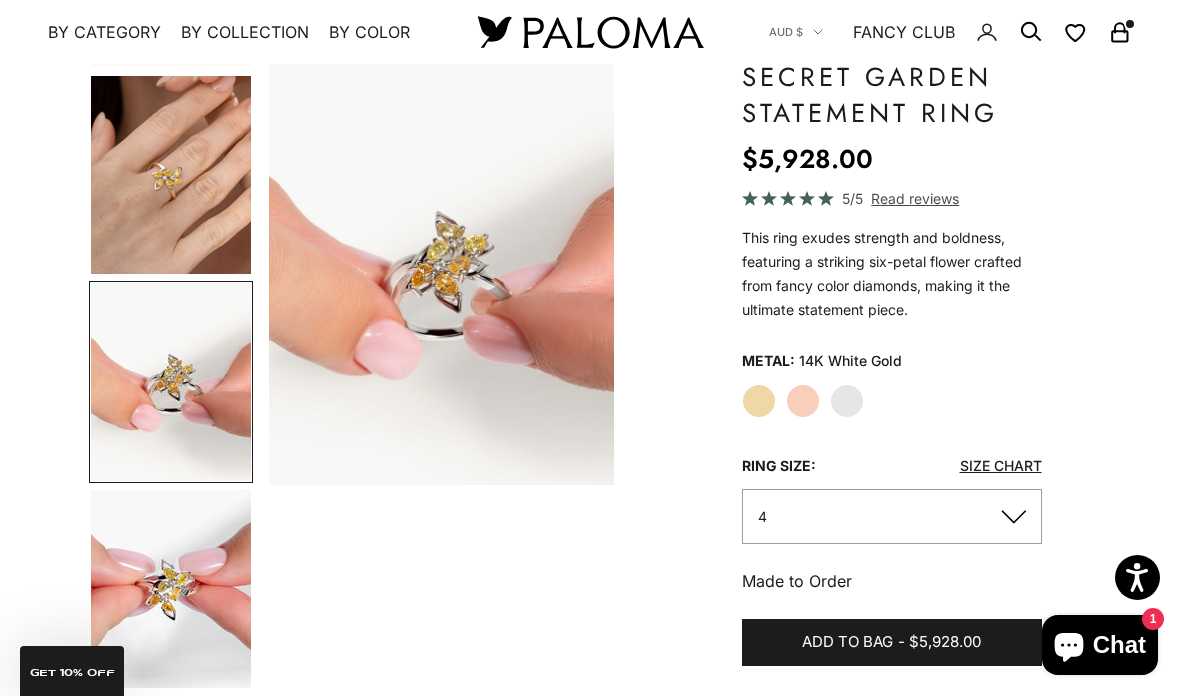 click on "Yellow Gold" 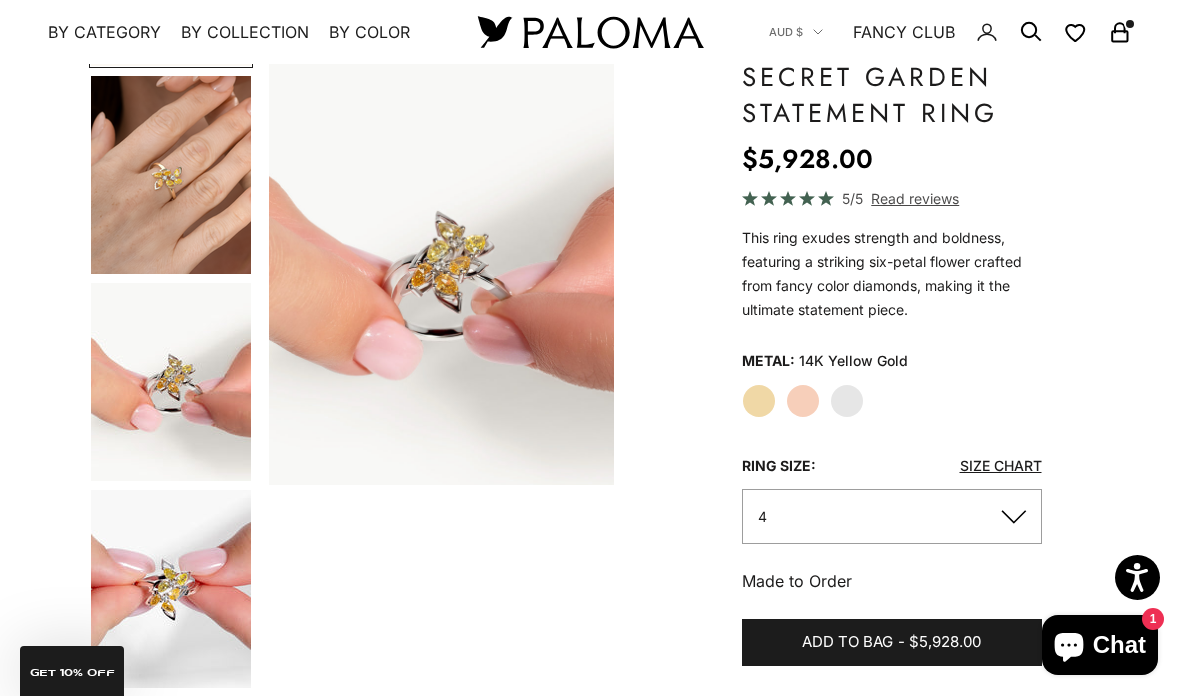 scroll, scrollTop: 0, scrollLeft: 0, axis: both 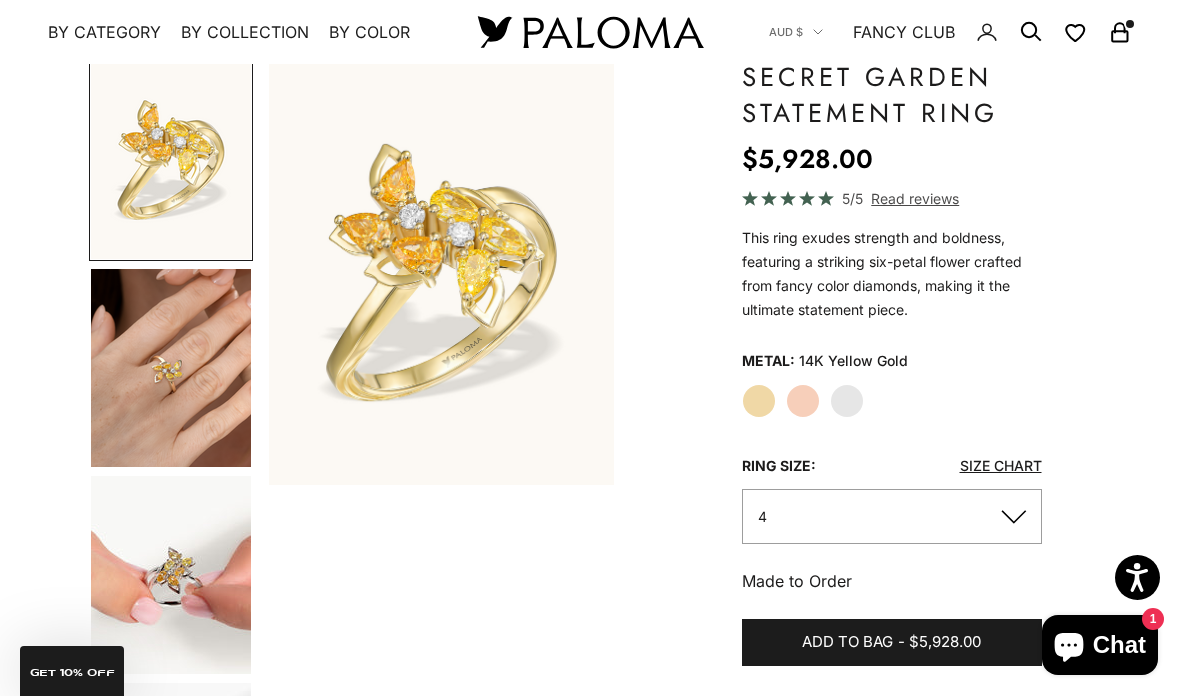 click at bounding box center [171, 575] 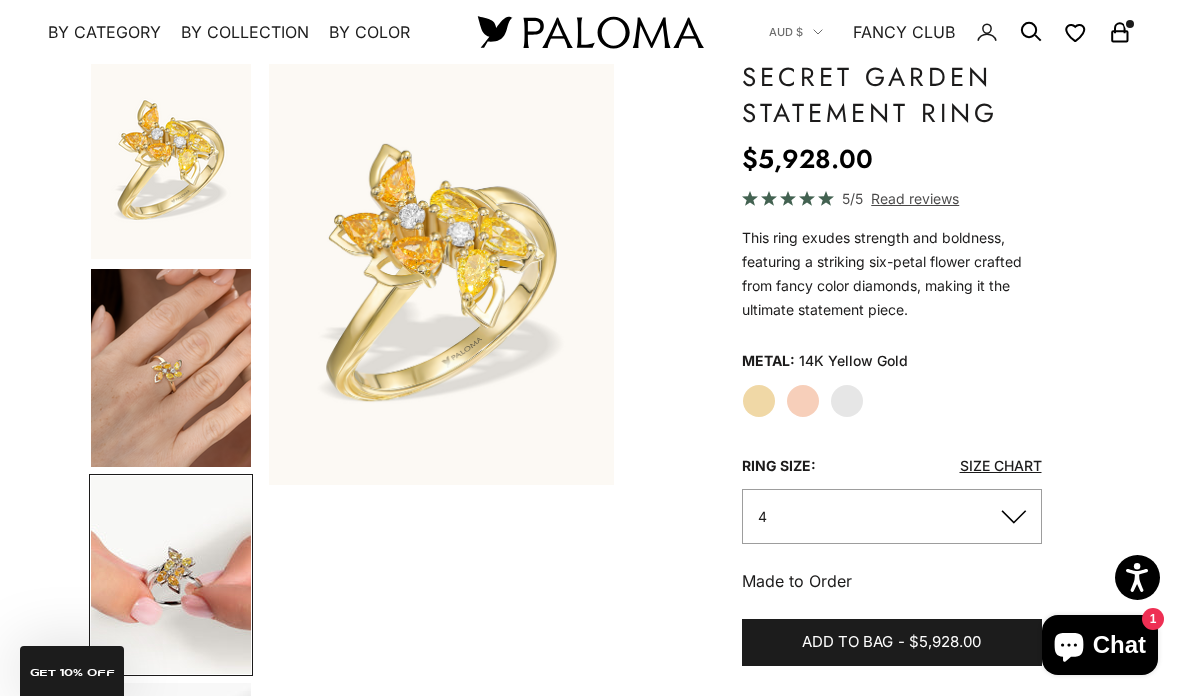 scroll, scrollTop: 180, scrollLeft: 0, axis: vertical 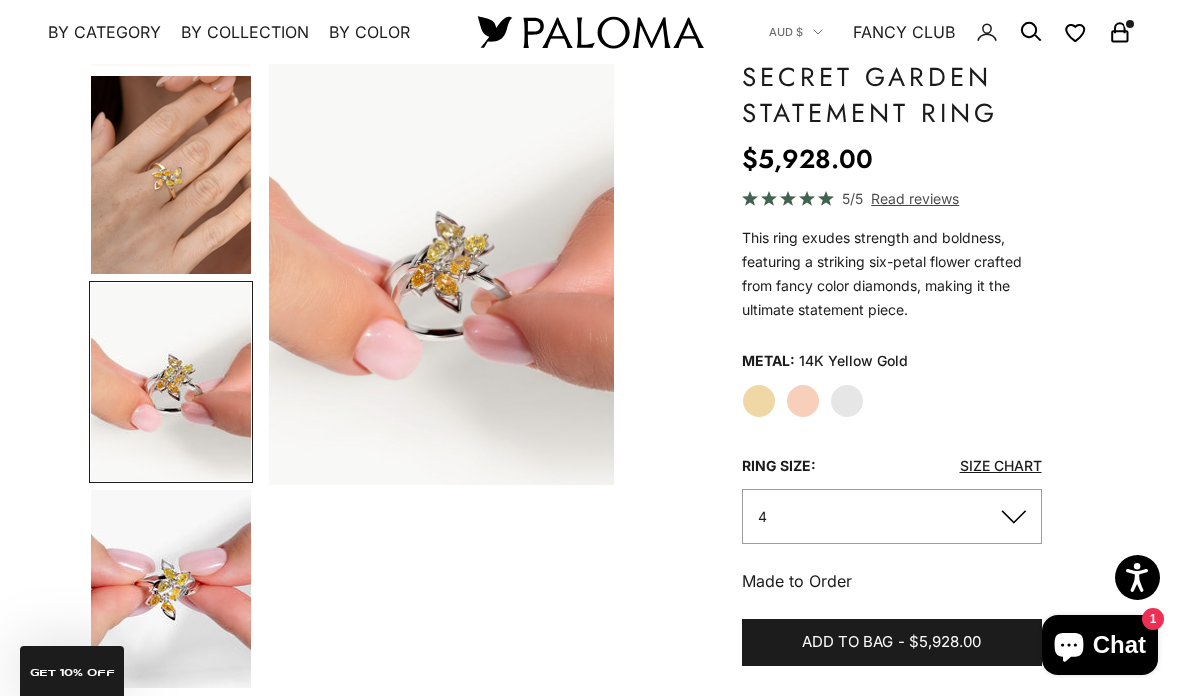 click on "Yellow Gold" 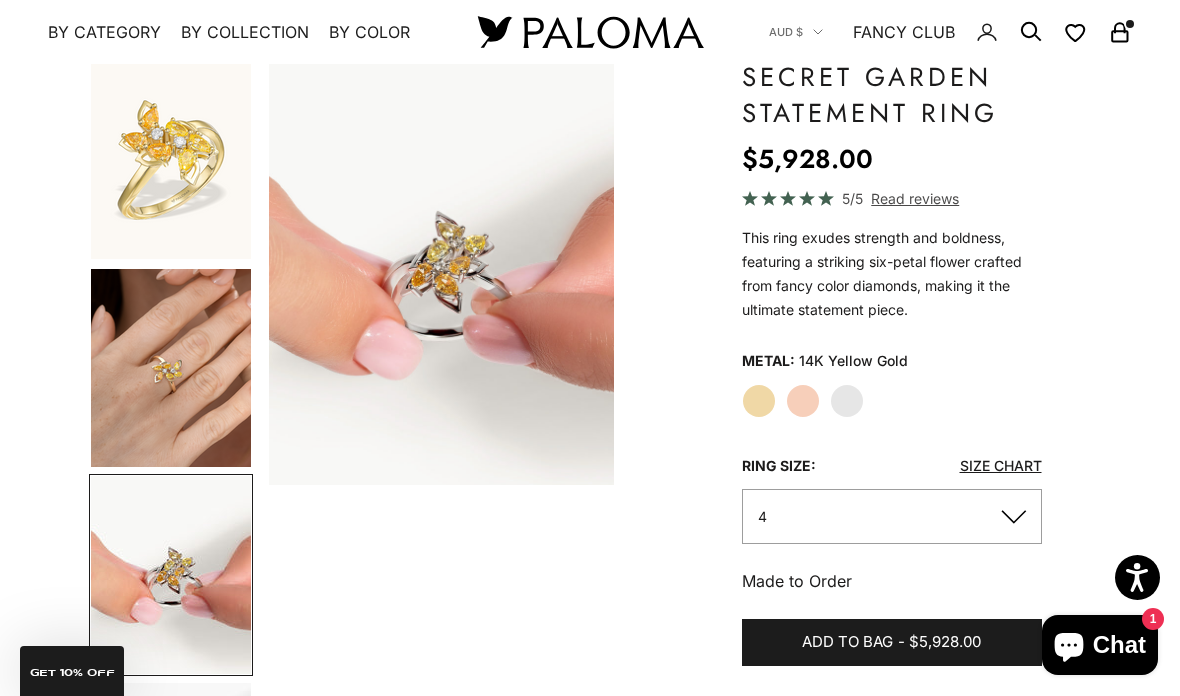 scroll, scrollTop: 0, scrollLeft: 0, axis: both 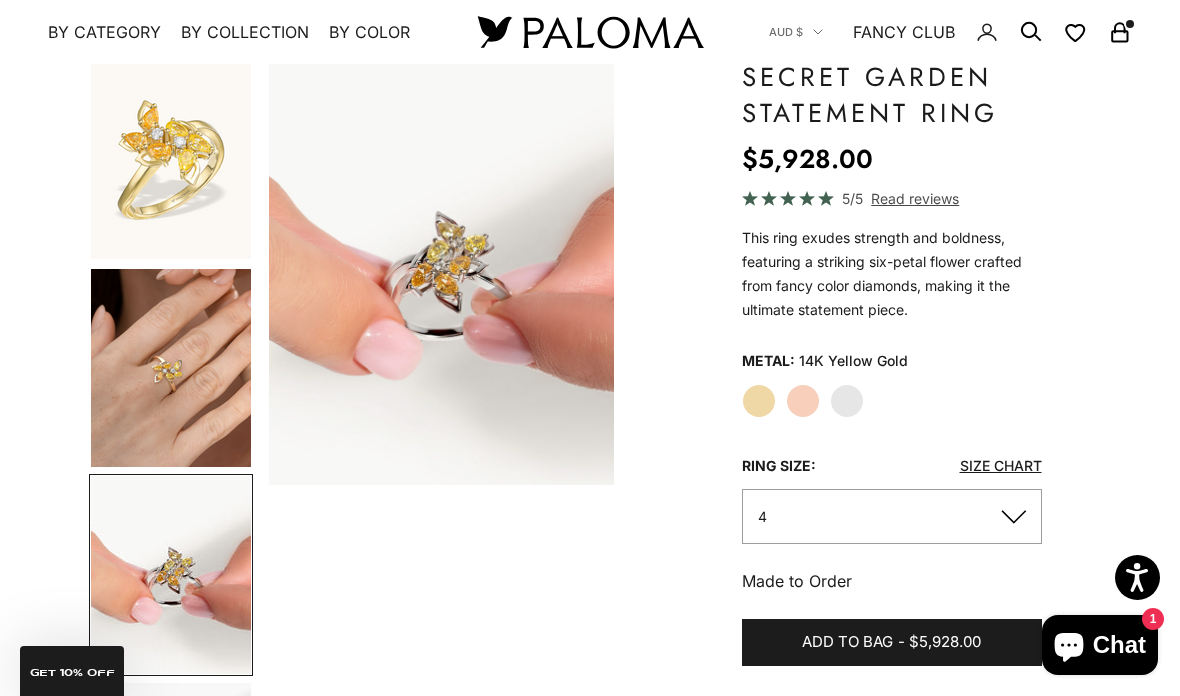 click at bounding box center [171, 160] 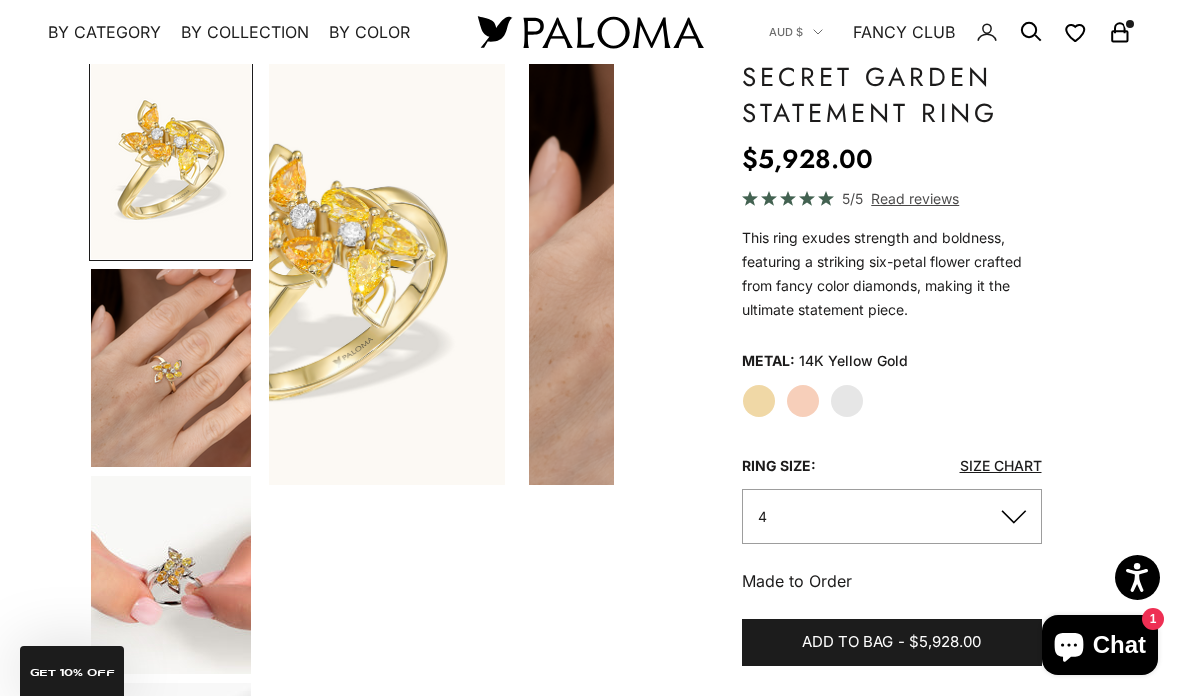 scroll, scrollTop: 0, scrollLeft: 0, axis: both 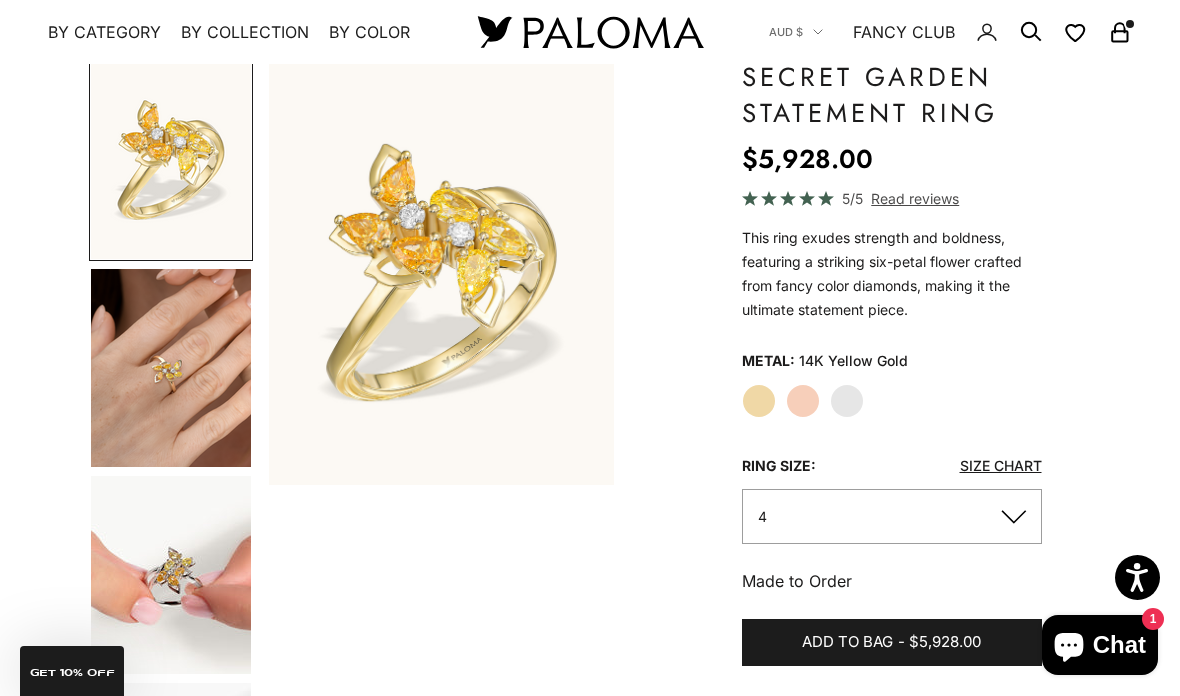 click at bounding box center [171, 368] 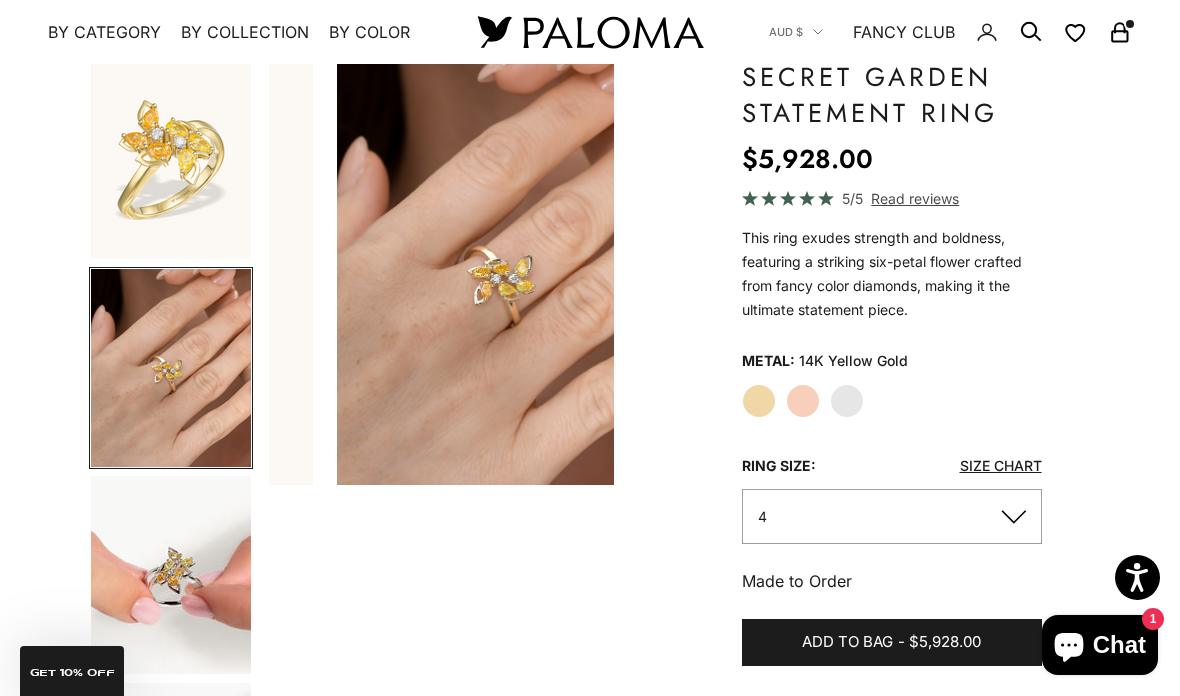 scroll, scrollTop: 0, scrollLeft: 369, axis: horizontal 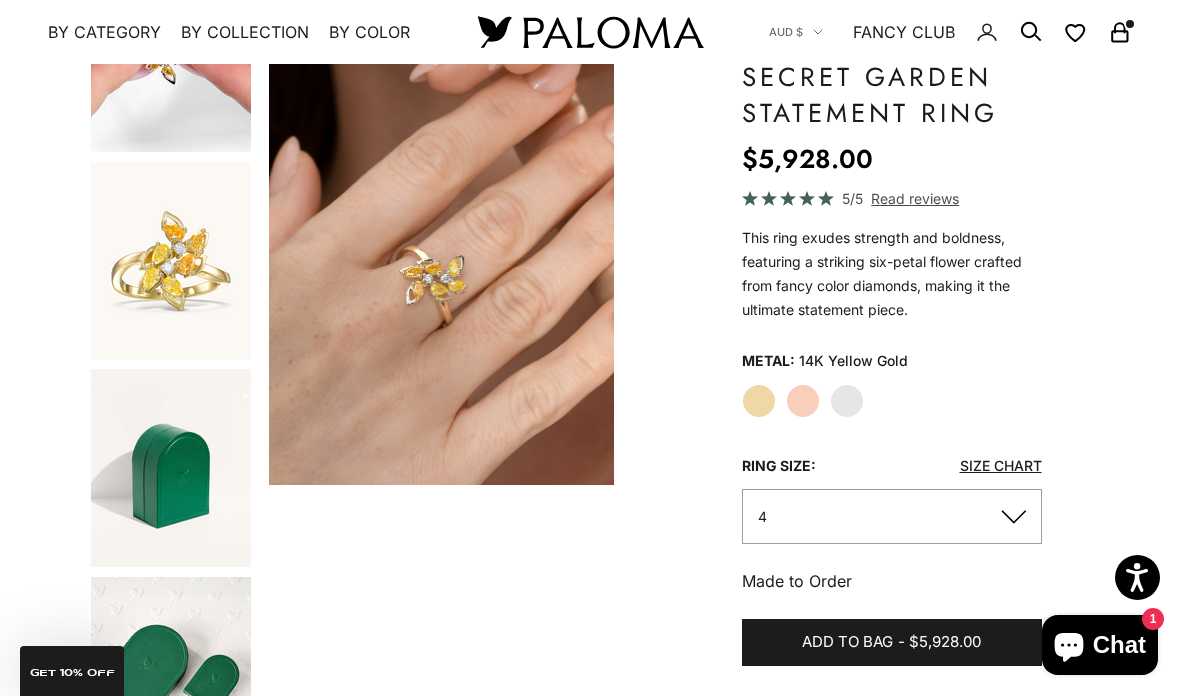 click at bounding box center [171, 261] 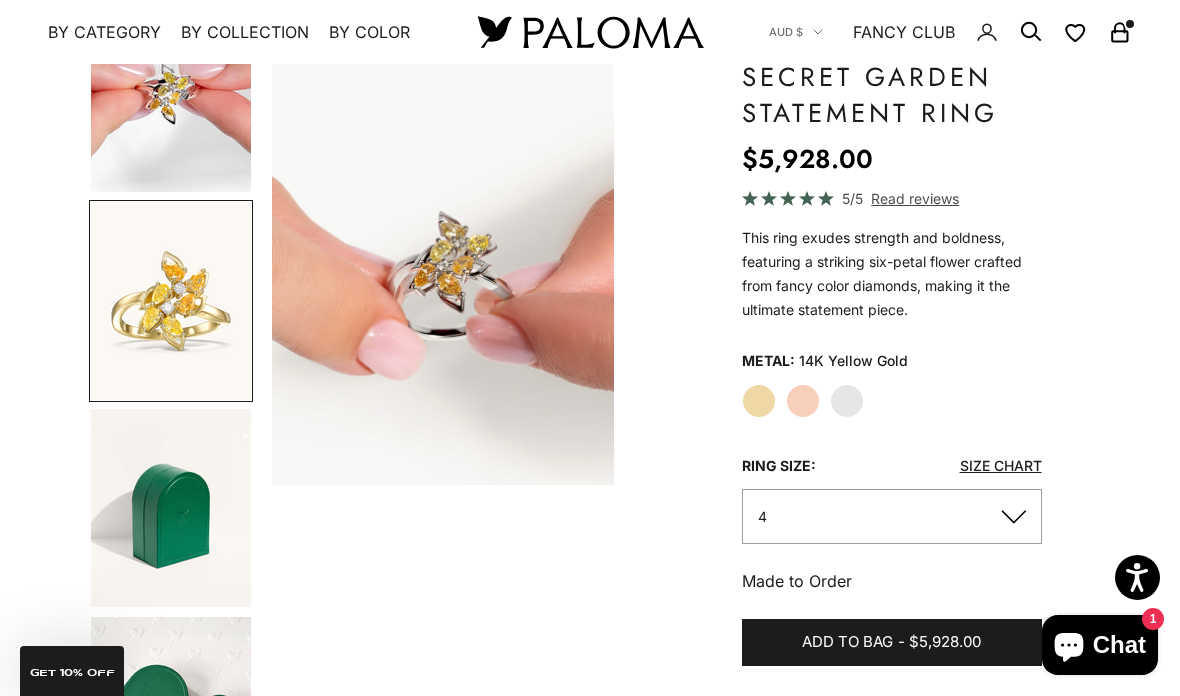 scroll, scrollTop: 0, scrollLeft: 1201, axis: horizontal 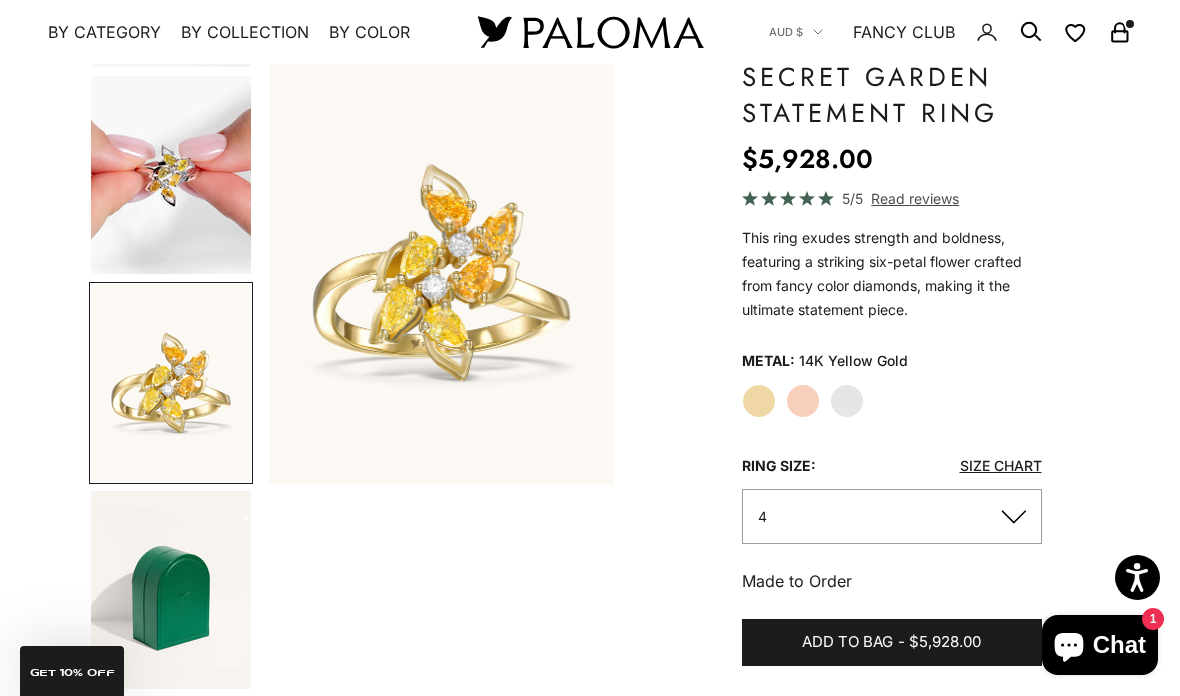 click on "Rose Gold" 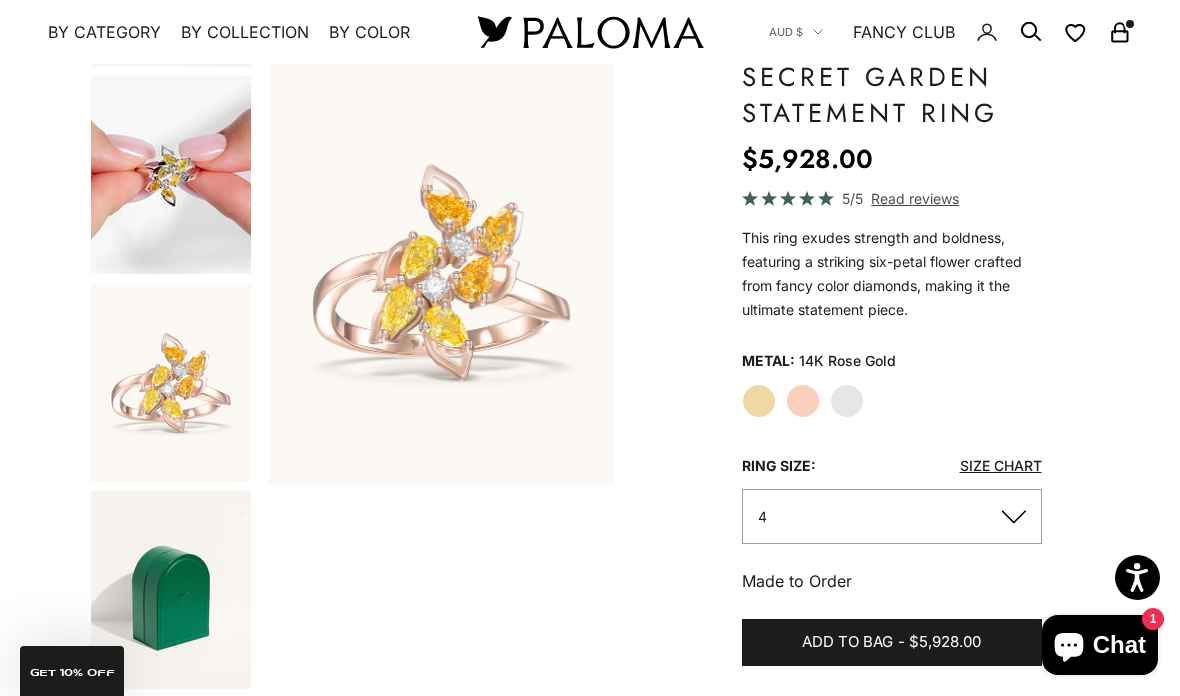 scroll, scrollTop: 0, scrollLeft: 0, axis: both 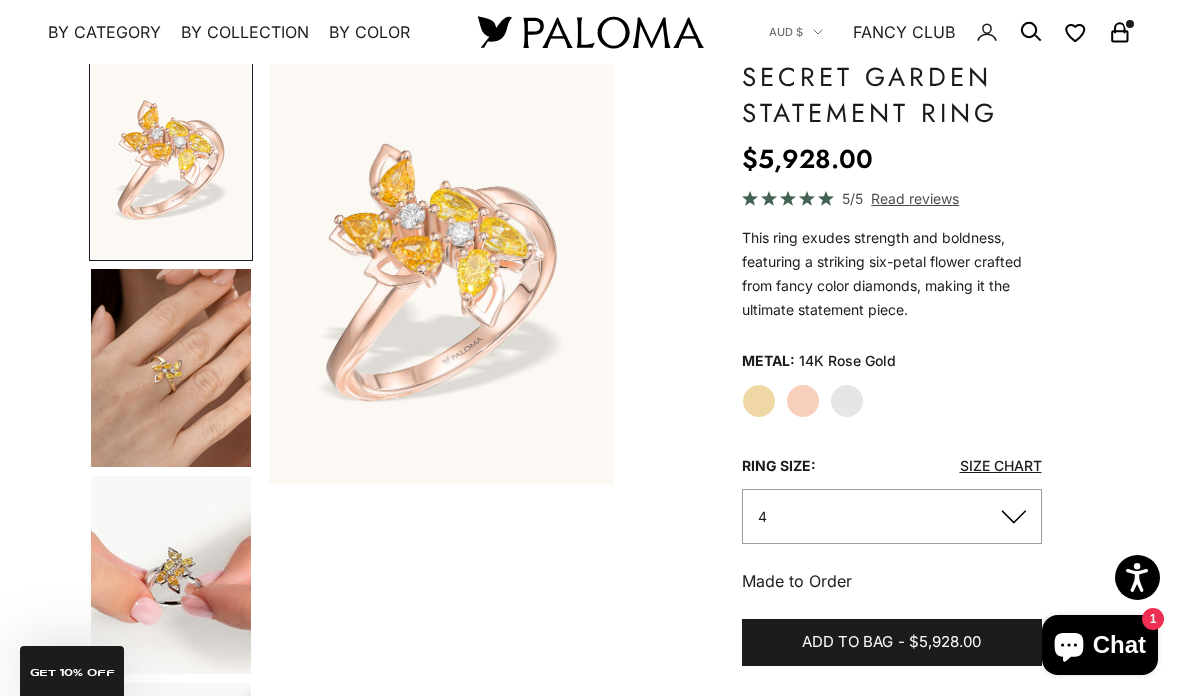 click at bounding box center (171, 368) 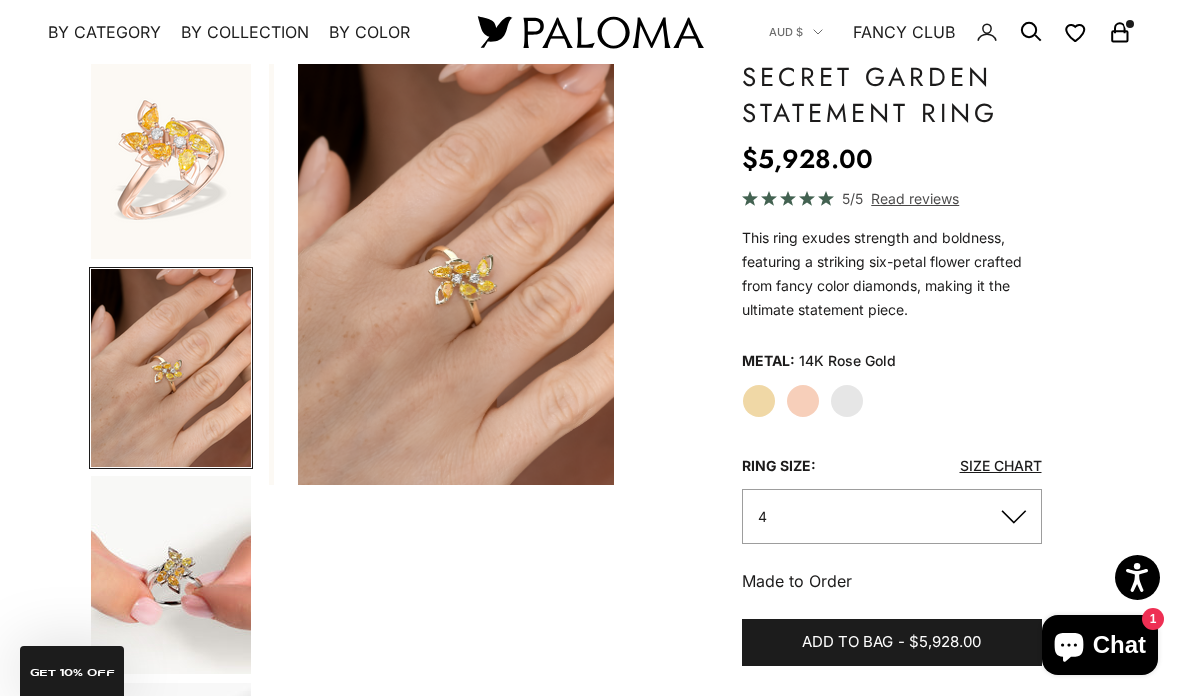 scroll, scrollTop: 0, scrollLeft: 369, axis: horizontal 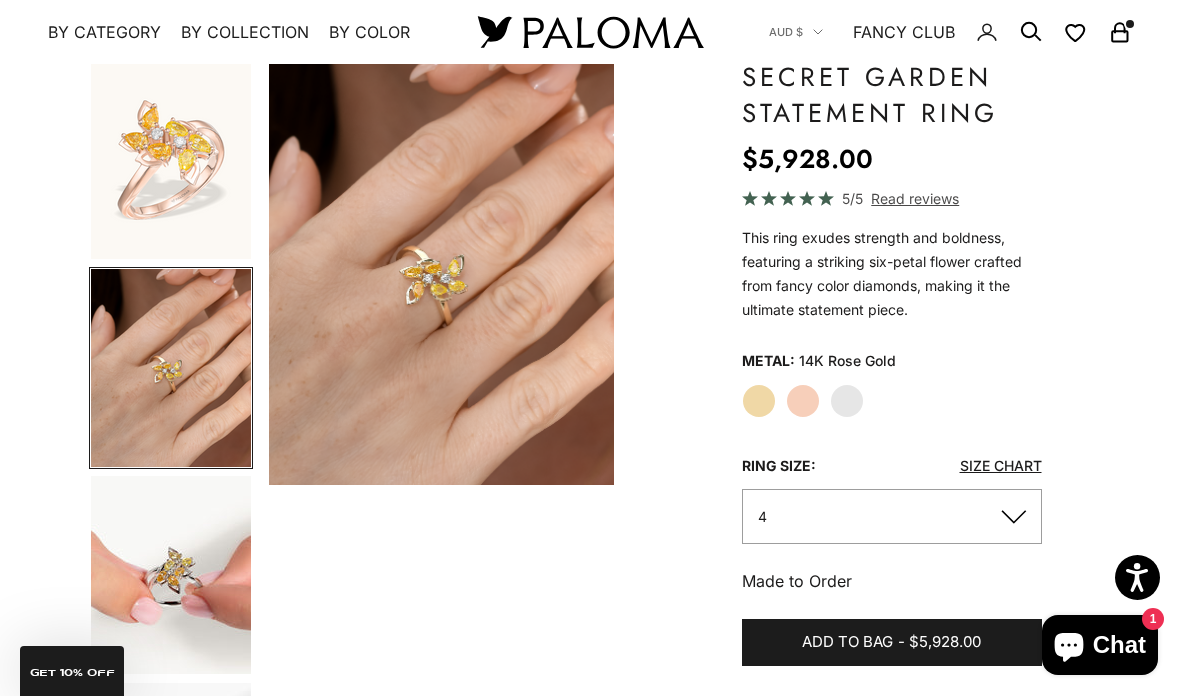 click on "Yellow Gold" 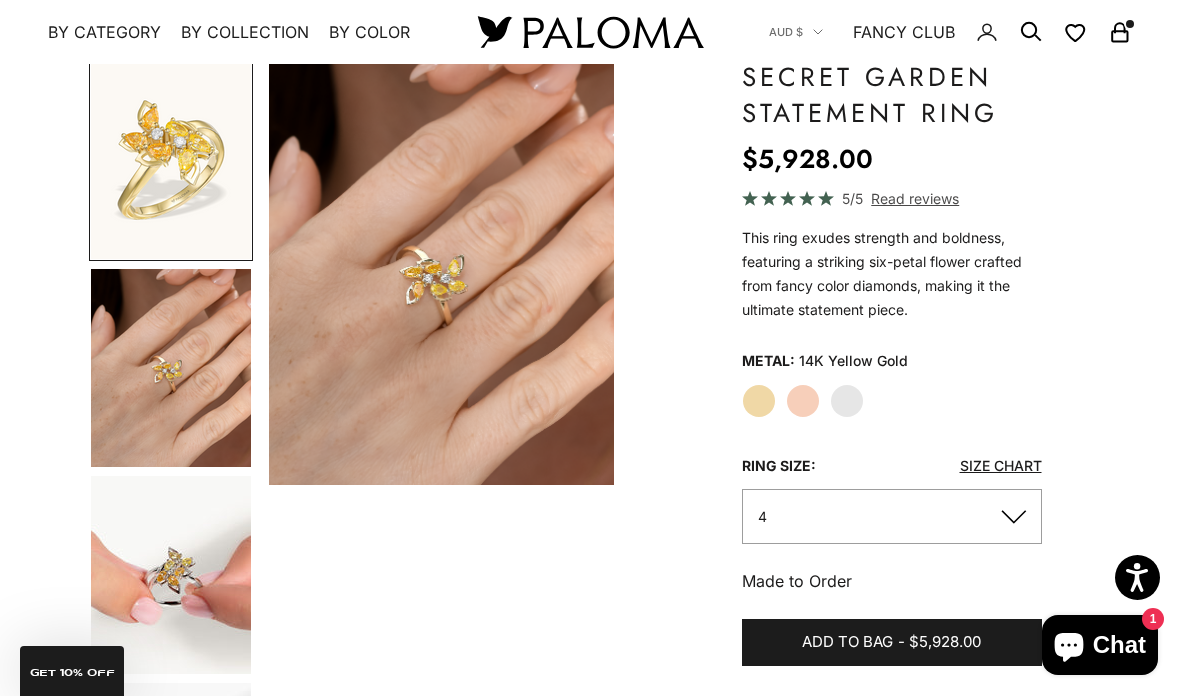 scroll, scrollTop: 0, scrollLeft: 0, axis: both 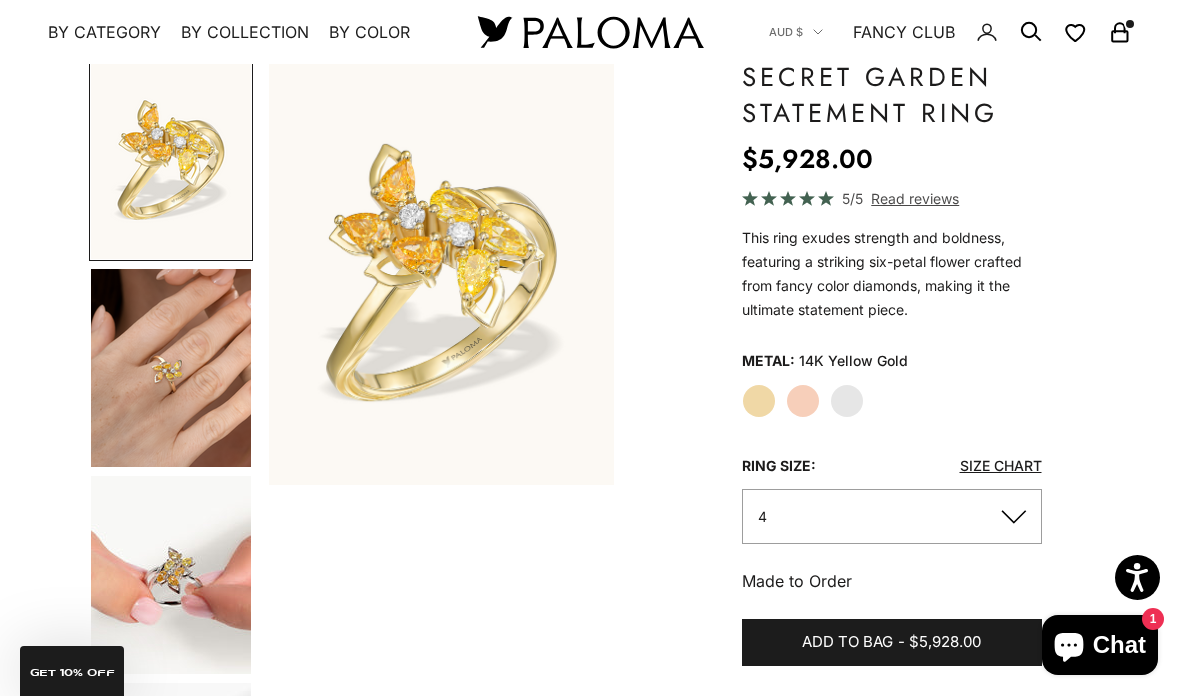 click at bounding box center (171, 368) 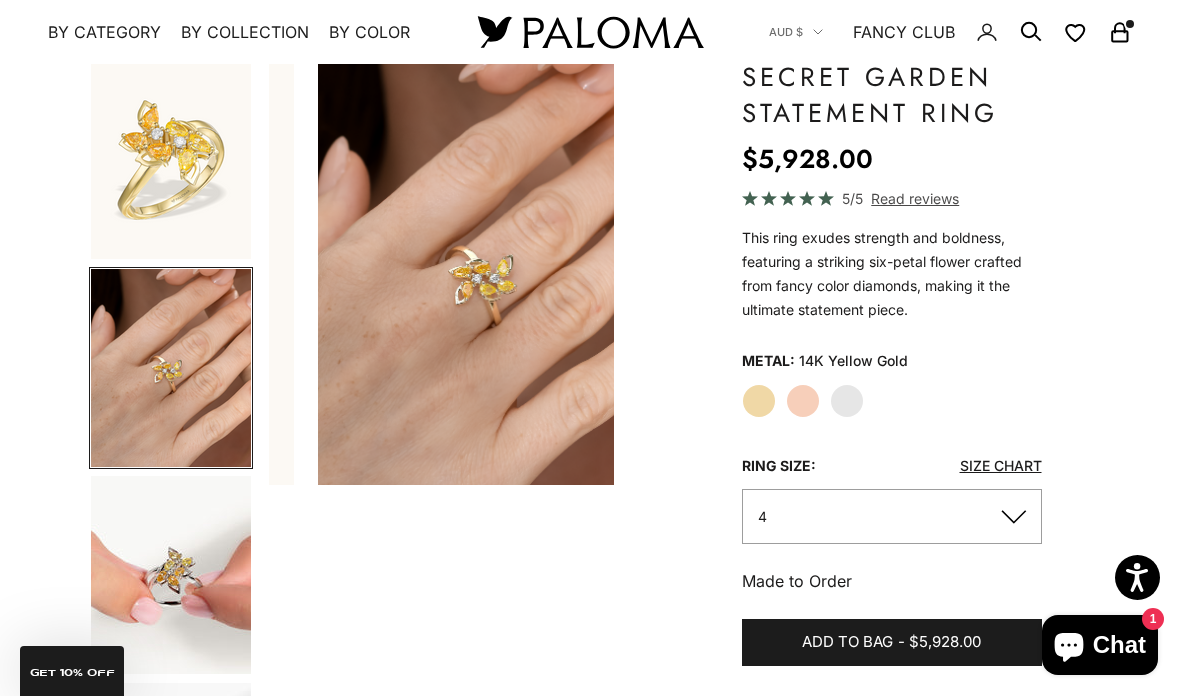 scroll, scrollTop: 0, scrollLeft: 369, axis: horizontal 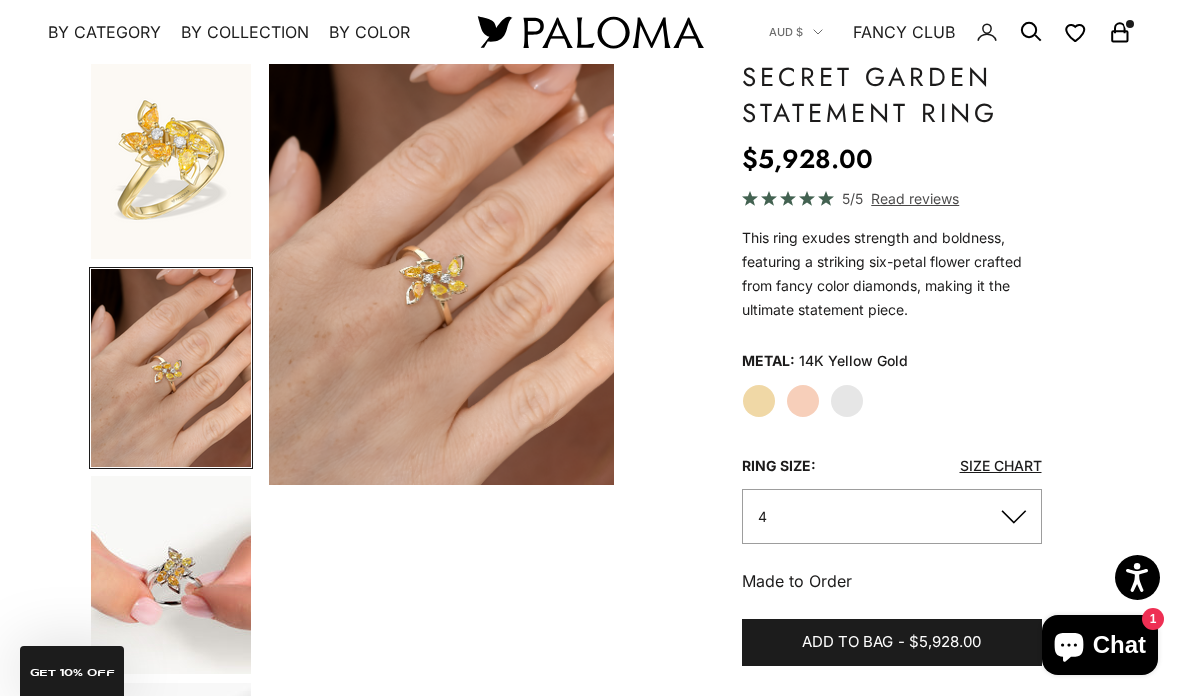 click at bounding box center (171, 575) 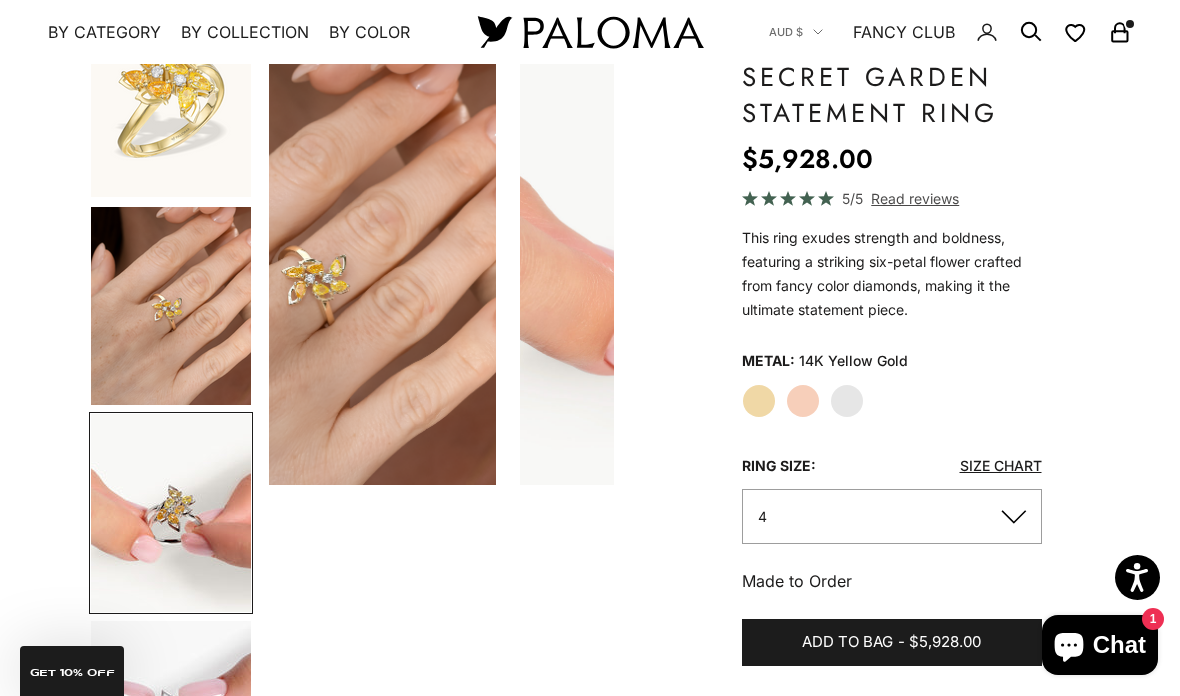 scroll, scrollTop: 0, scrollLeft: 693, axis: horizontal 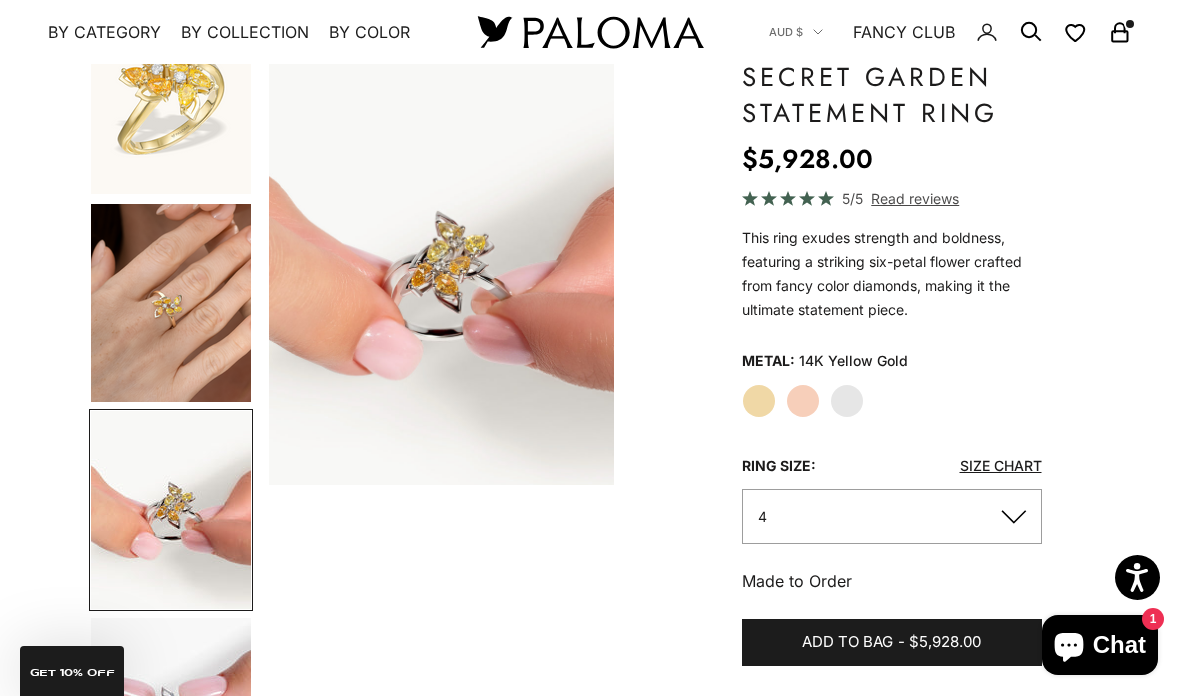 click at bounding box center [171, 303] 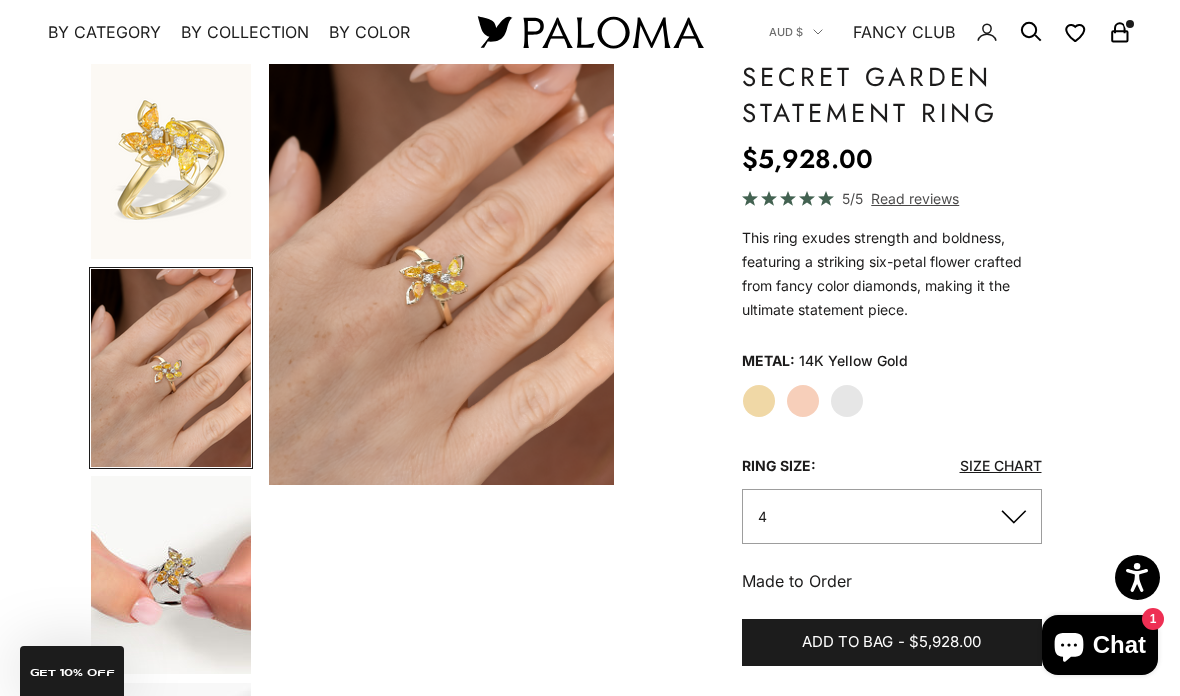 click at bounding box center (171, 160) 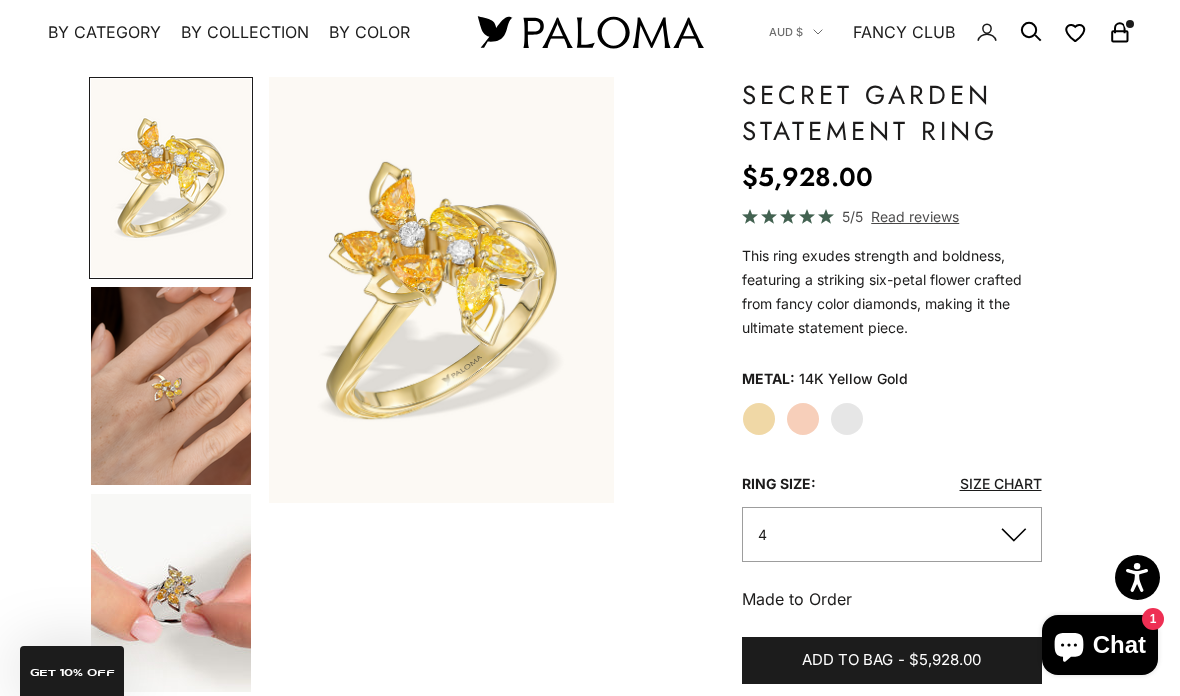 click on "Rose Gold" 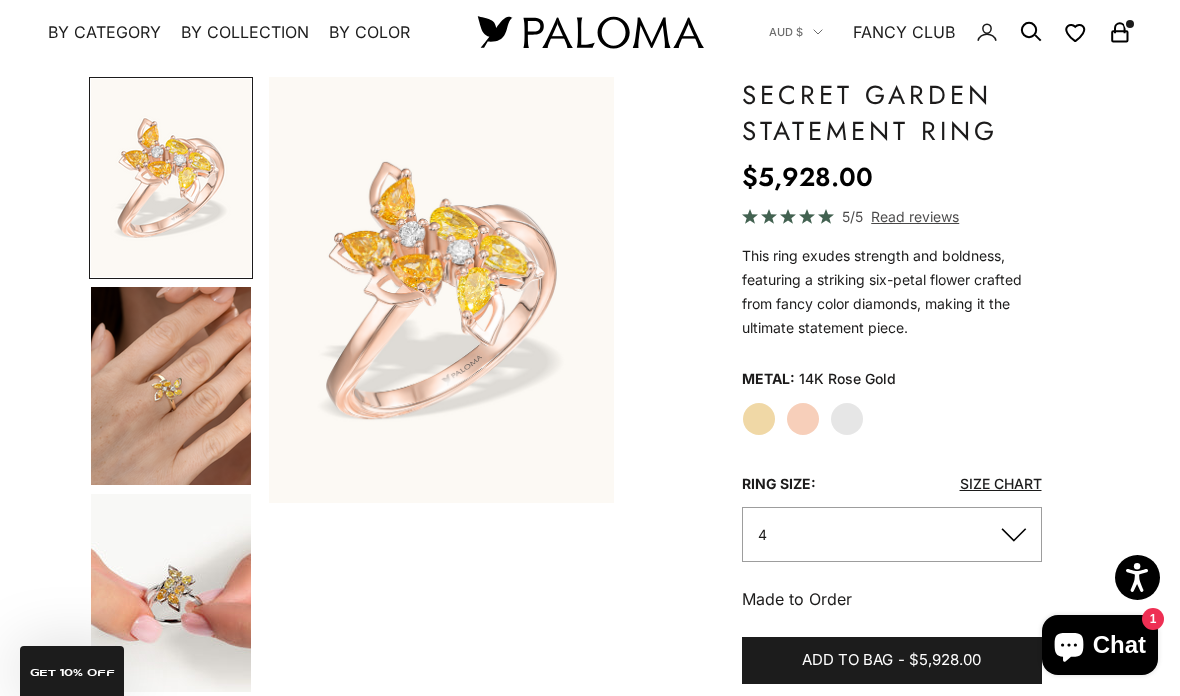 click on "Rose Gold" 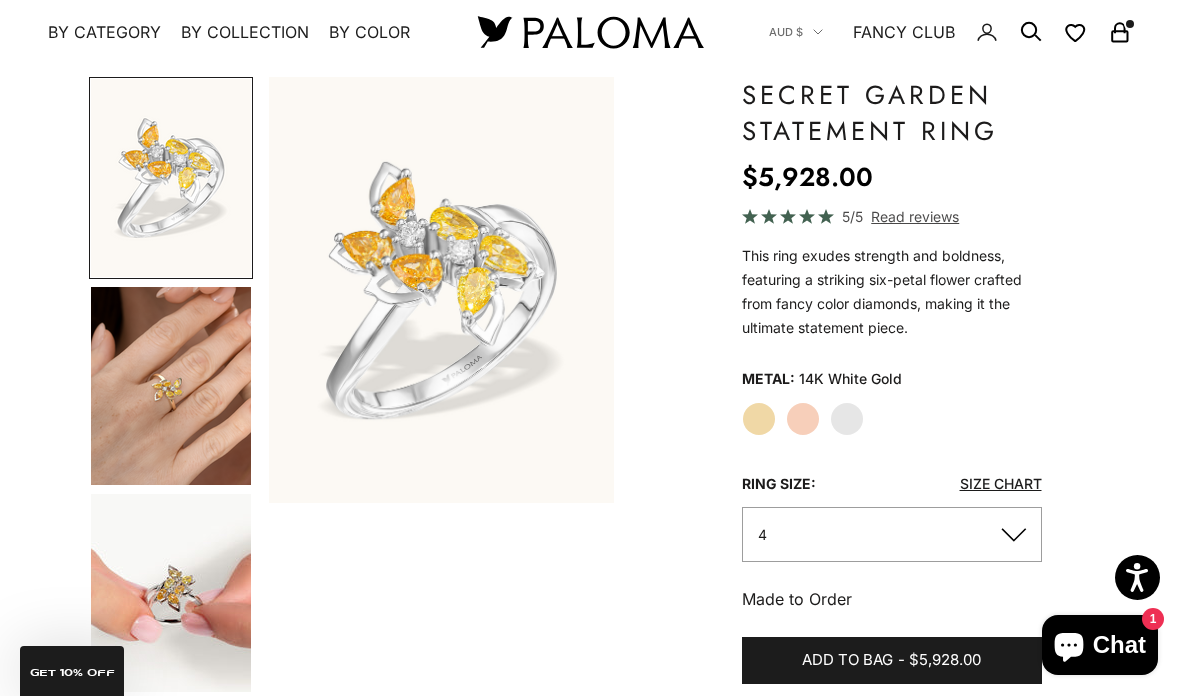 click at bounding box center (171, 386) 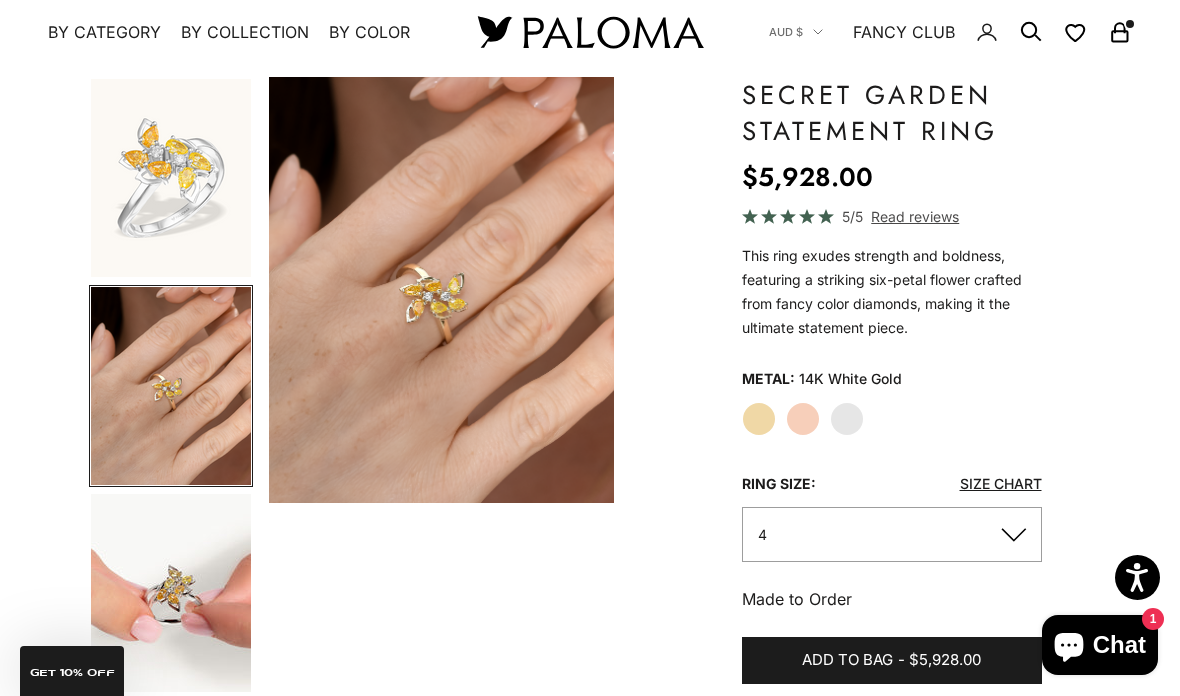 click on "Yellow Gold" 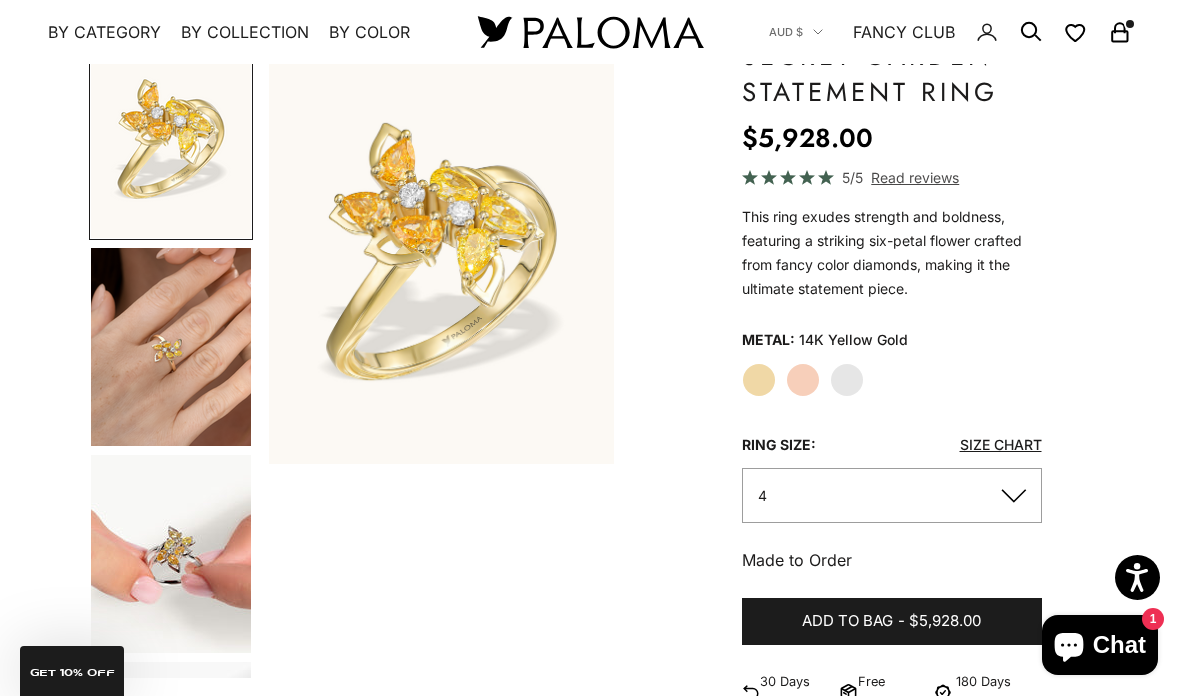 click on "$5,928.00" at bounding box center (945, 621) 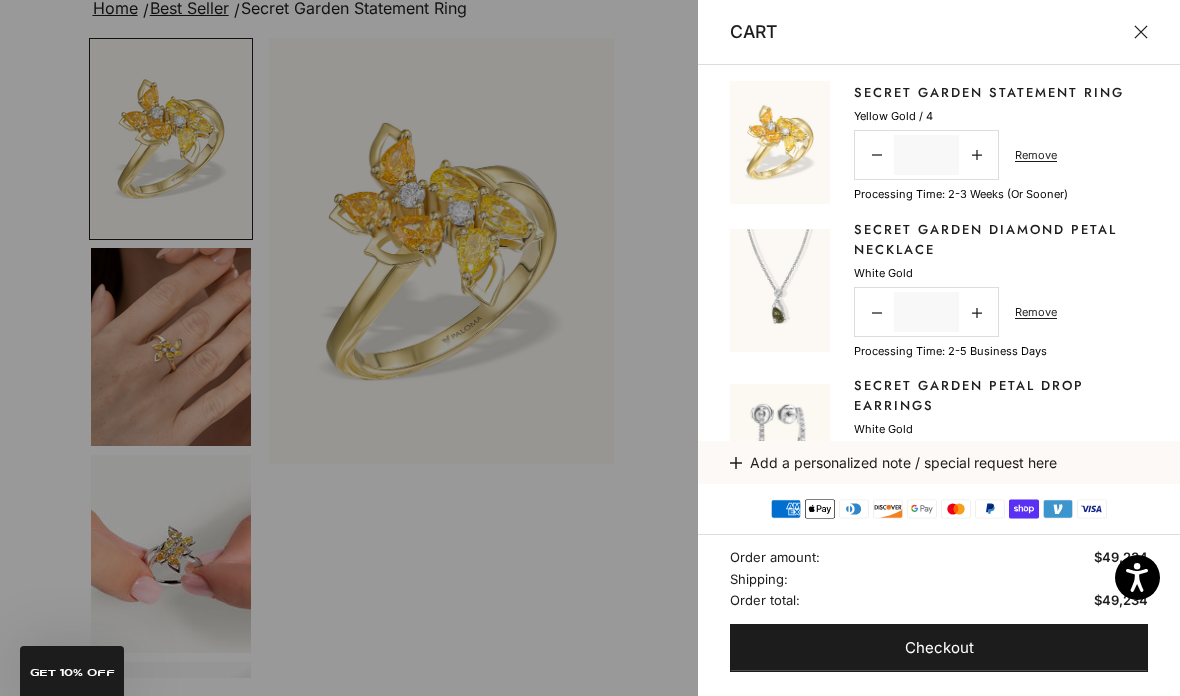 click at bounding box center (590, 348) 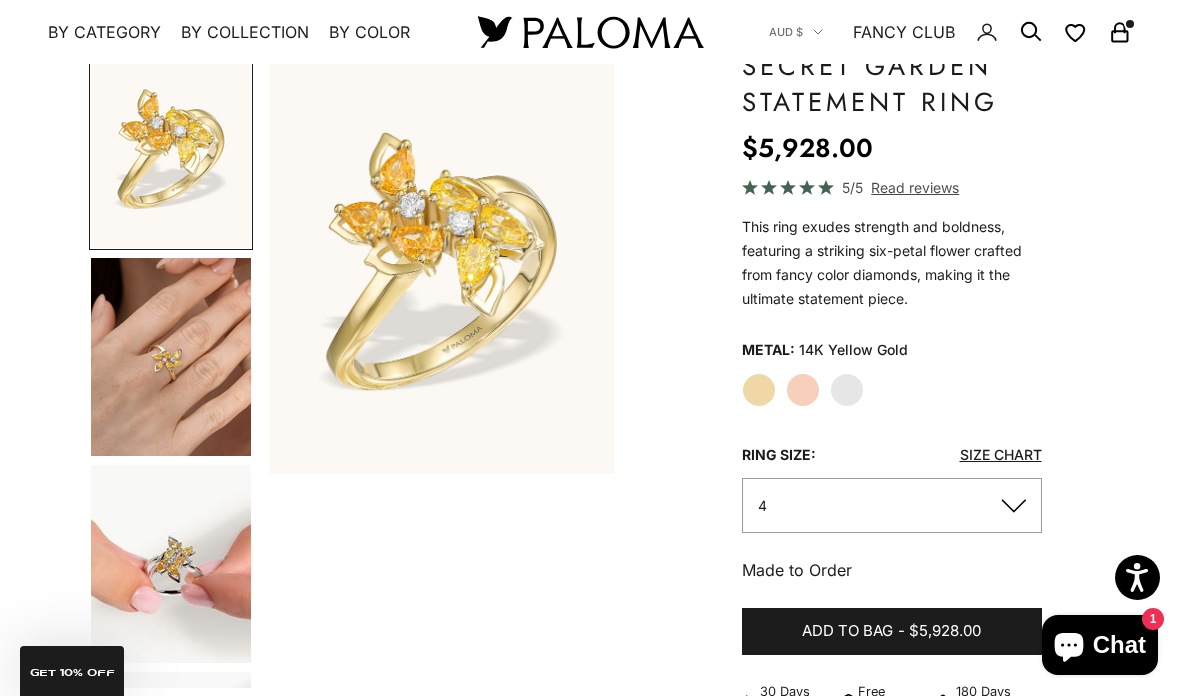 click on "By Category" at bounding box center [104, 32] 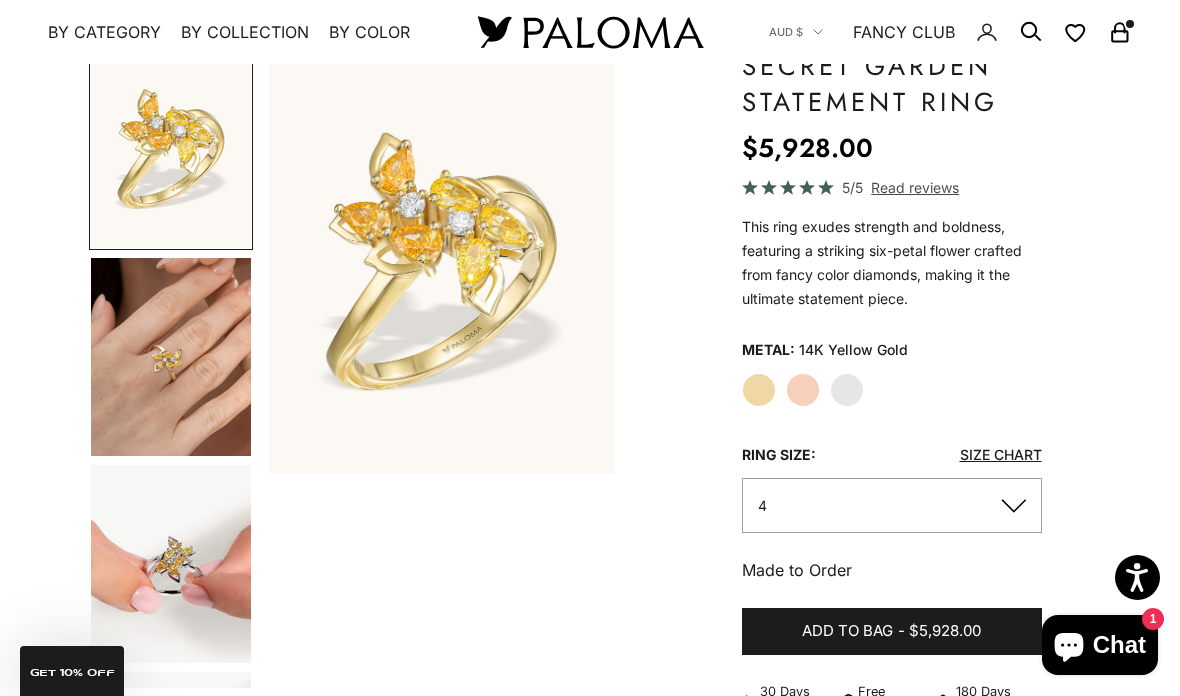 click on "By Collection" at bounding box center [245, 32] 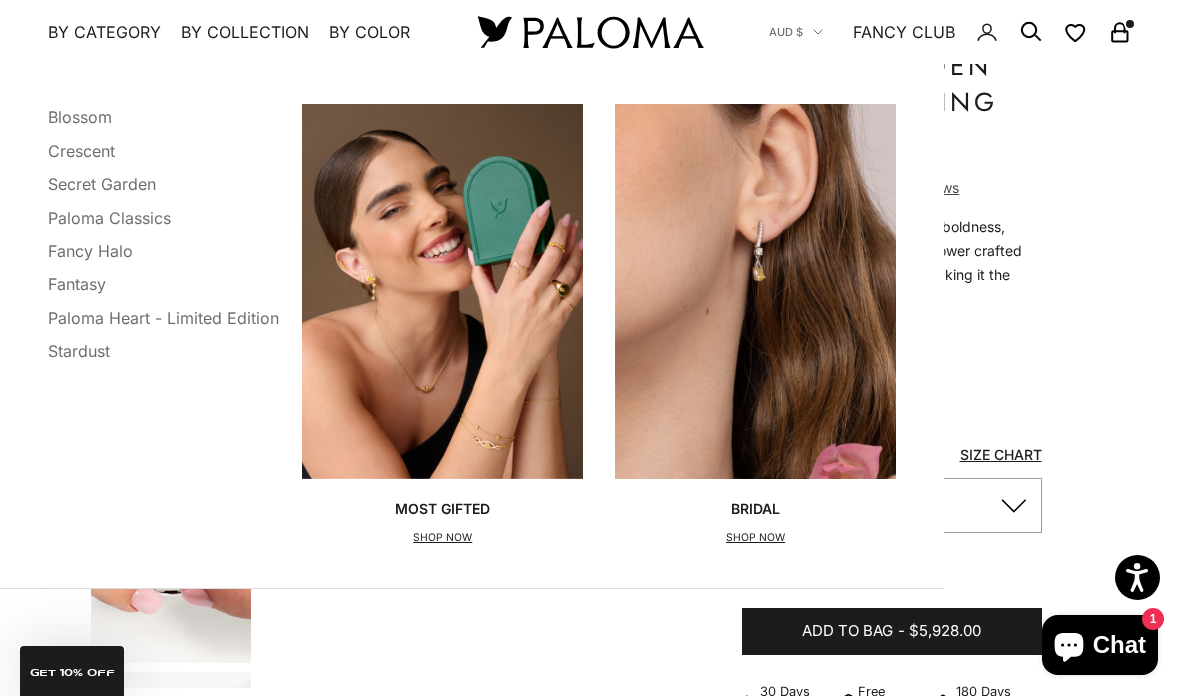 click on "Crescent" at bounding box center (81, 150) 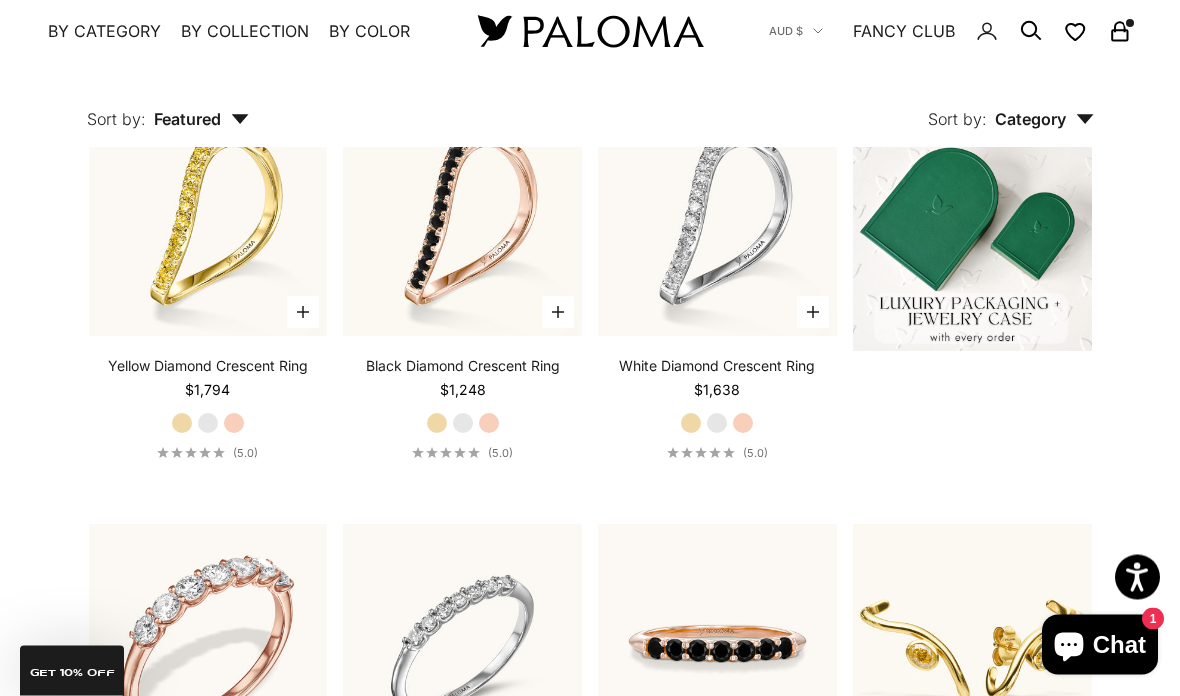 scroll, scrollTop: 491, scrollLeft: 0, axis: vertical 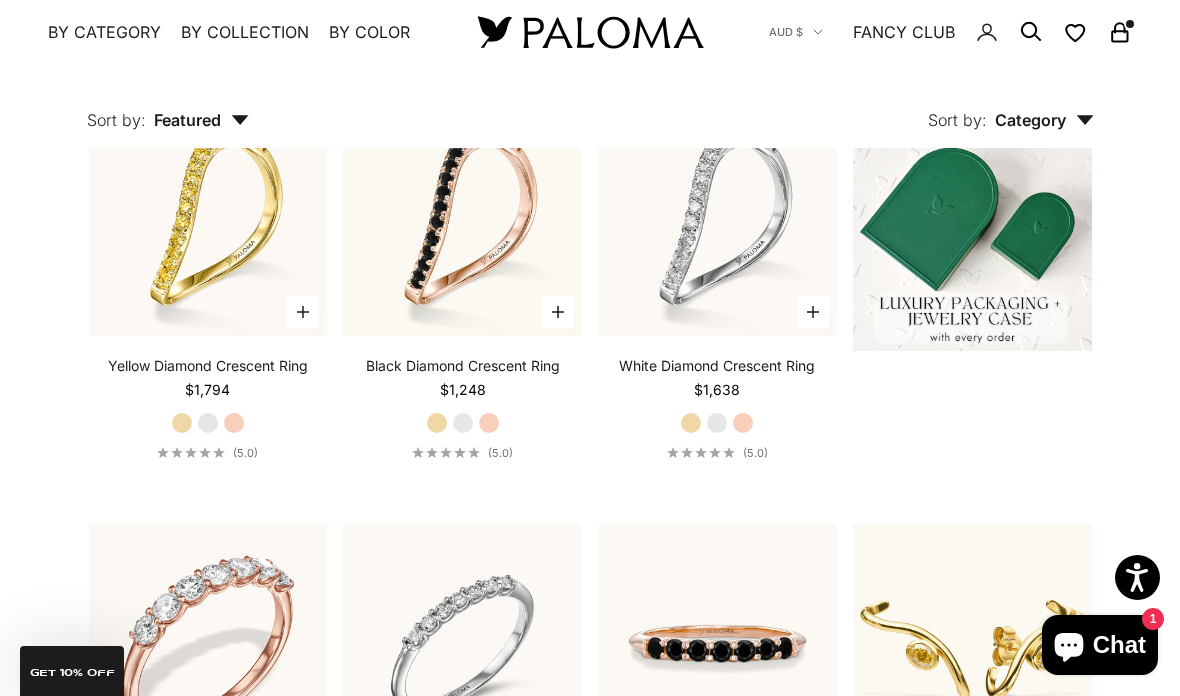 click at bounding box center (717, 216) 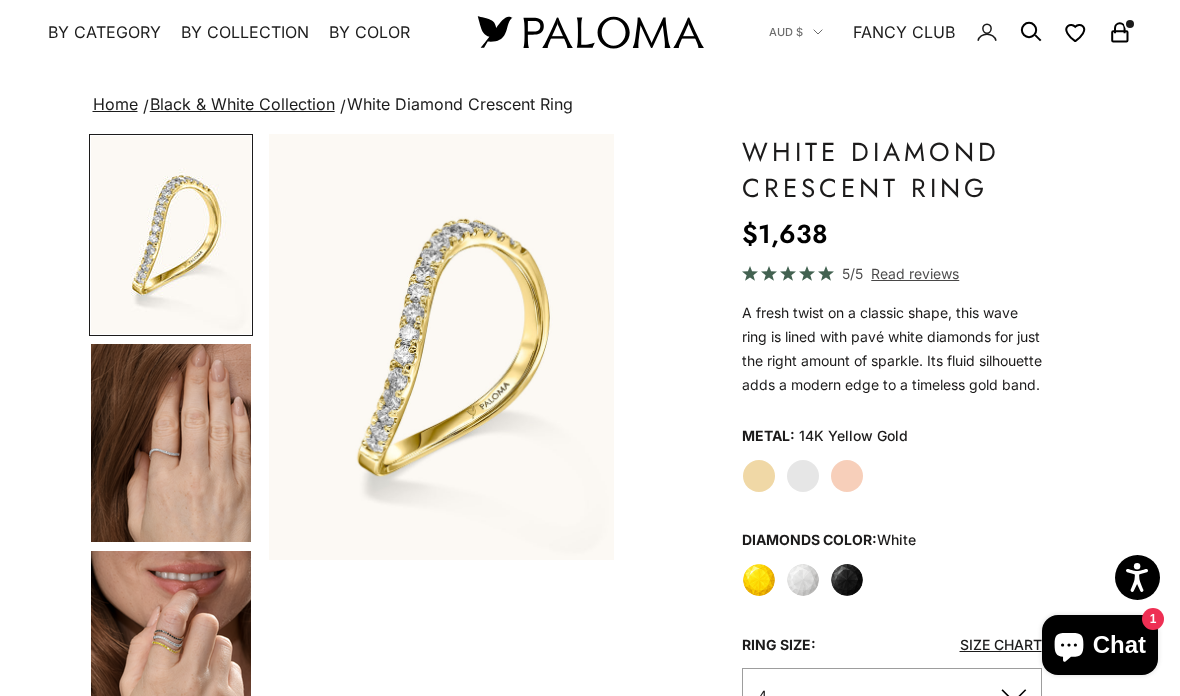 scroll, scrollTop: 75, scrollLeft: 0, axis: vertical 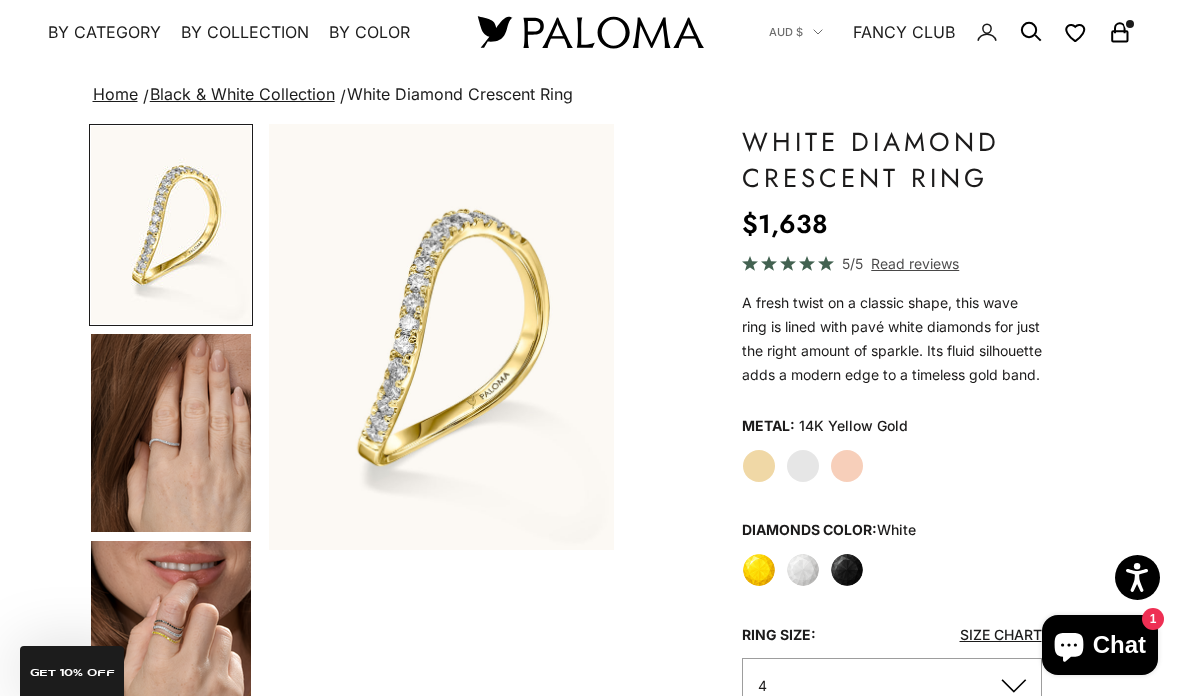 click on "Rose Gold" 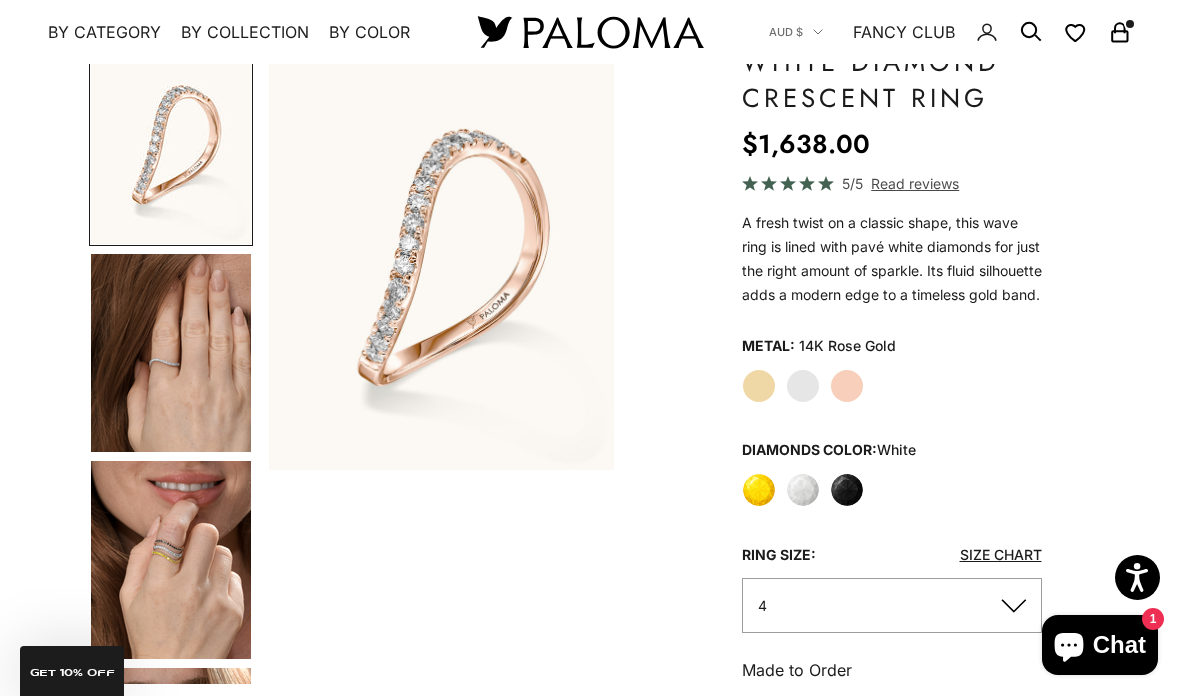 click on "White Gold" 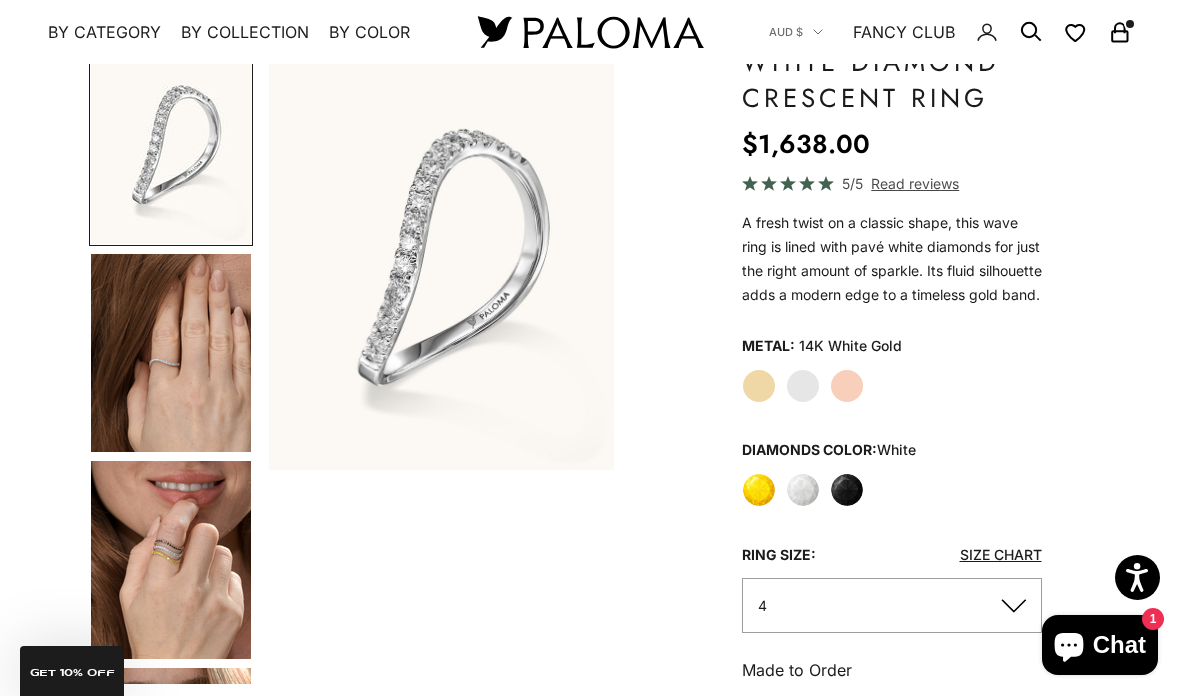 click on "Yellow Gold" 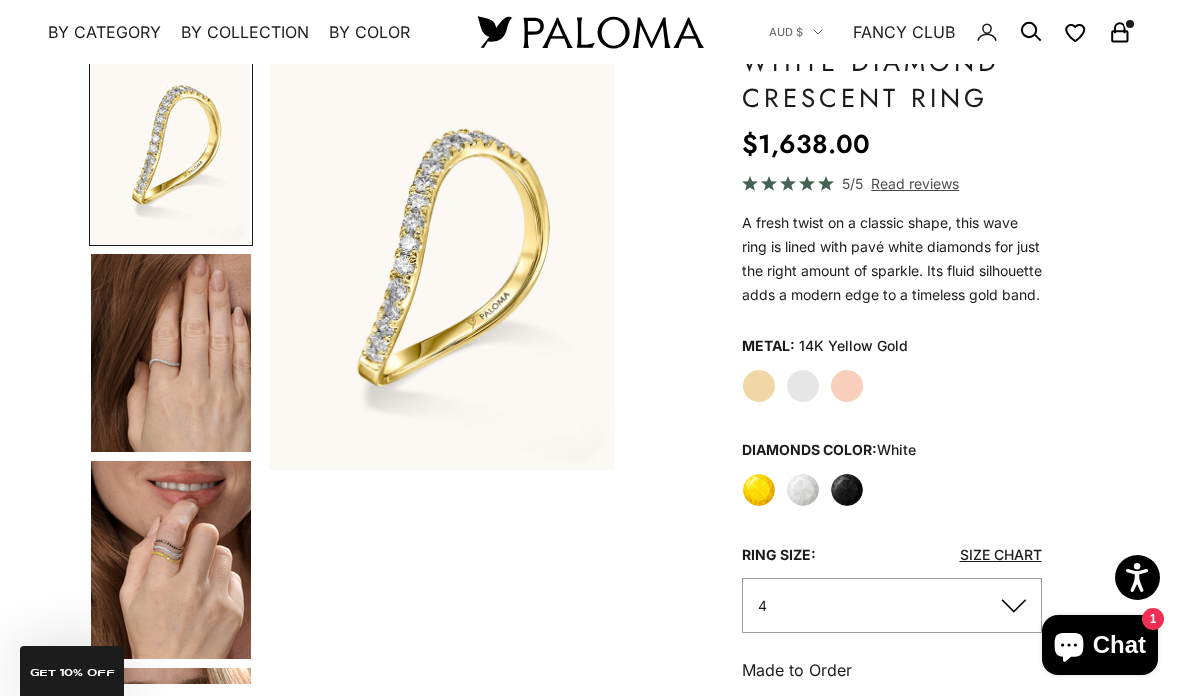click on "Yellow" 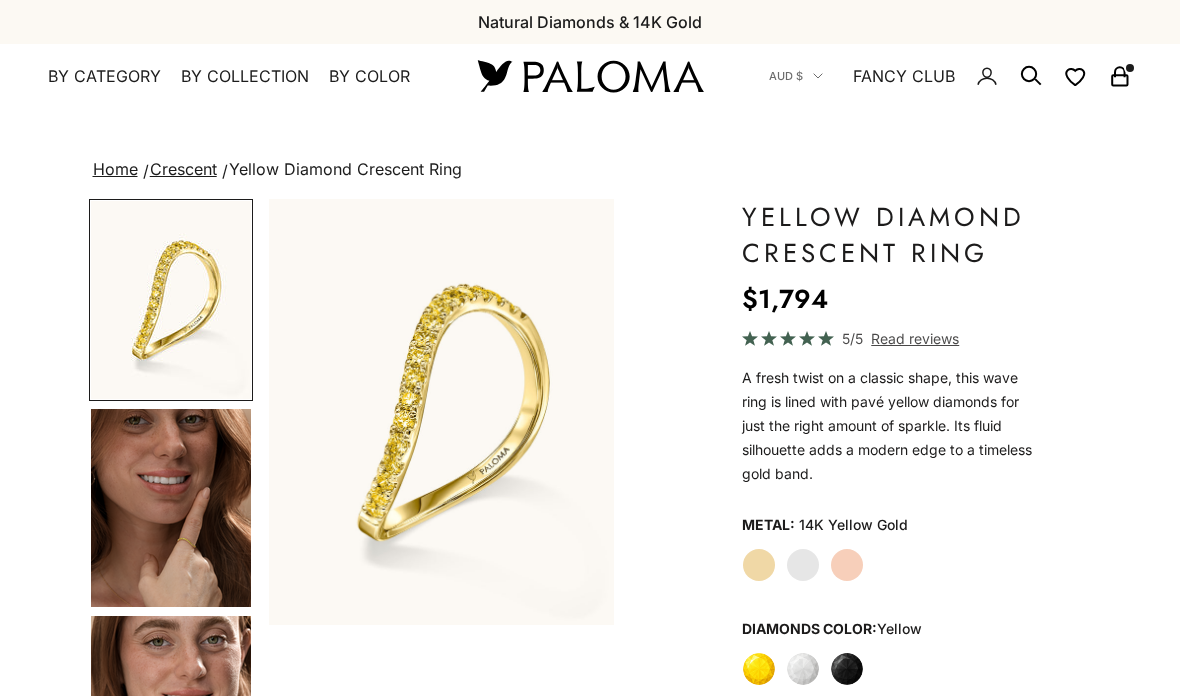 scroll, scrollTop: 0, scrollLeft: 0, axis: both 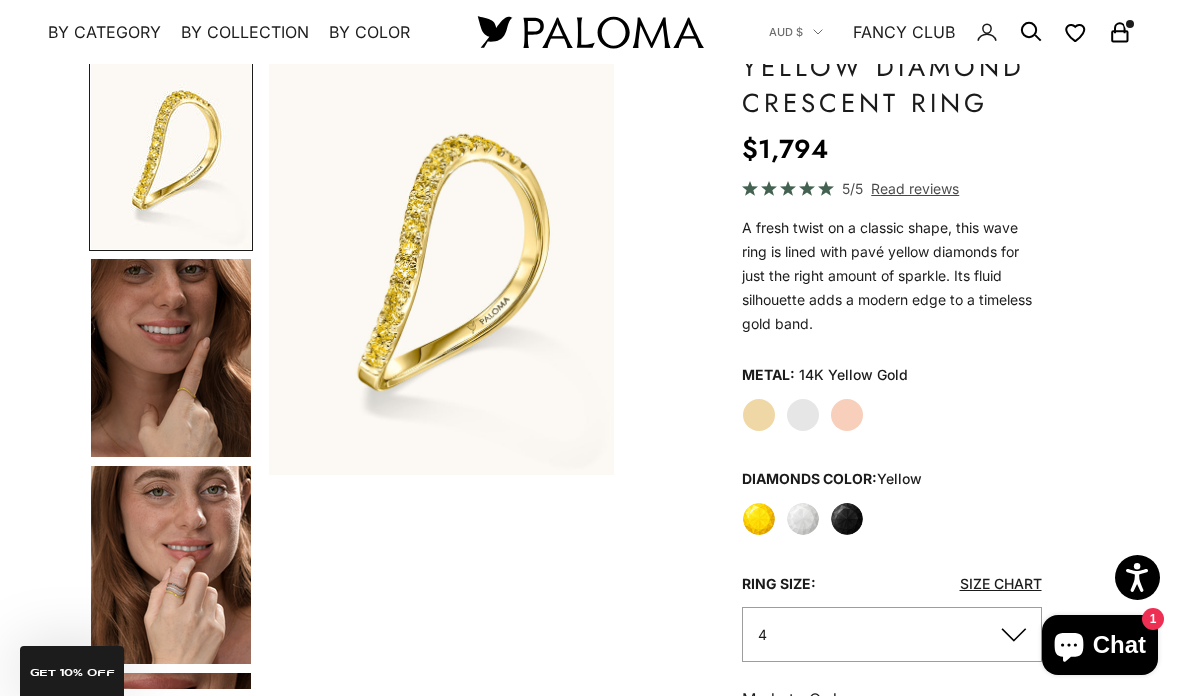 click on "Rose Gold" 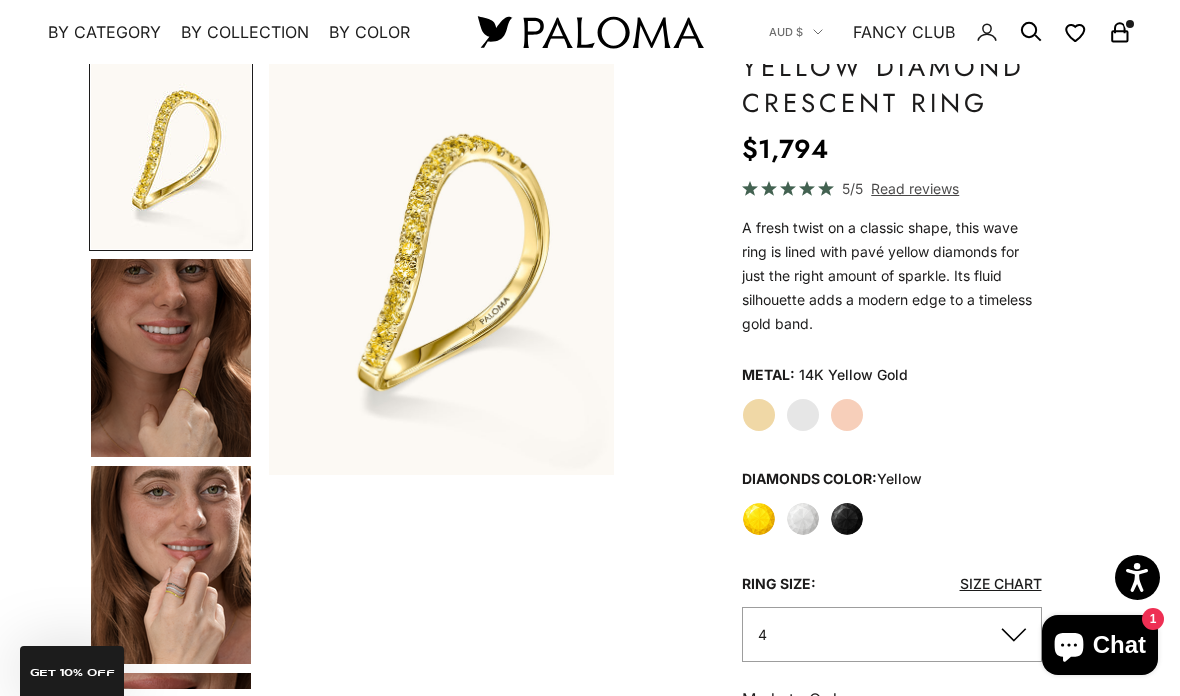 scroll, scrollTop: 230, scrollLeft: 0, axis: vertical 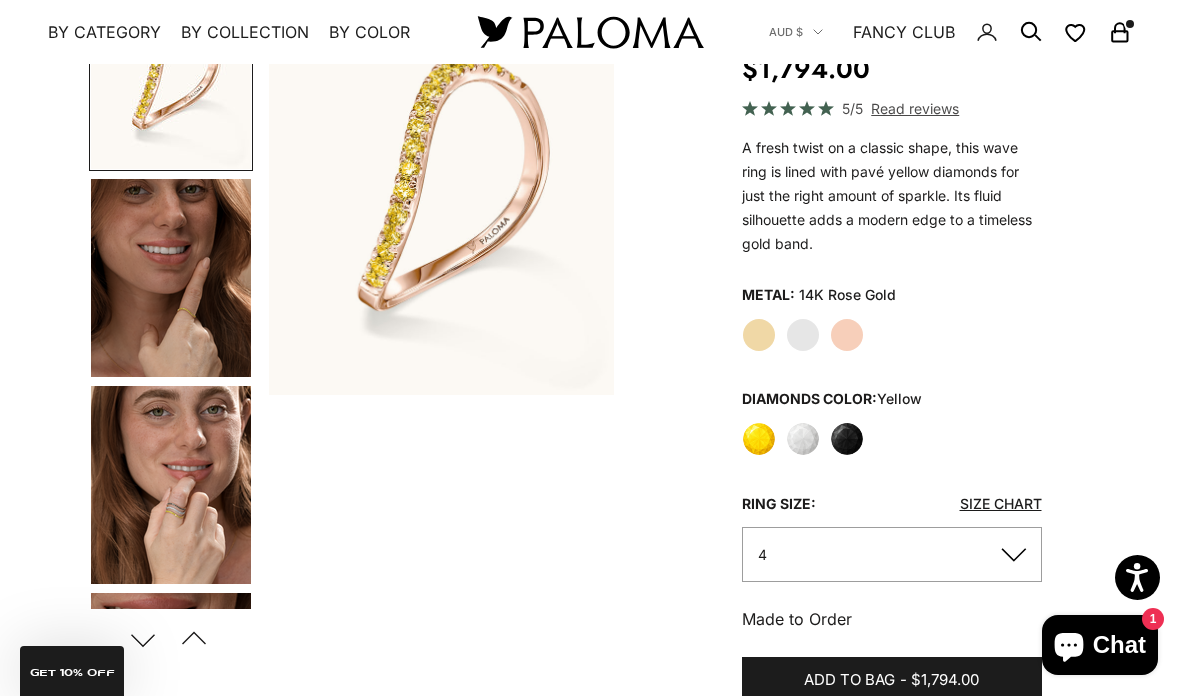click on "White Gold" 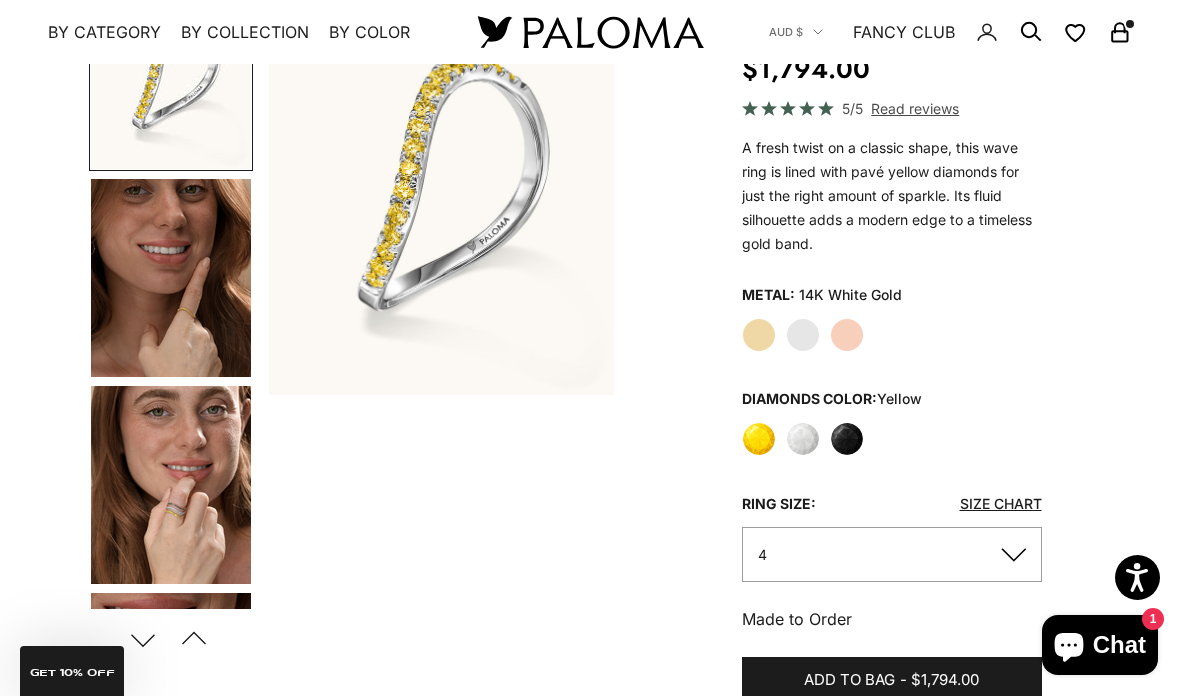 click on "Black" 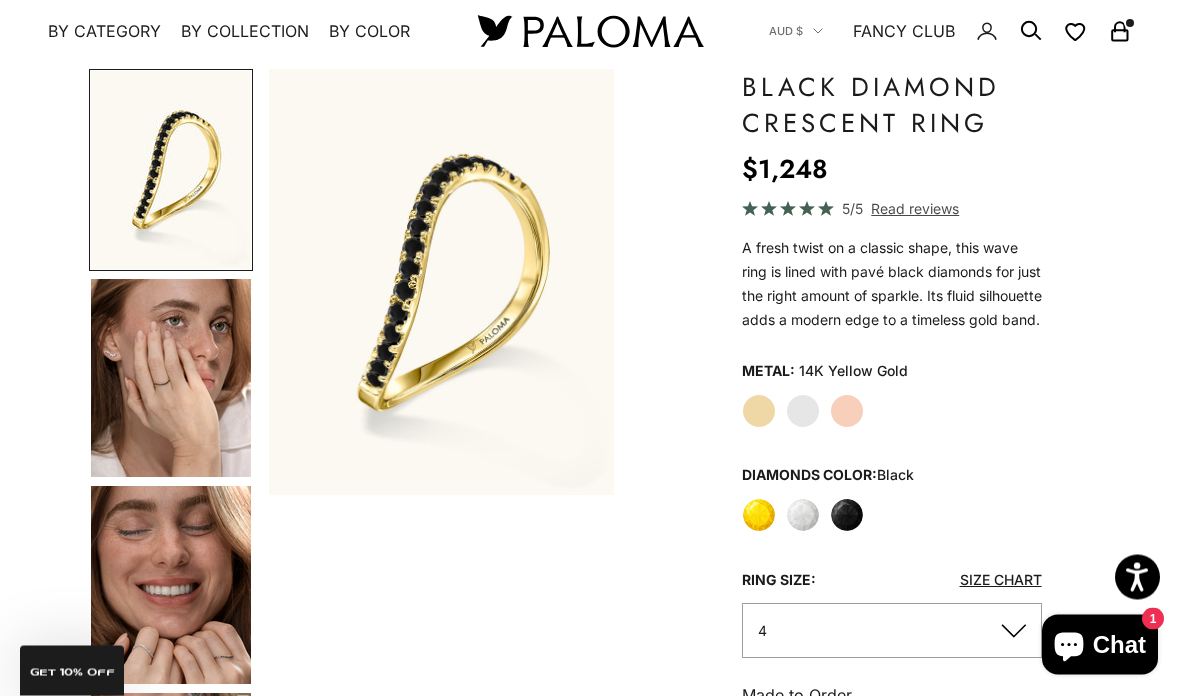 scroll, scrollTop: 130, scrollLeft: 0, axis: vertical 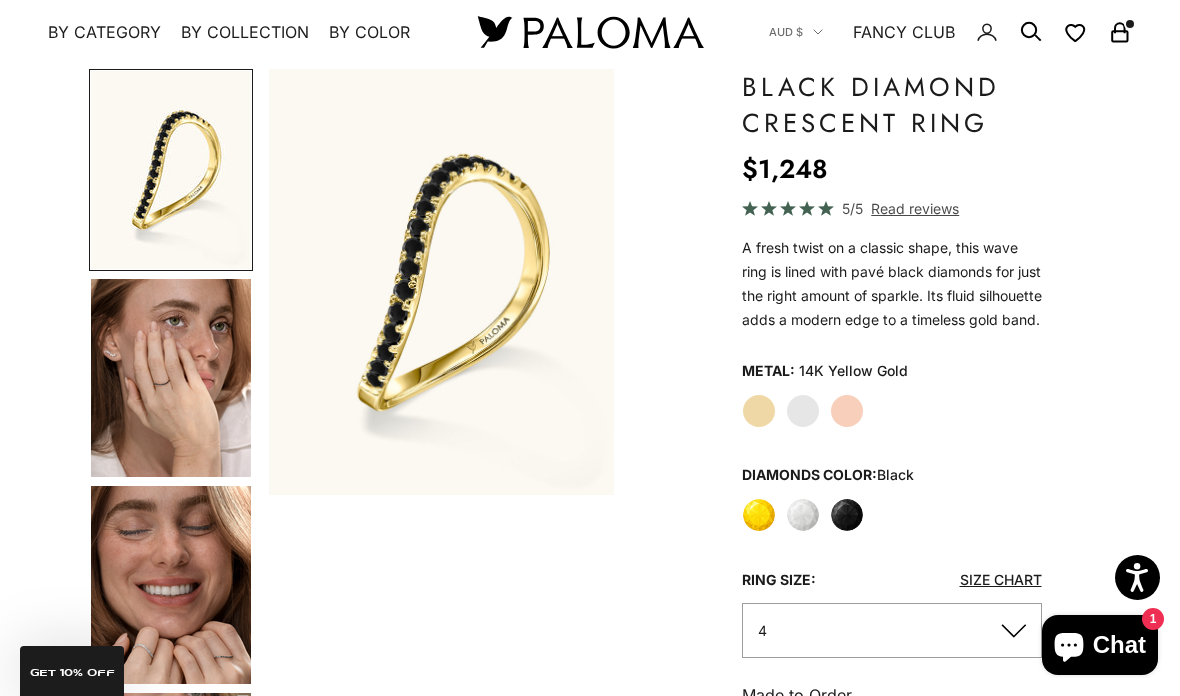 click on "Rose Gold" 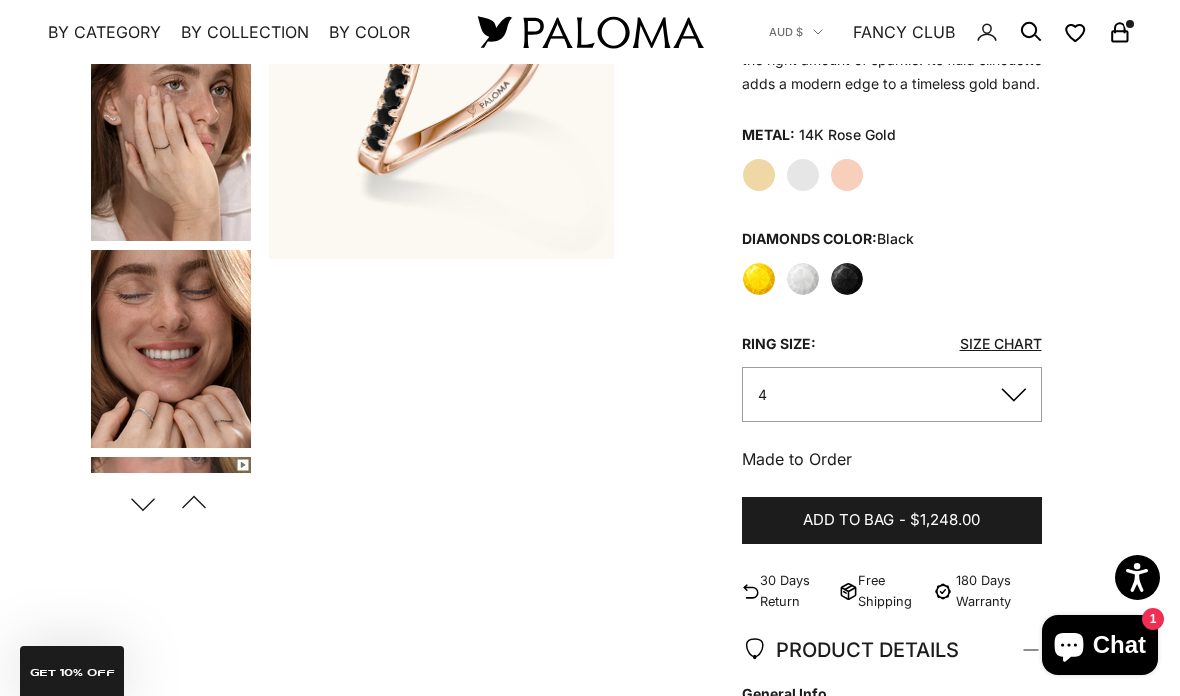 scroll, scrollTop: 365, scrollLeft: 0, axis: vertical 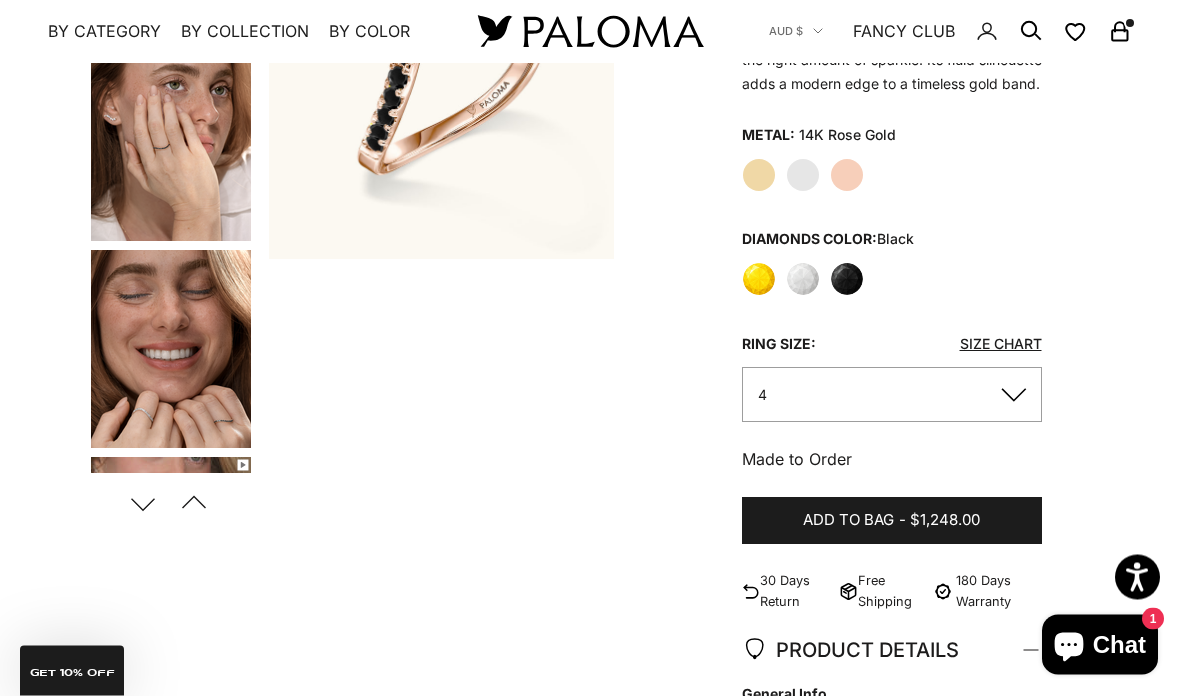 click on "Next" at bounding box center (143, 504) 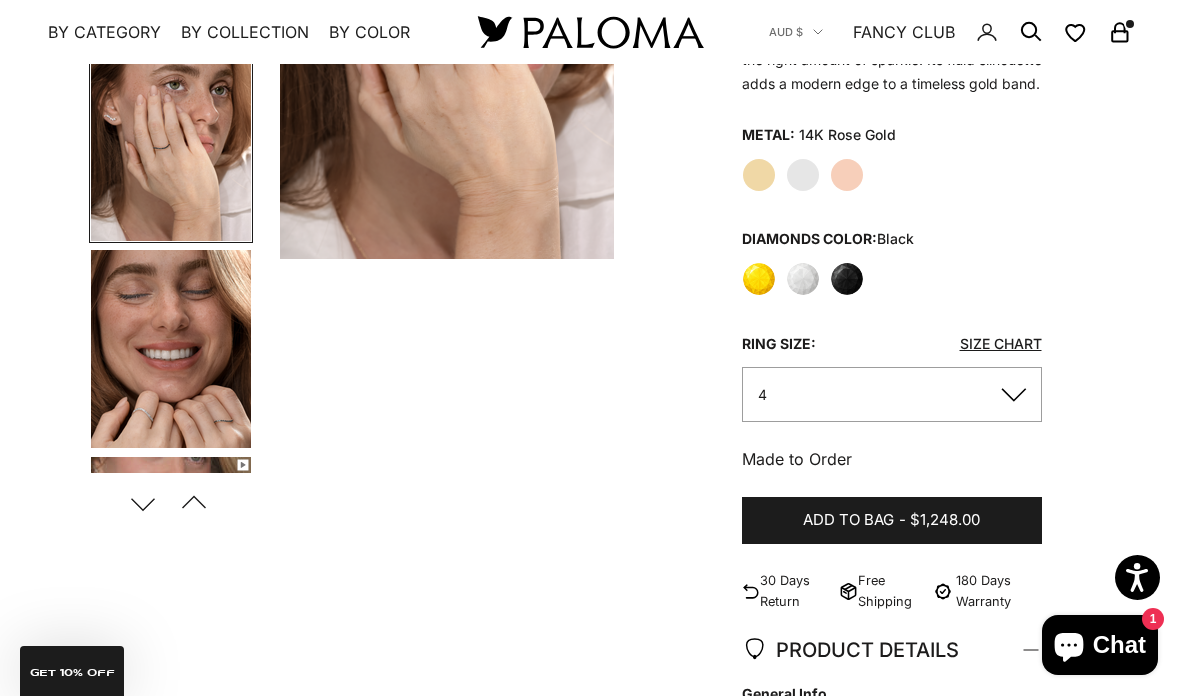 scroll, scrollTop: 0, scrollLeft: 369, axis: horizontal 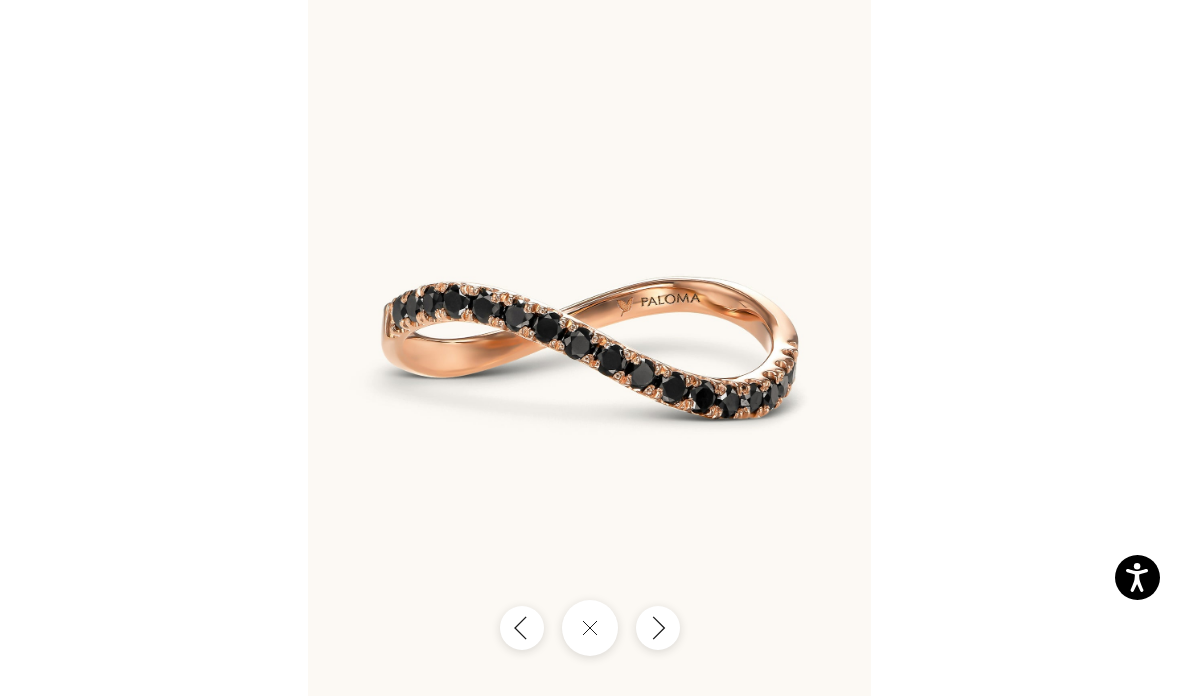 click 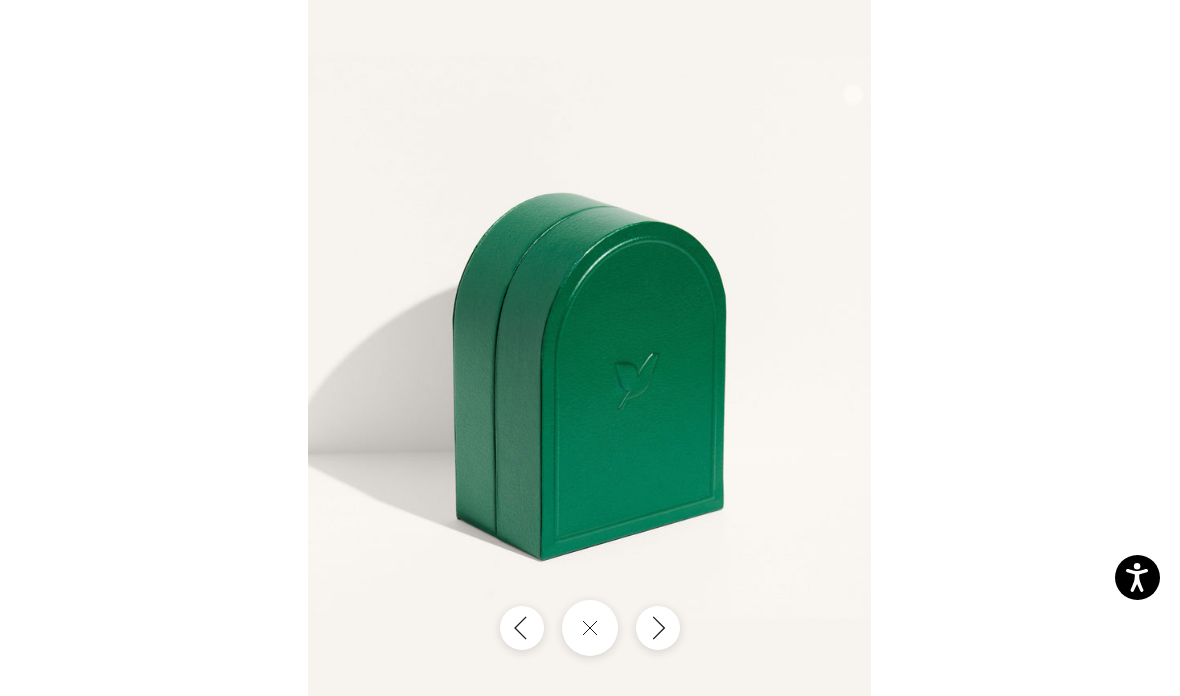 click 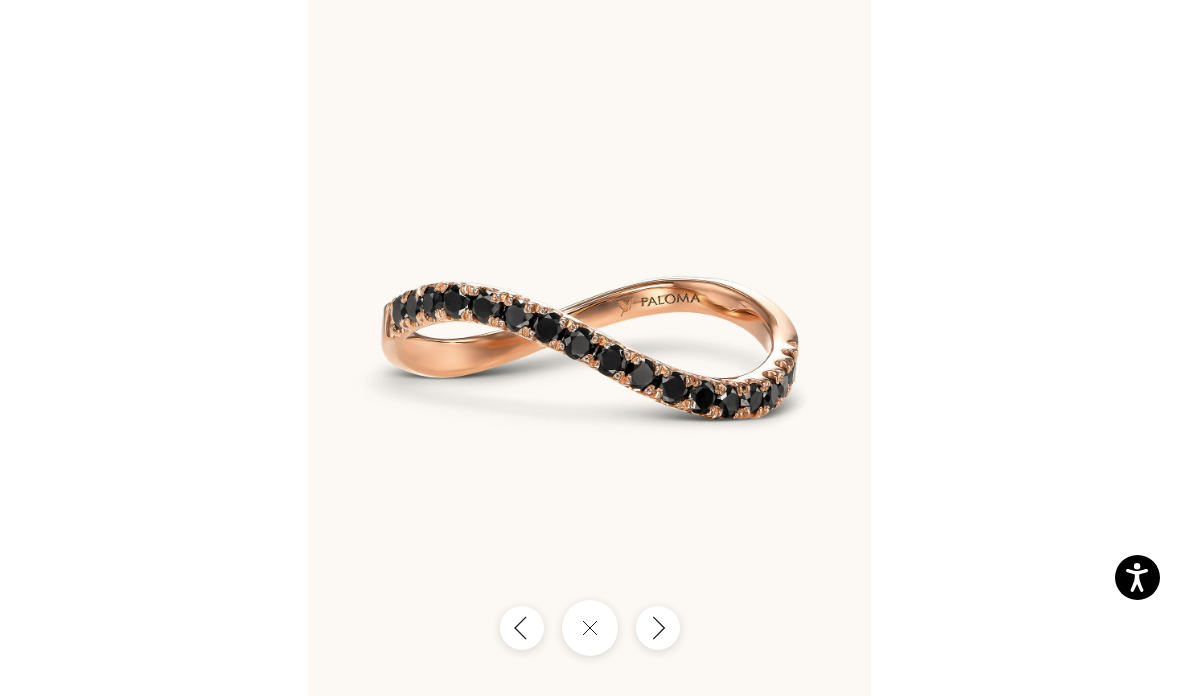 click 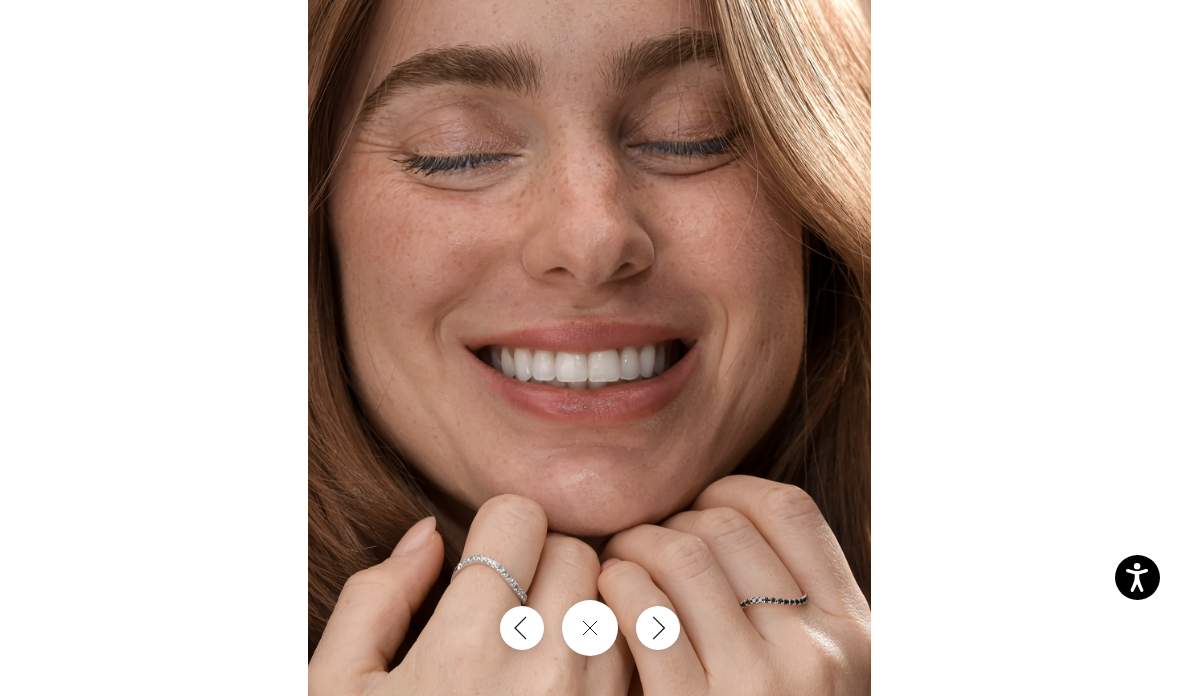 click 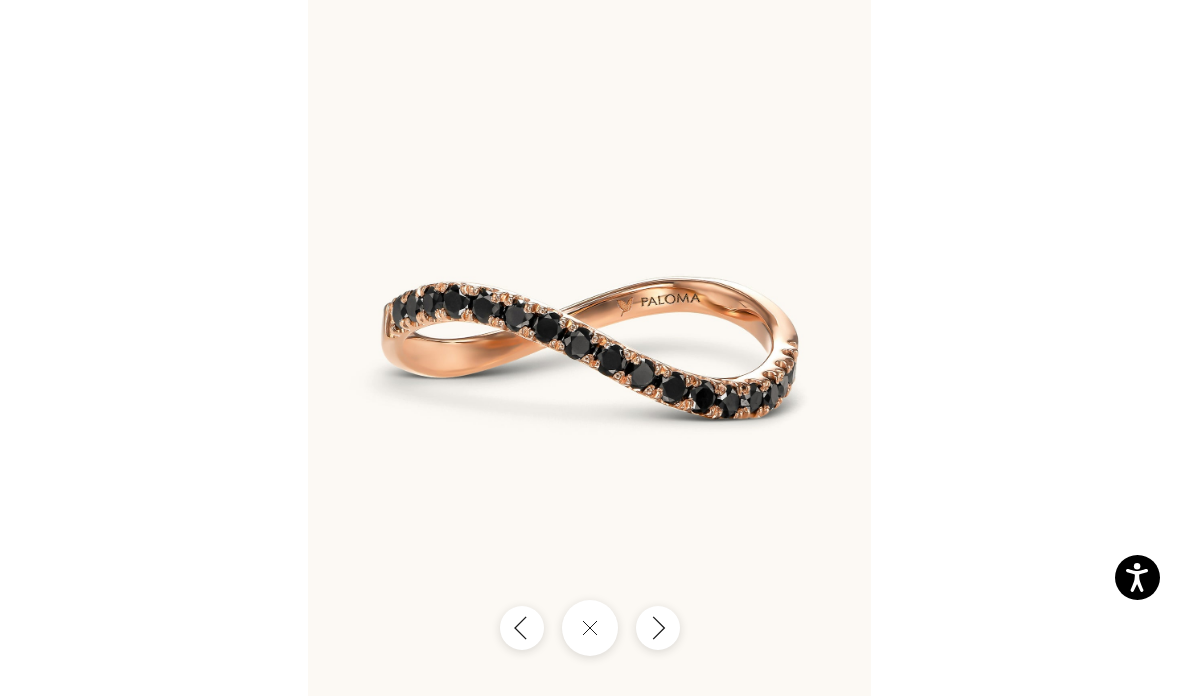 click 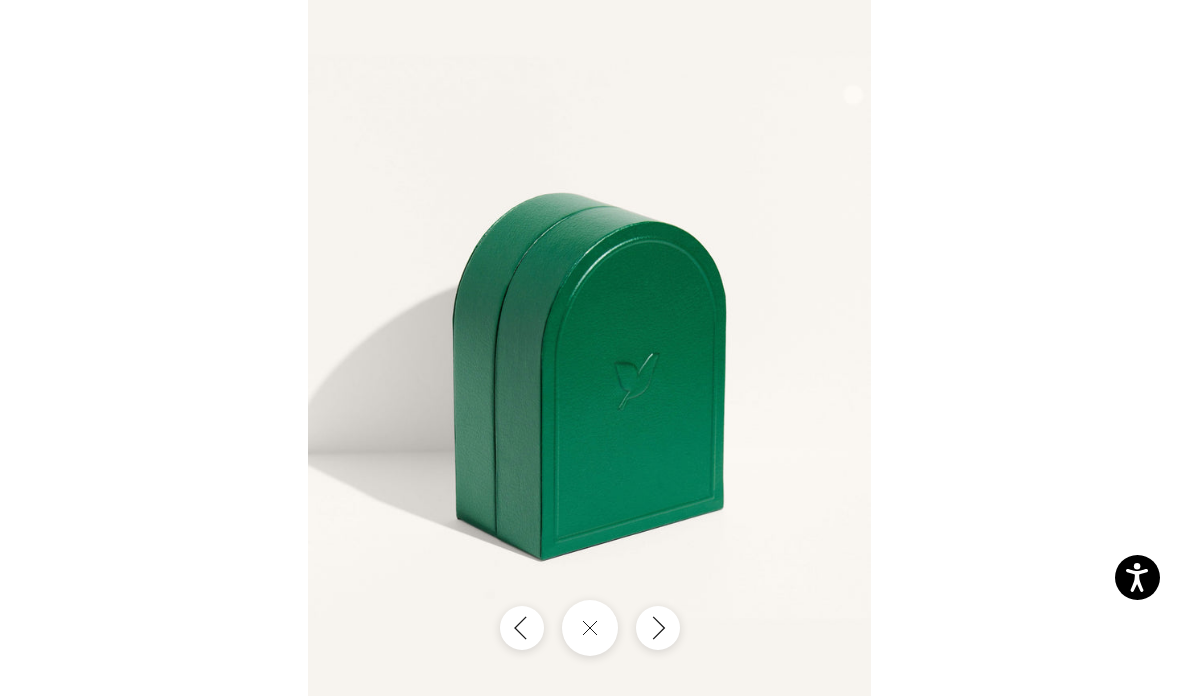 click 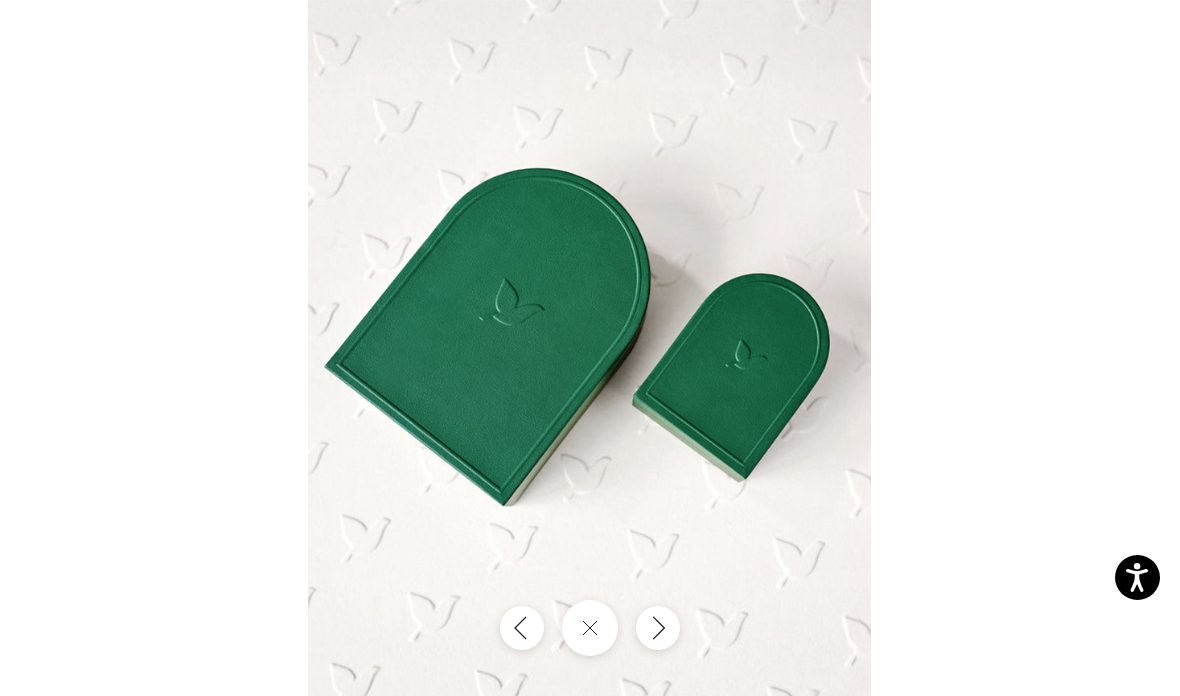 click 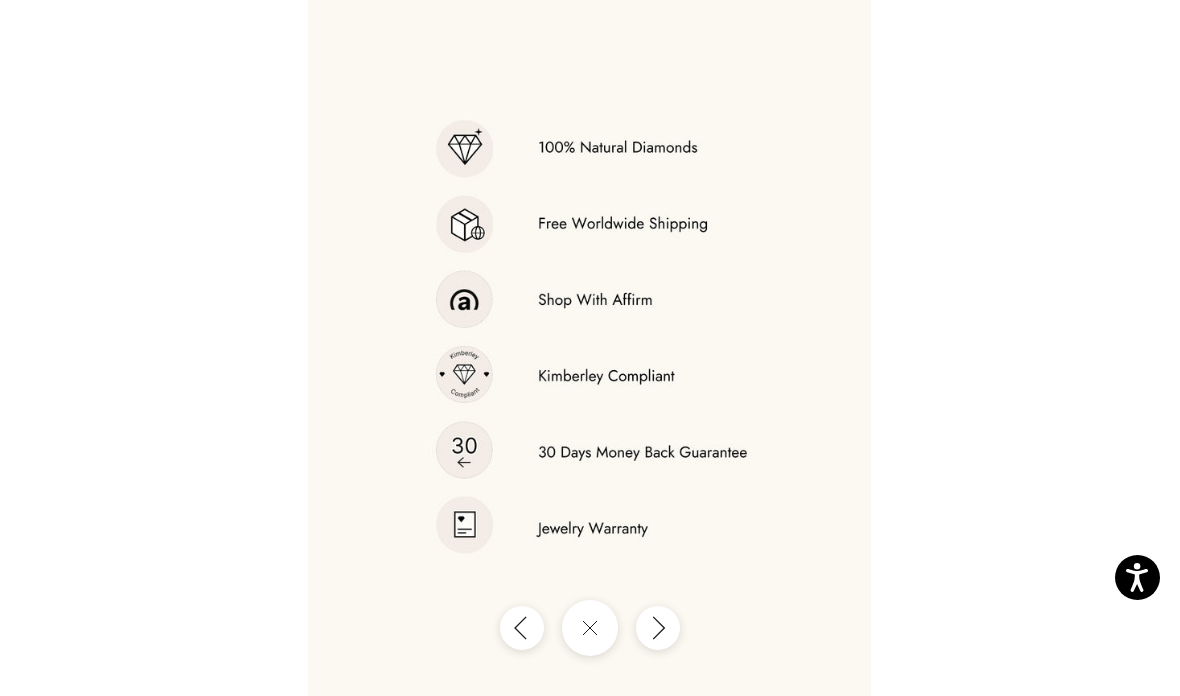 click at bounding box center (589, 348) 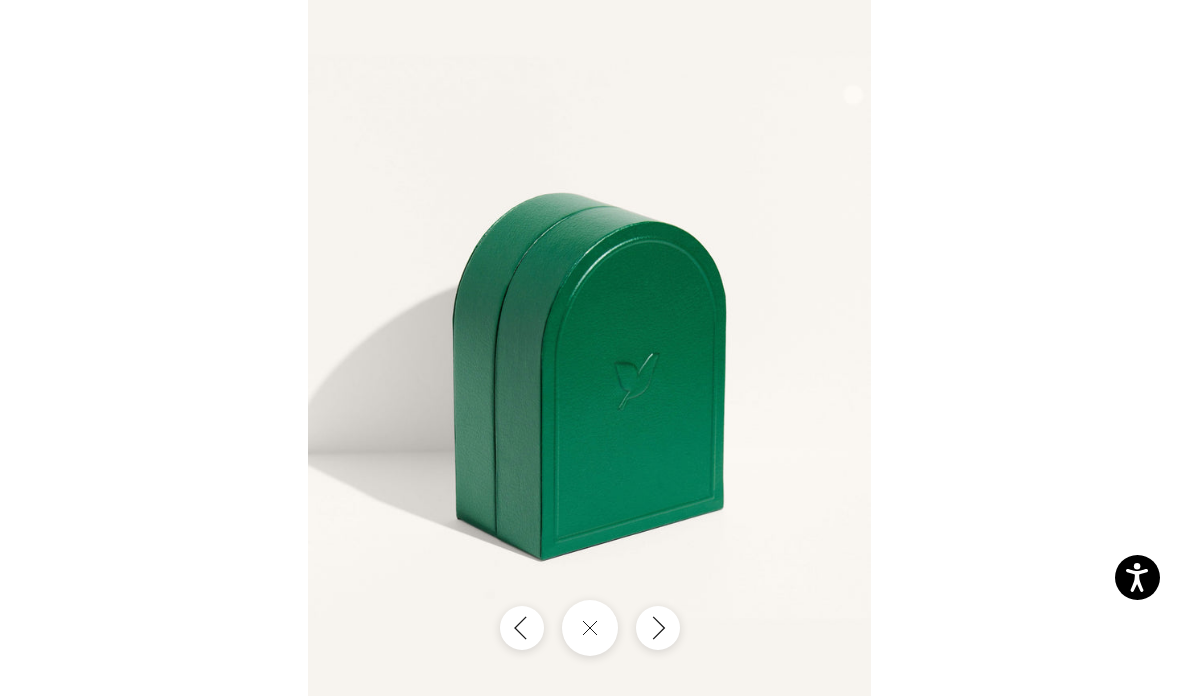 click at bounding box center (589, 348) 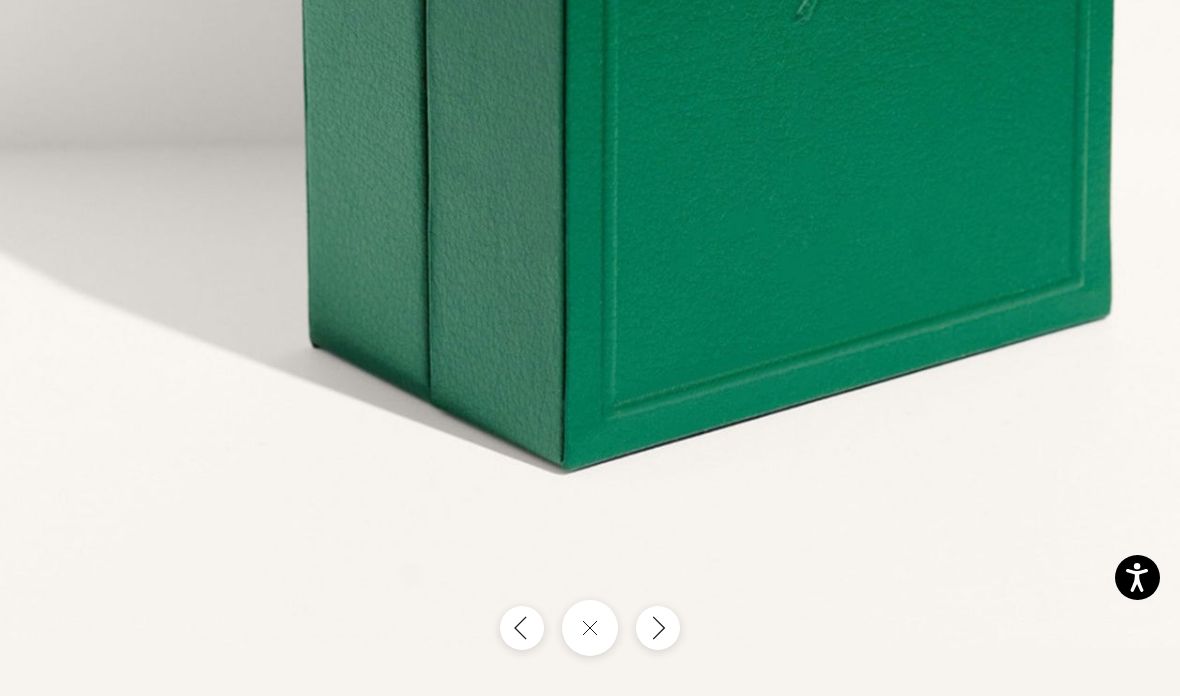 click 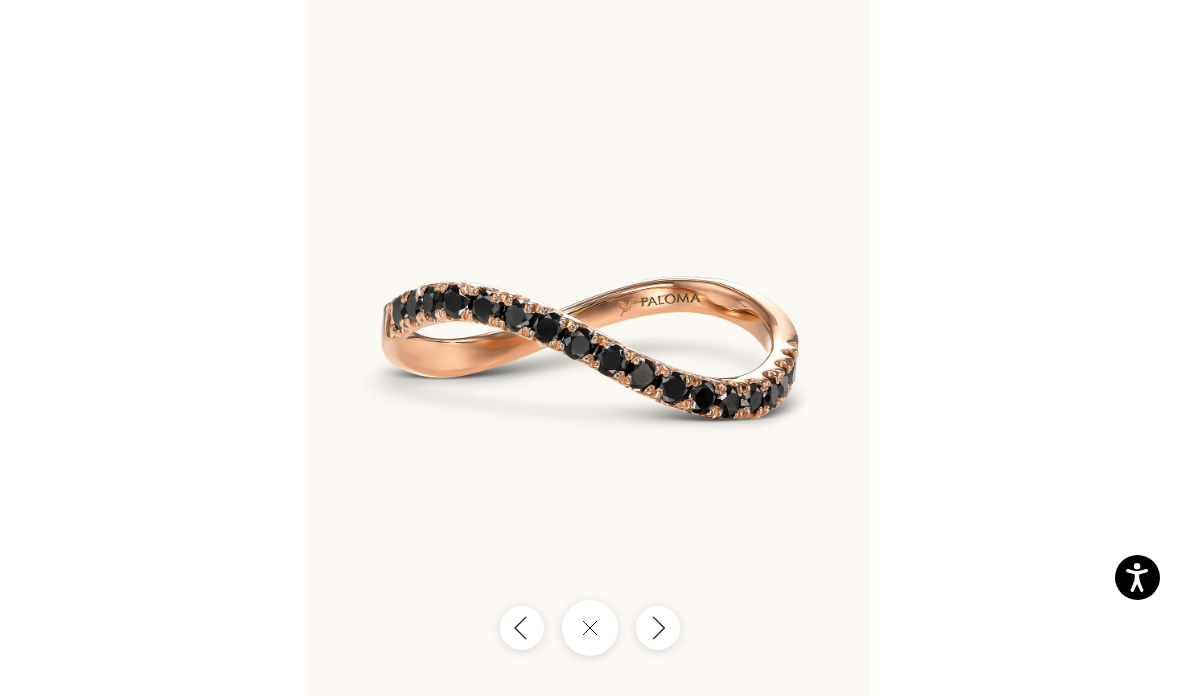 click 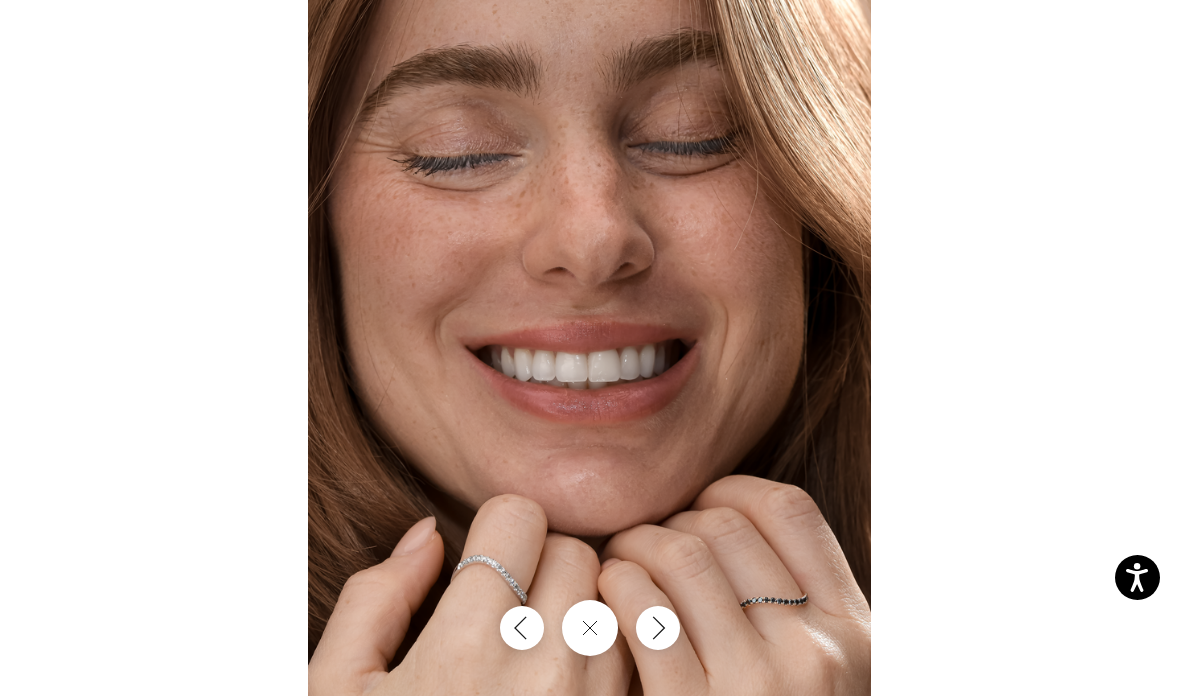 click 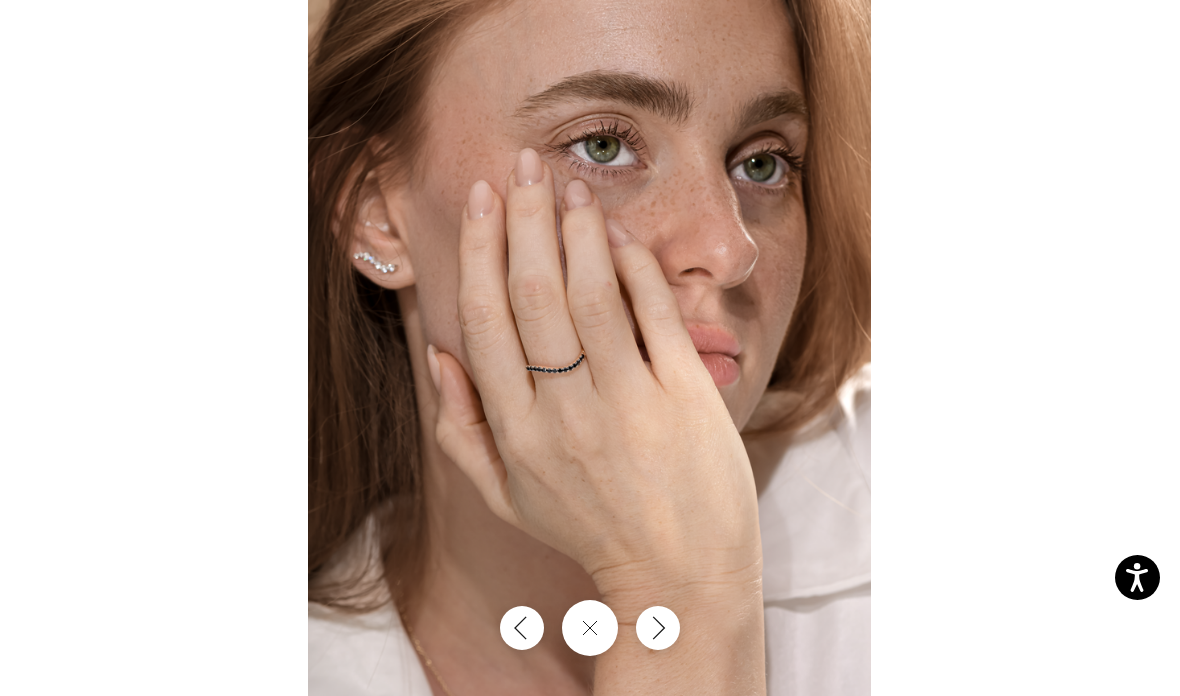 click at bounding box center [522, 628] 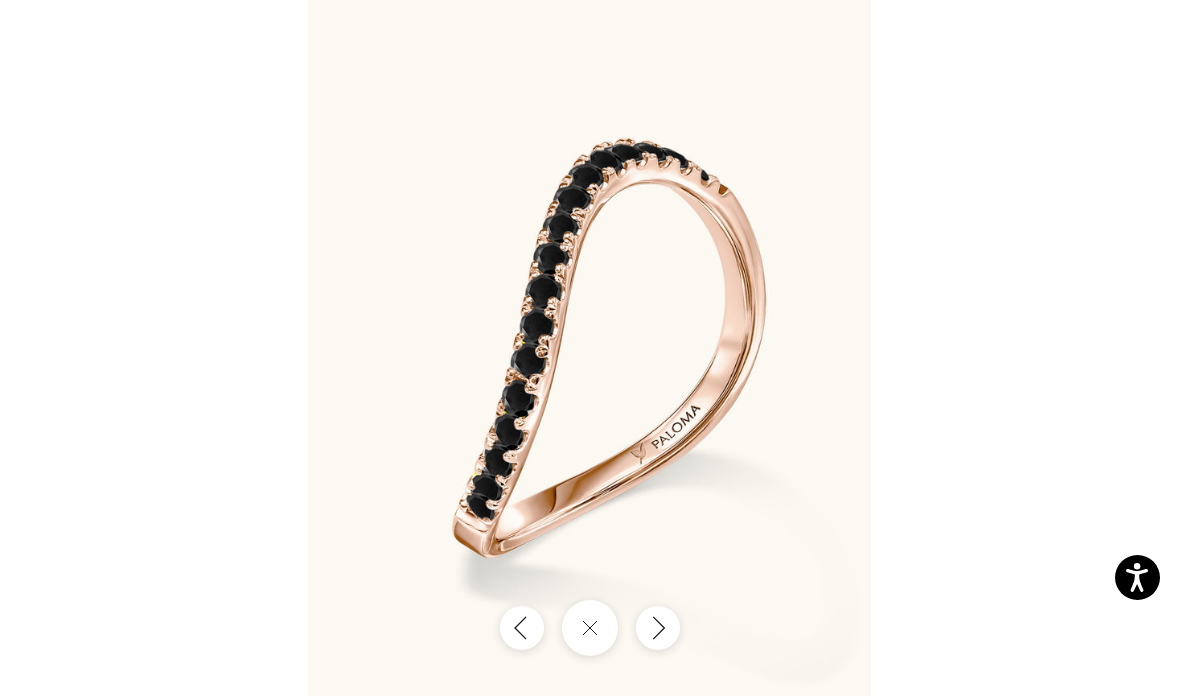 click 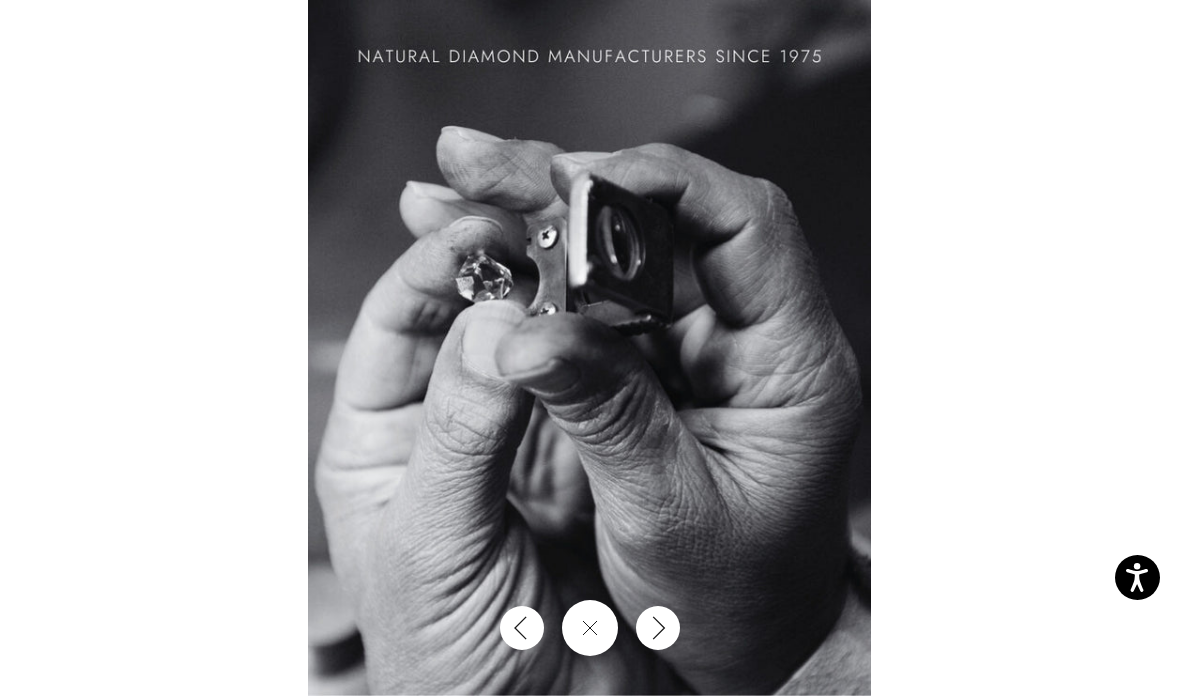 click 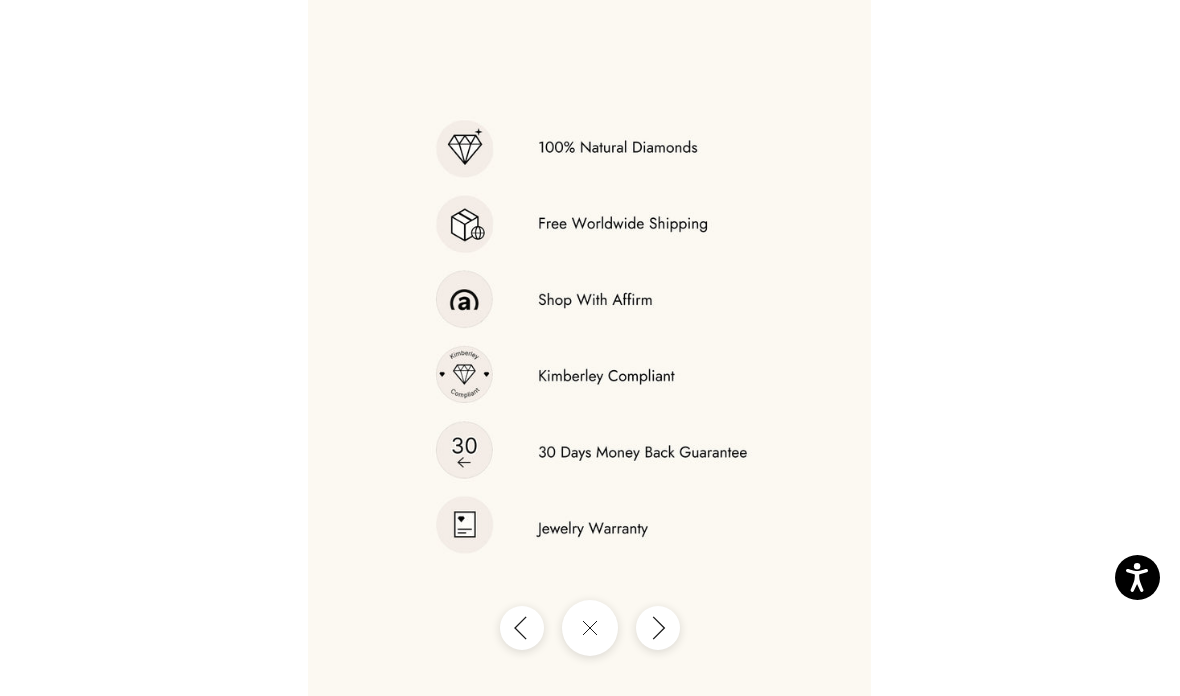 click 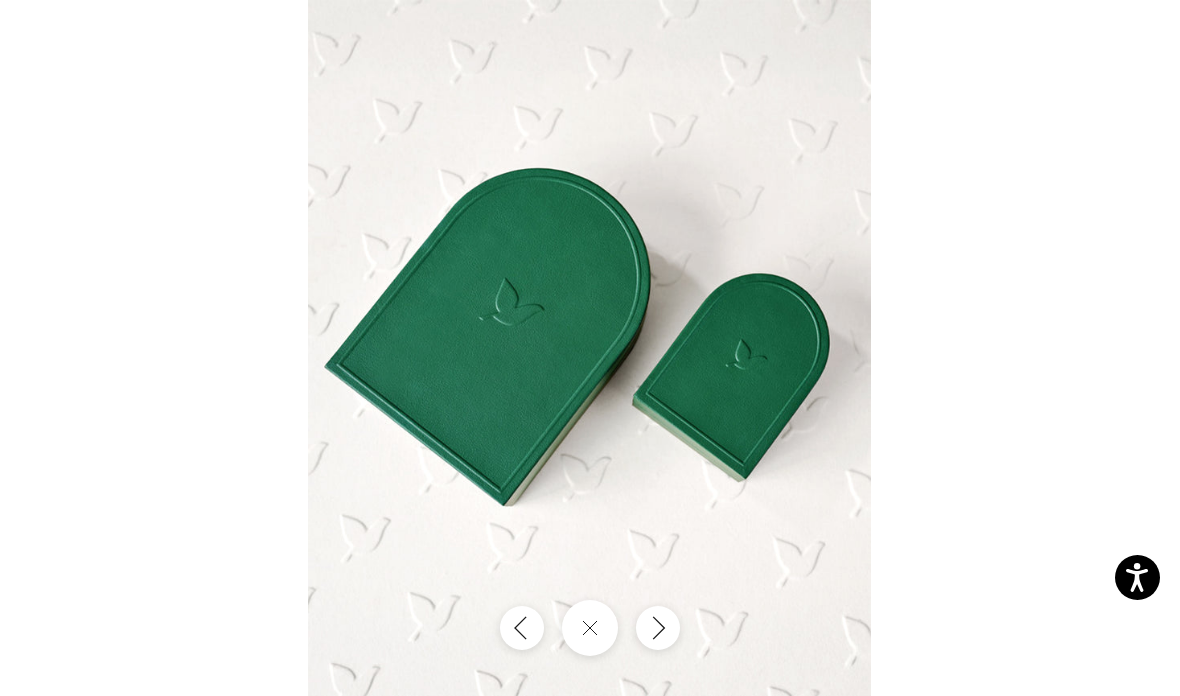 click at bounding box center (522, 628) 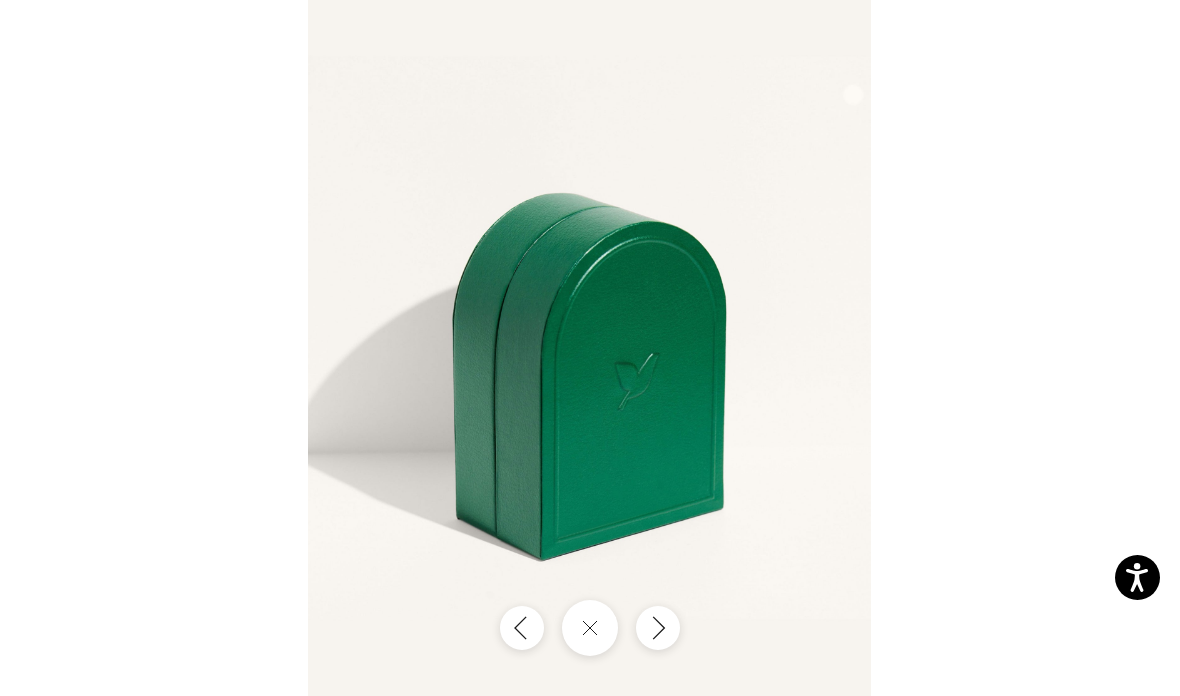 click 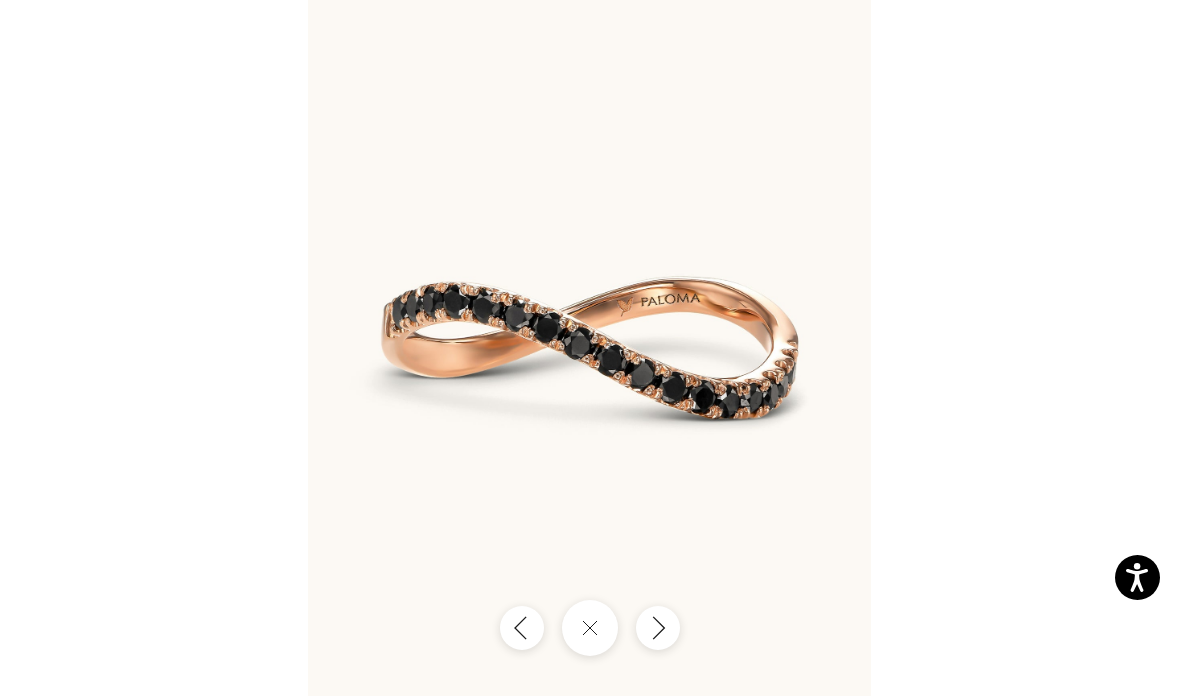 click 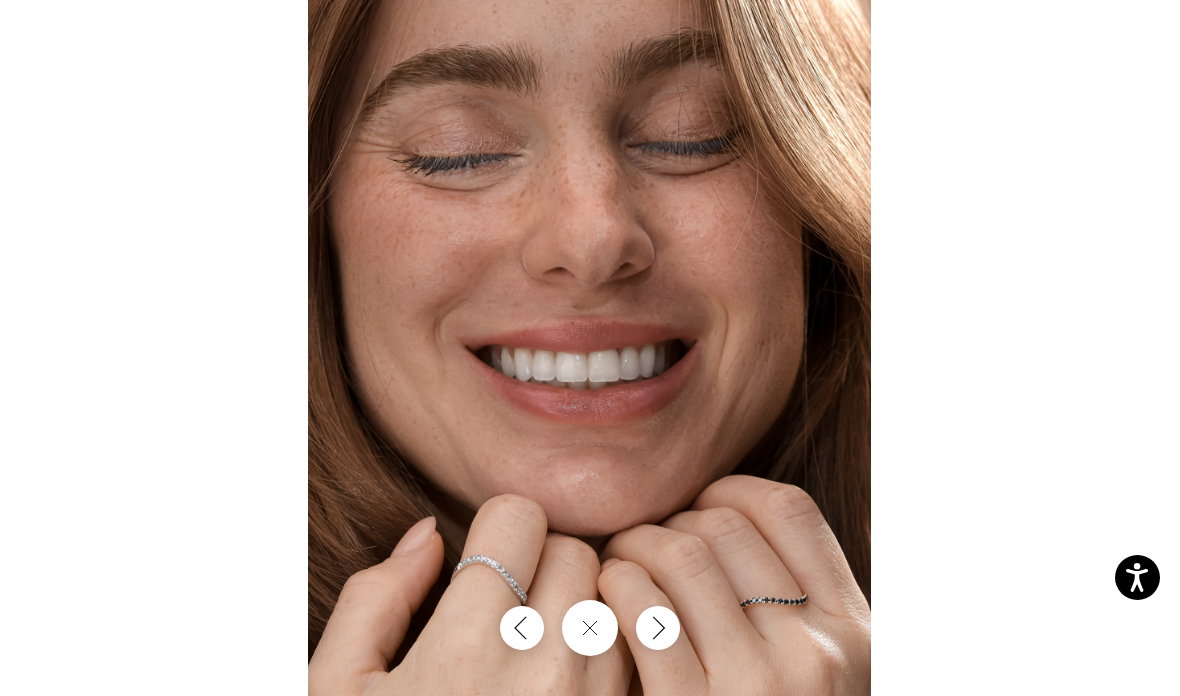 click 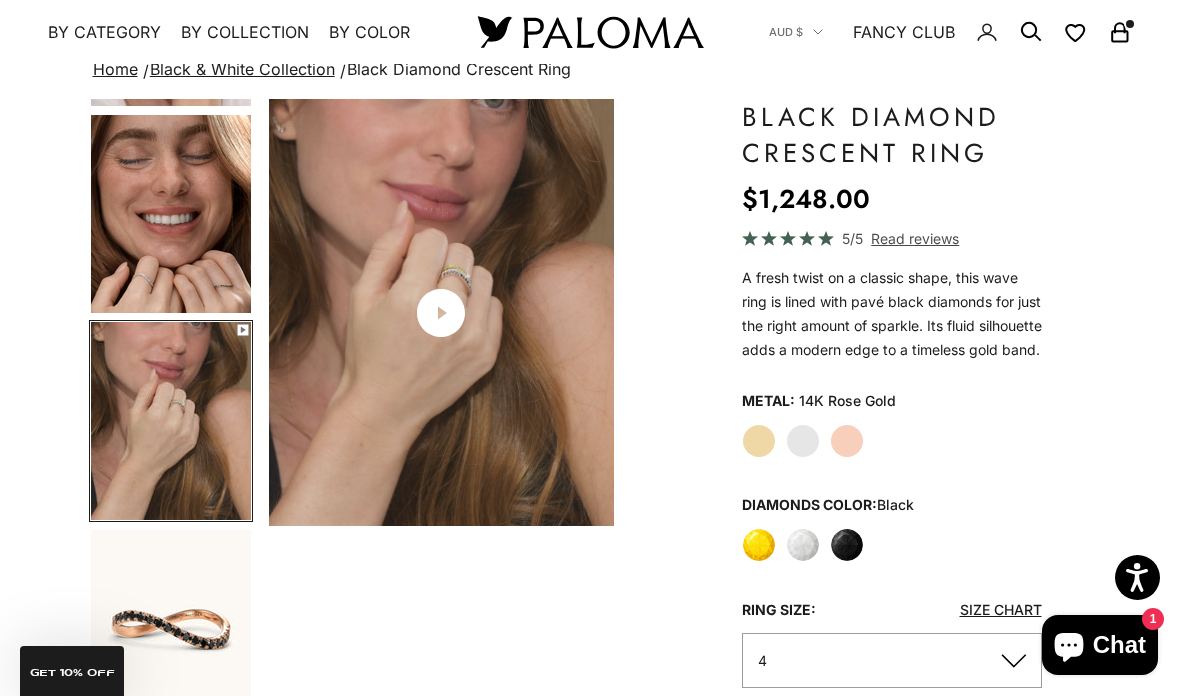 click 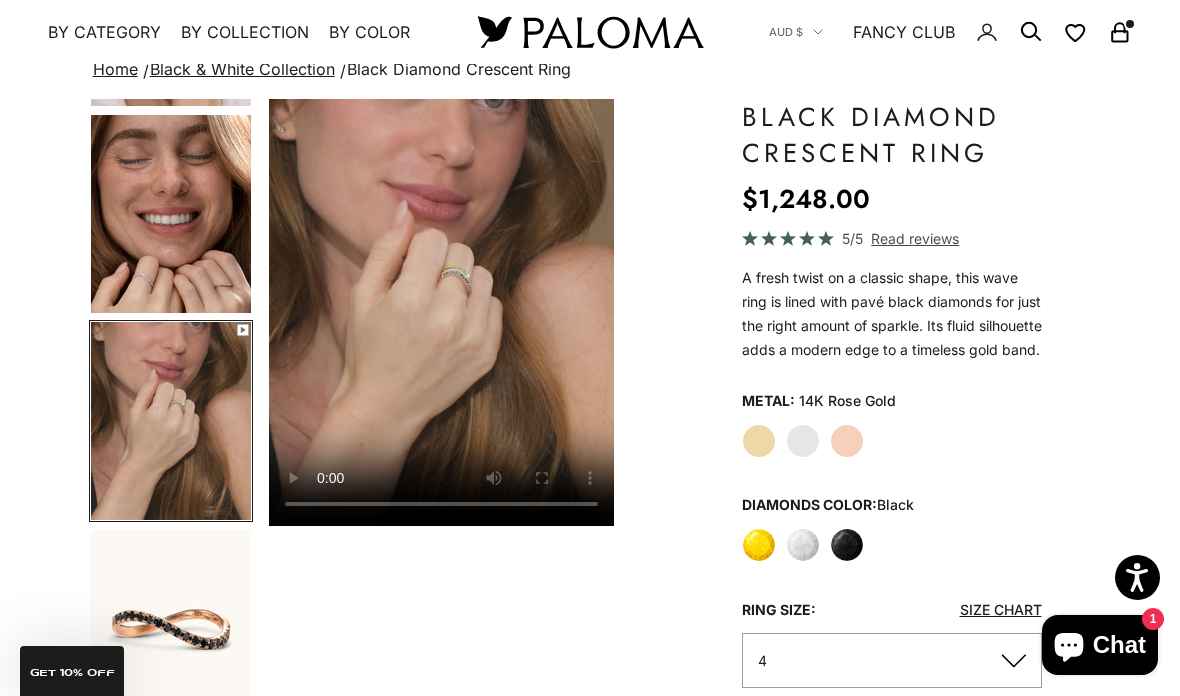 click at bounding box center (441, 312) 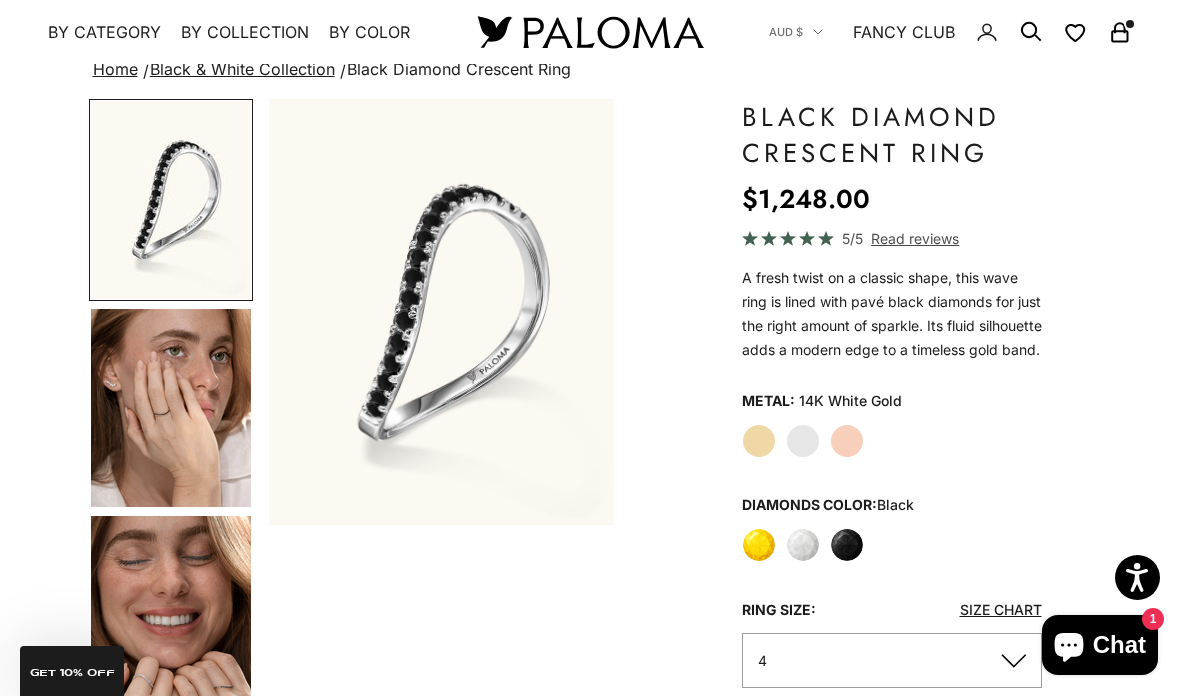 click on "White" 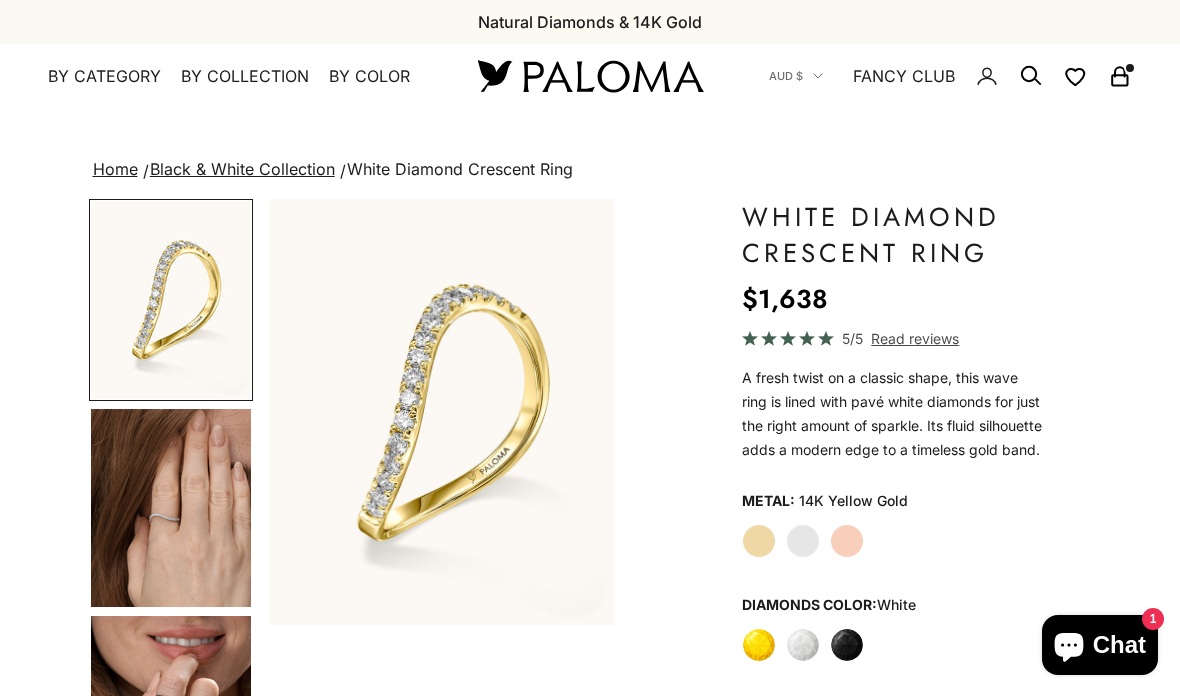 scroll, scrollTop: 0, scrollLeft: 0, axis: both 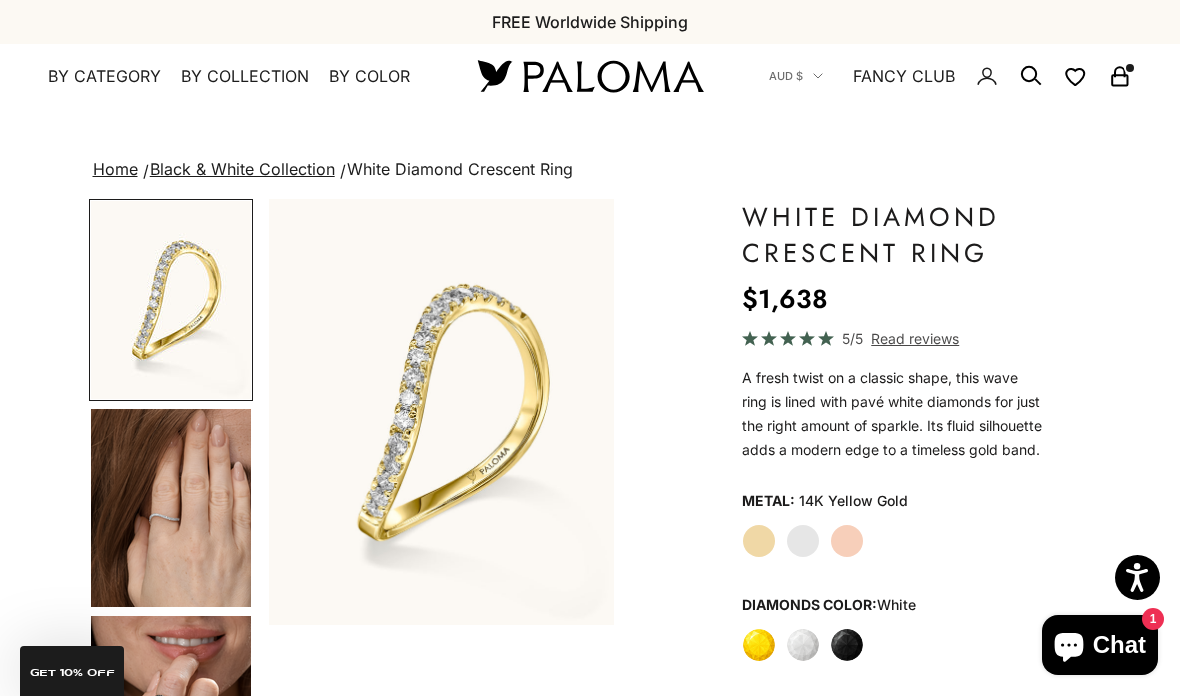 click on "White Gold" 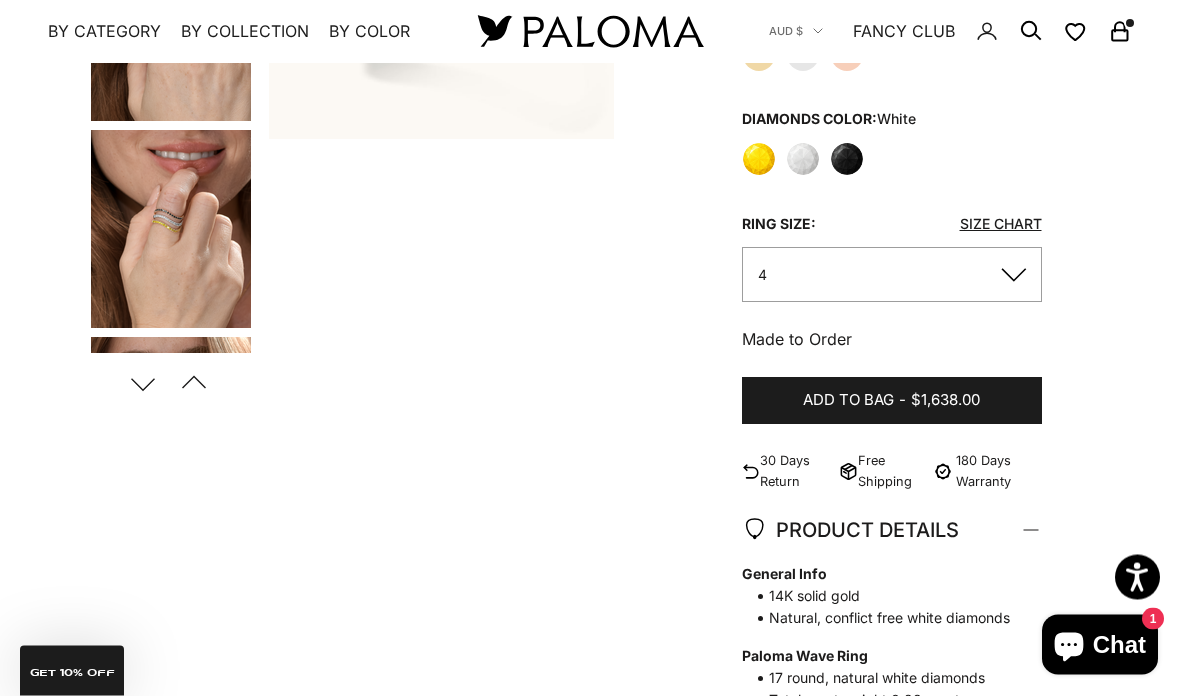 scroll, scrollTop: 487, scrollLeft: 0, axis: vertical 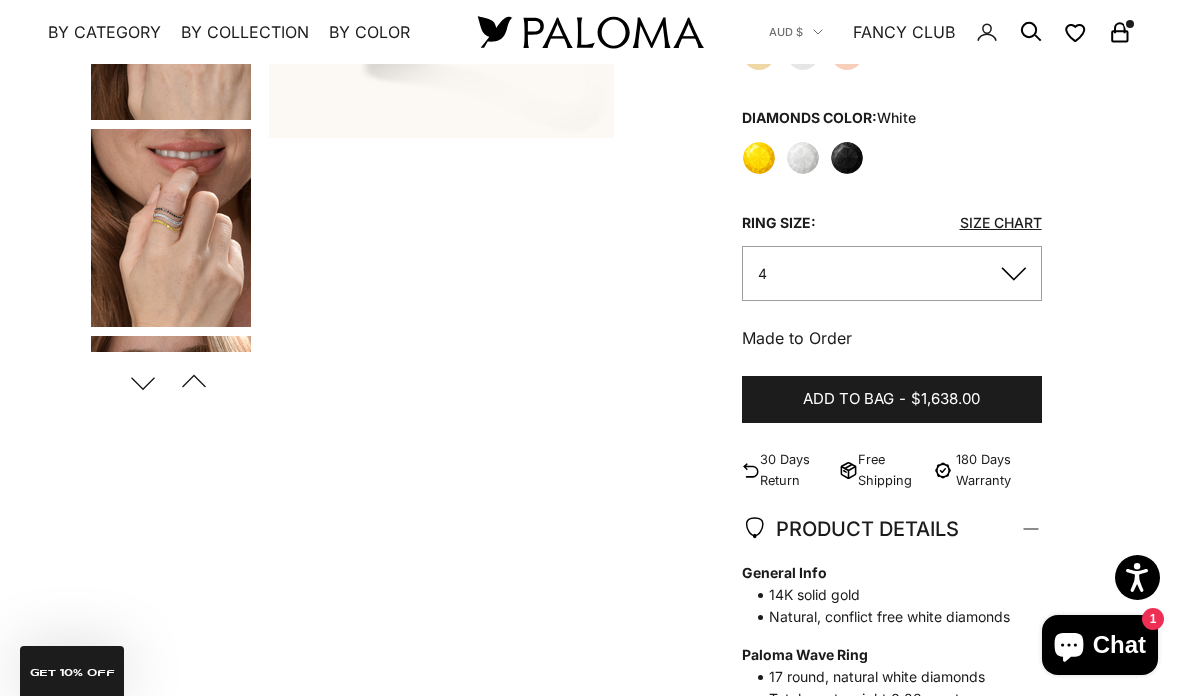 click on "Add to bag  -  $1,638.00" at bounding box center (892, 400) 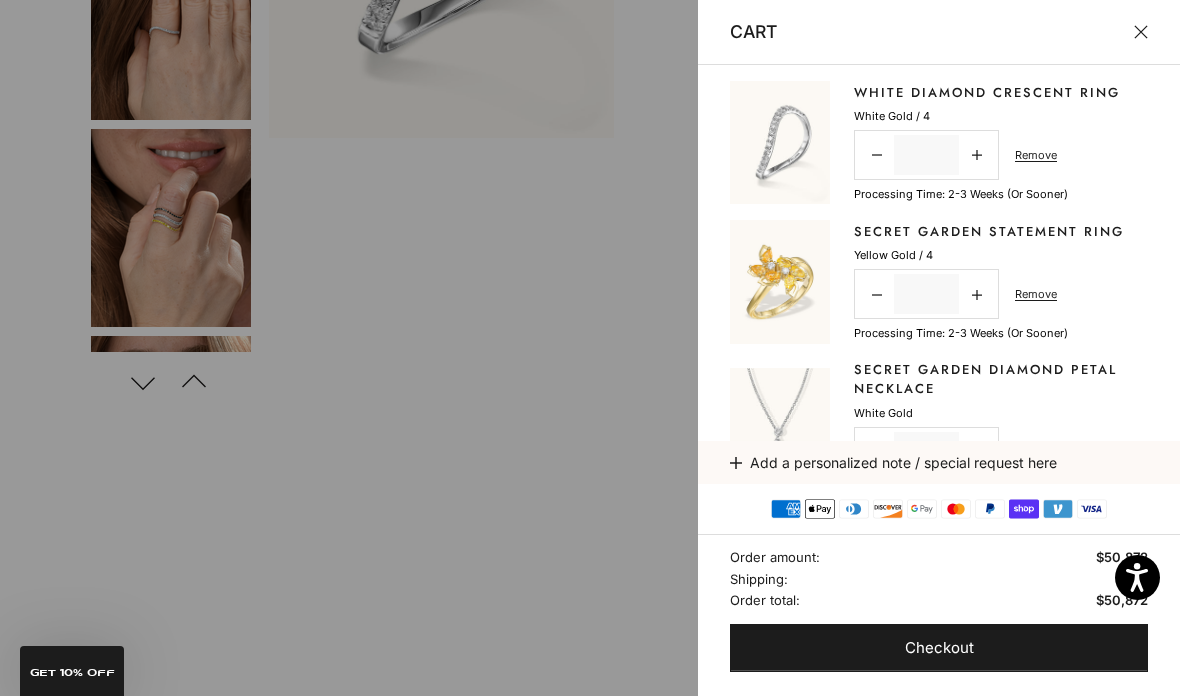 click at bounding box center [590, 348] 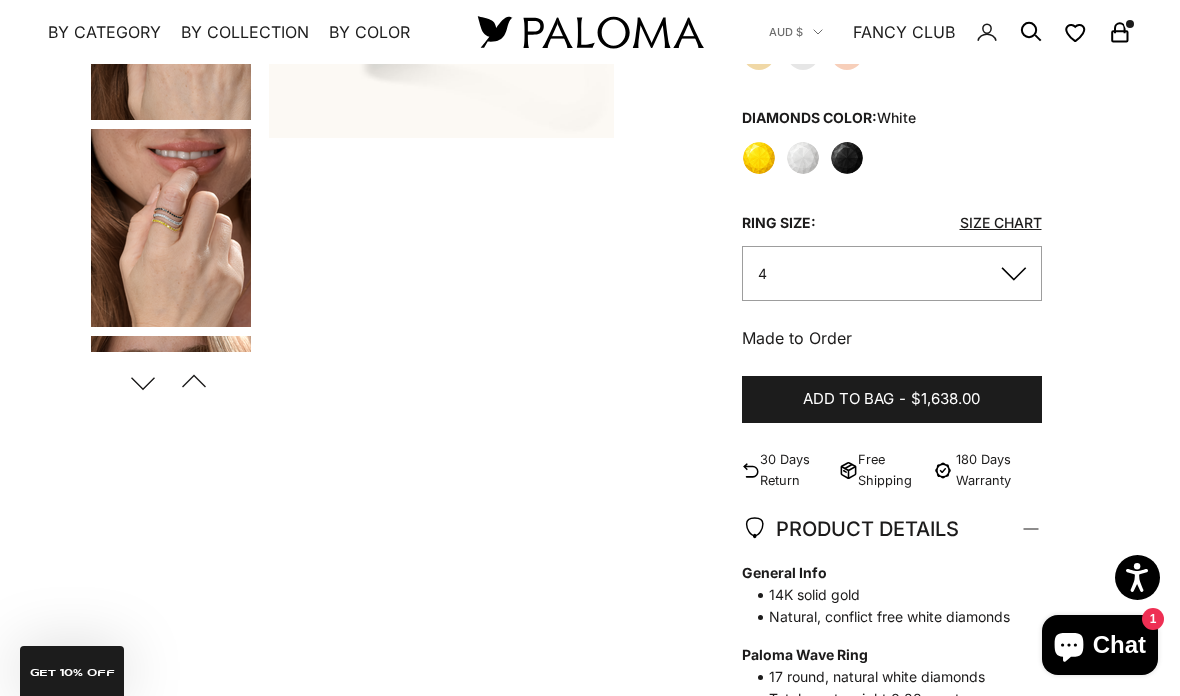 click on "By Color" at bounding box center (369, 32) 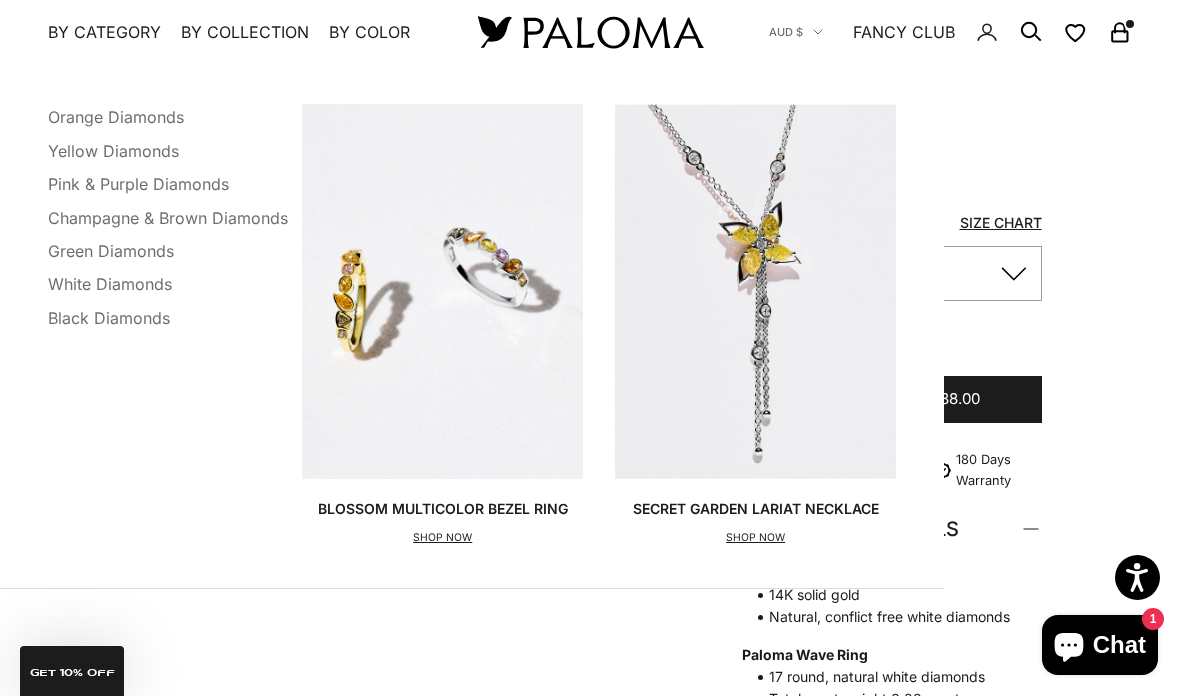 click on "White Diamonds" at bounding box center [110, 284] 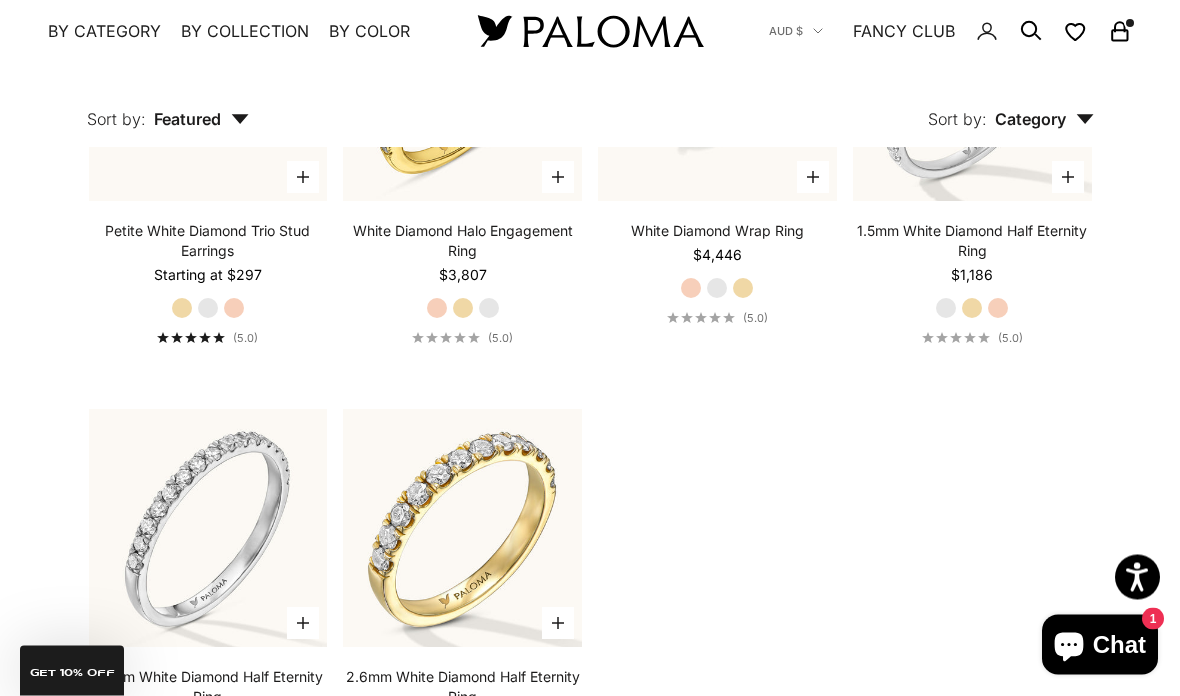 scroll, scrollTop: 5014, scrollLeft: 0, axis: vertical 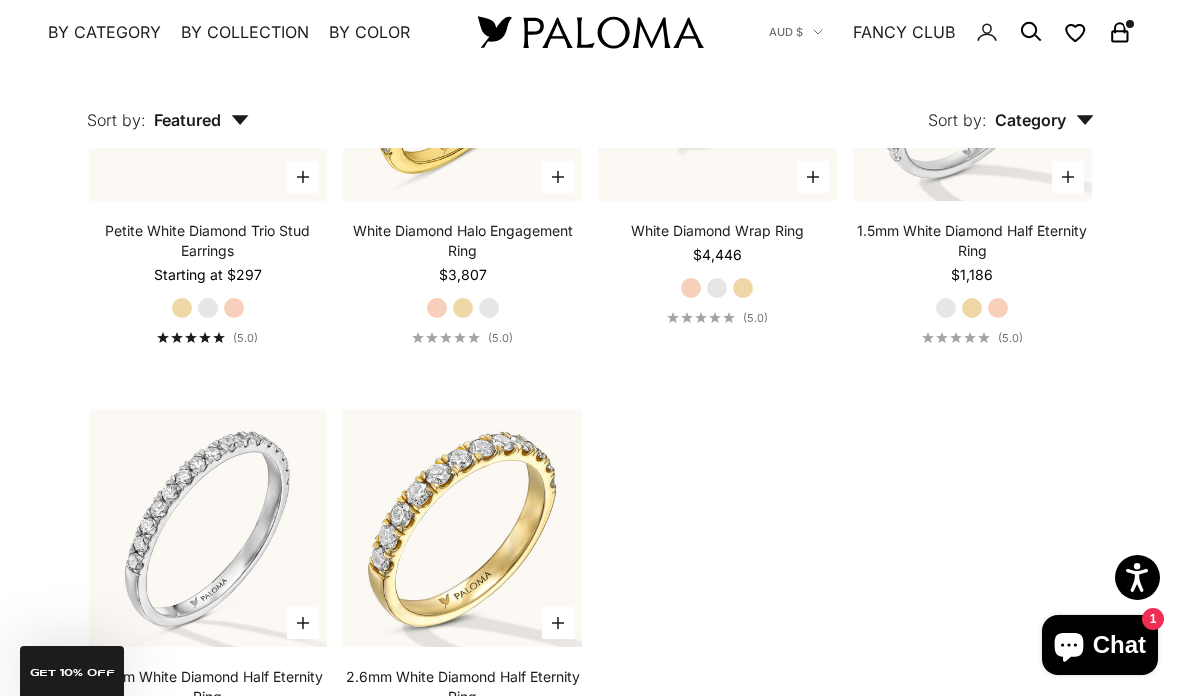 click on "By Category" at bounding box center [104, 32] 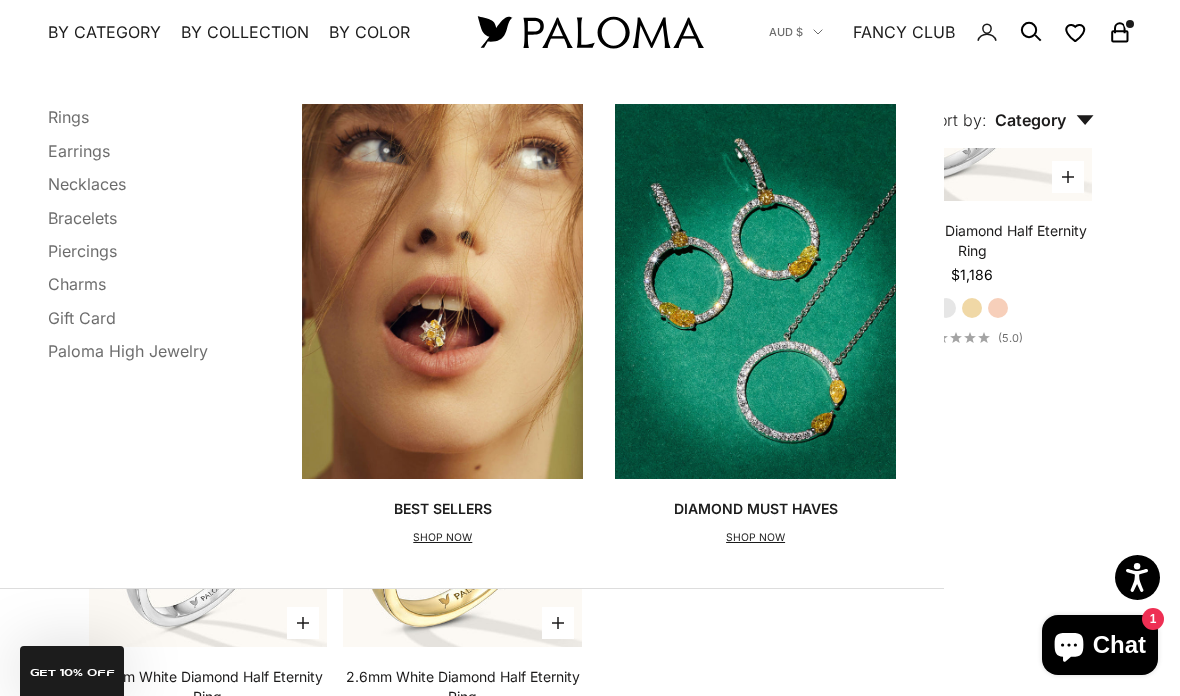click on "Earrings" at bounding box center [79, 150] 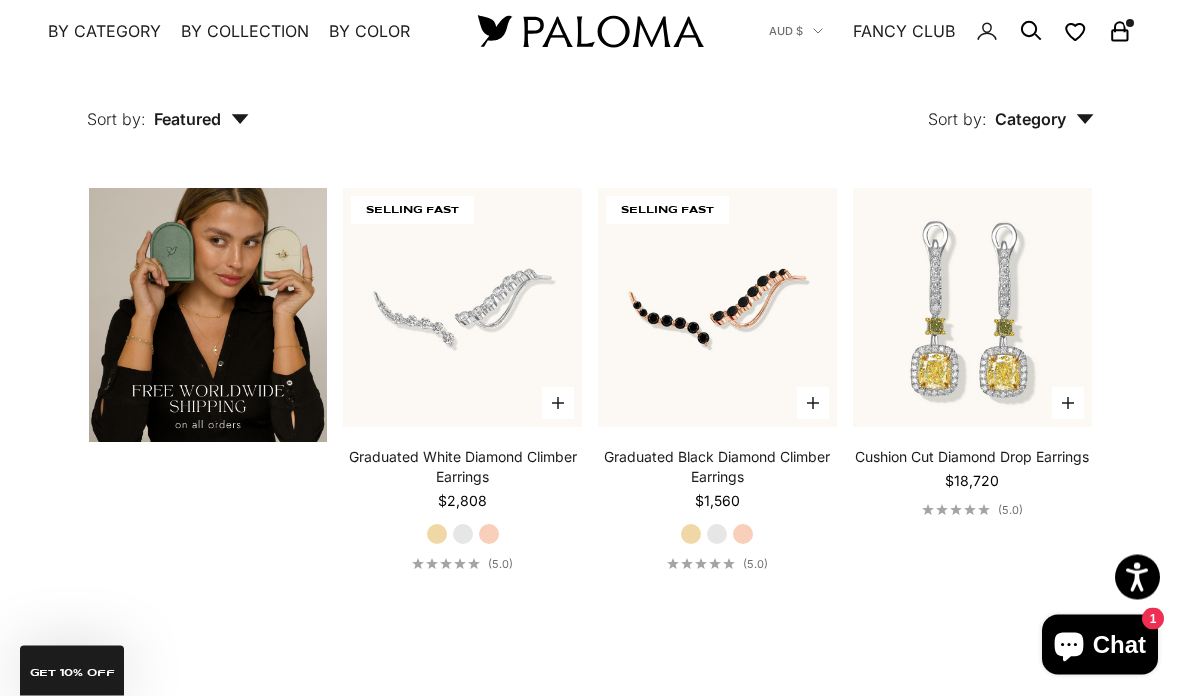 scroll, scrollTop: 3042, scrollLeft: 0, axis: vertical 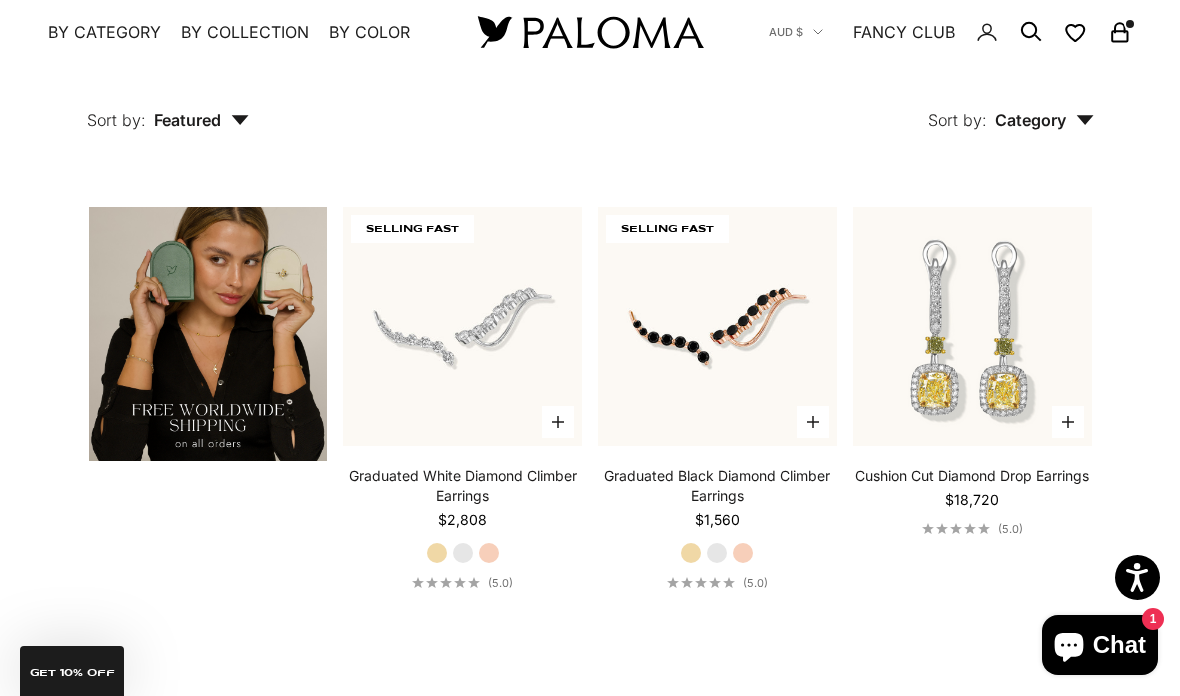 click at bounding box center [462, 326] 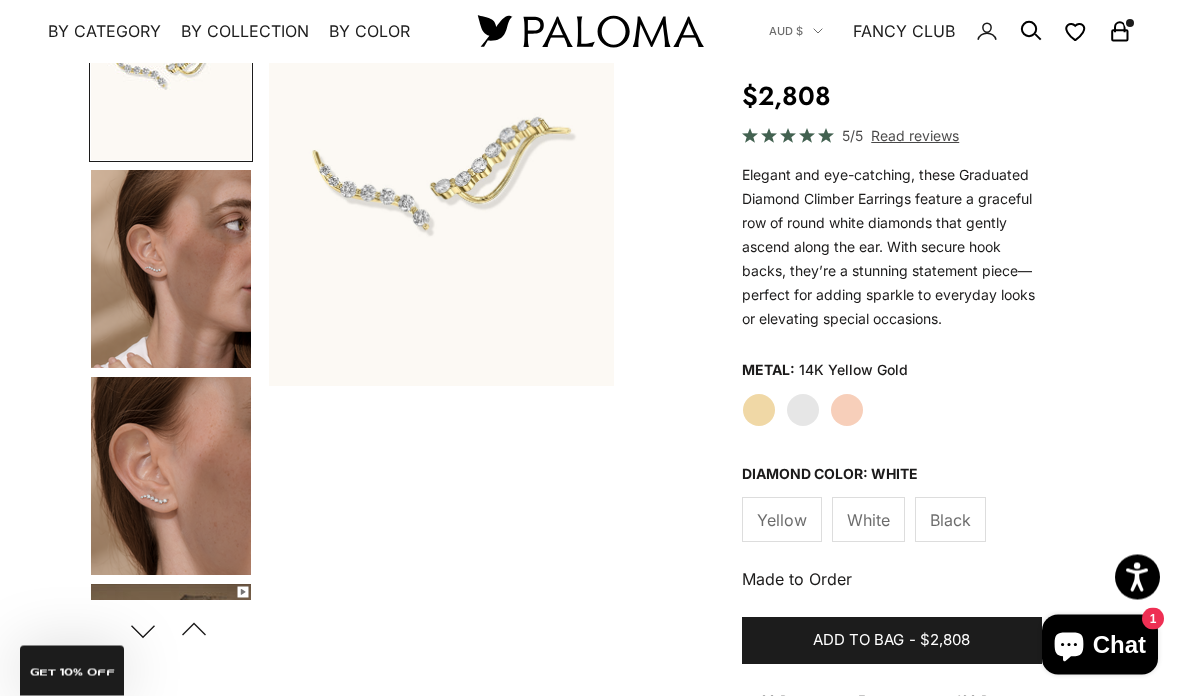 scroll, scrollTop: 239, scrollLeft: 0, axis: vertical 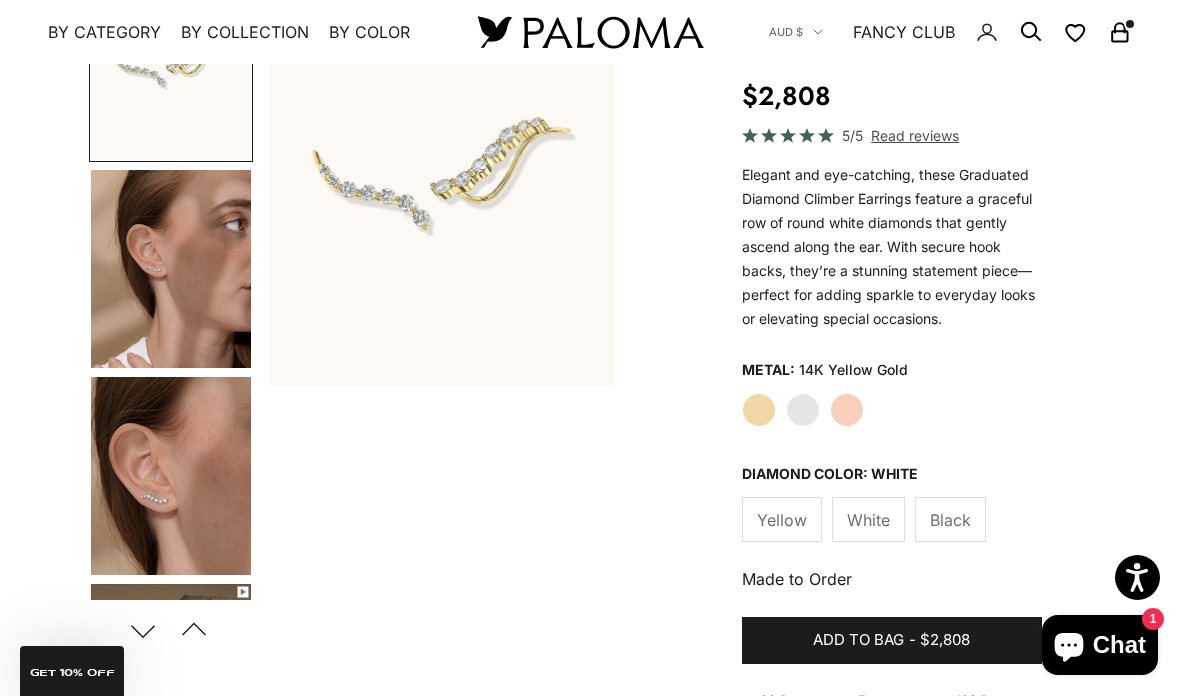 click at bounding box center (171, 476) 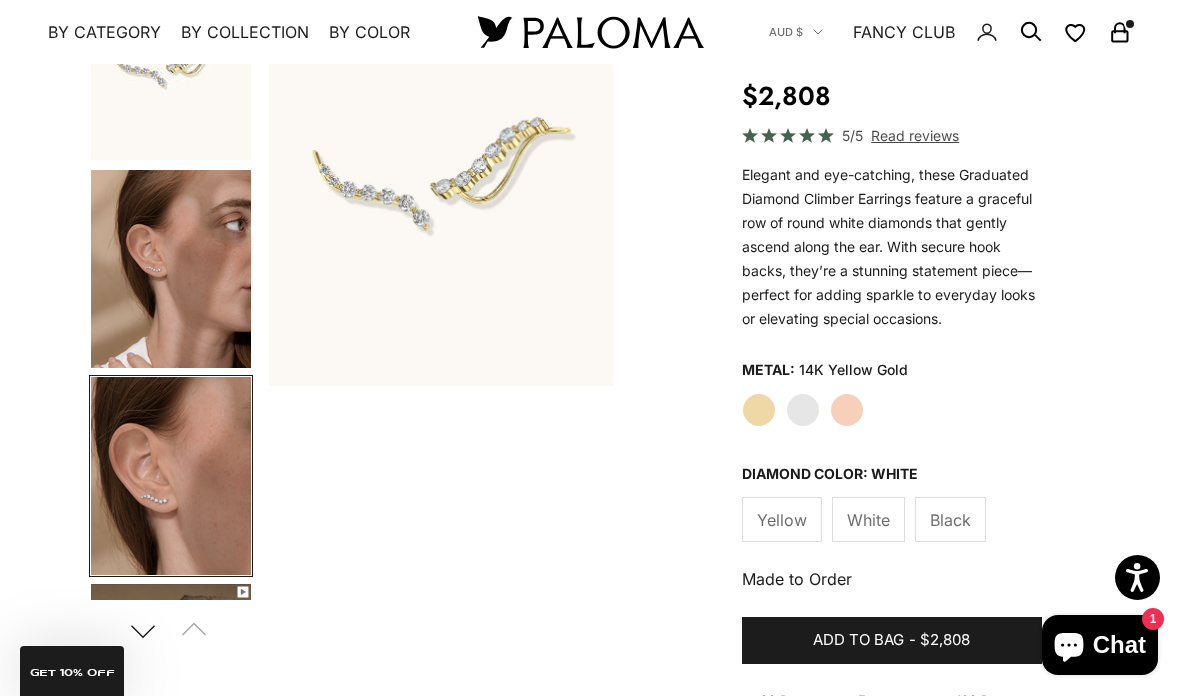 scroll, scrollTop: 0, scrollLeft: 623, axis: horizontal 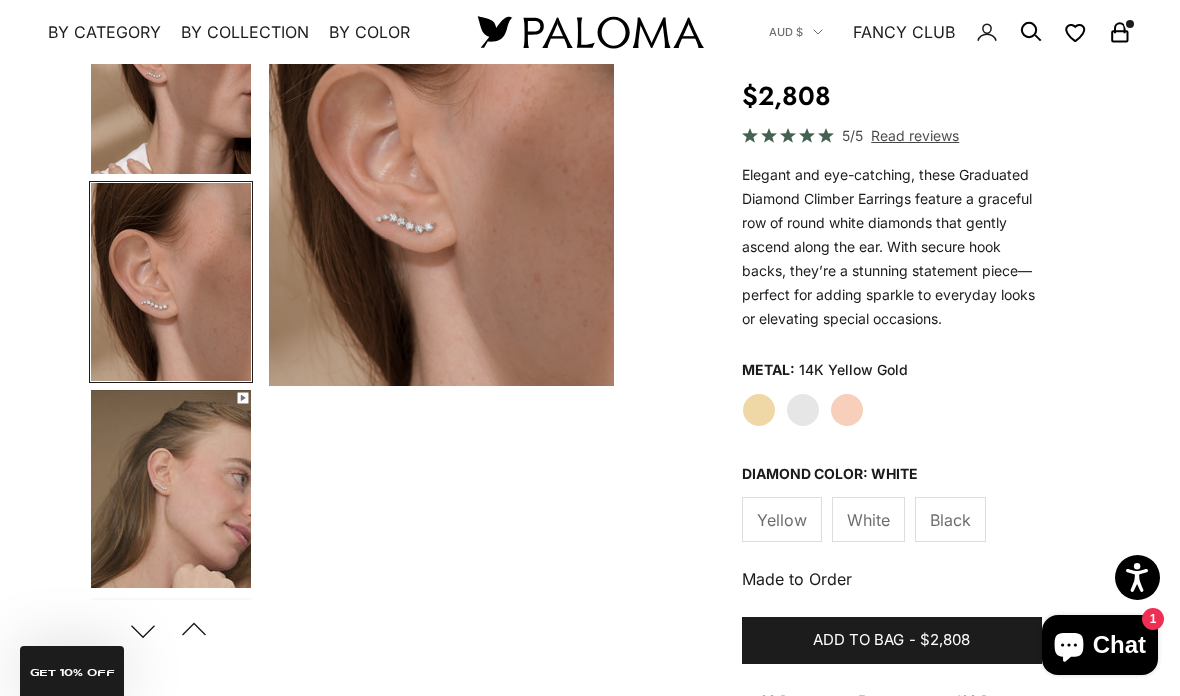 click on "Metal: 14K Yellow Gold
Yellow Gold
White Gold
Rose Gold
Diamond Color: white
Yellow
White
Black" 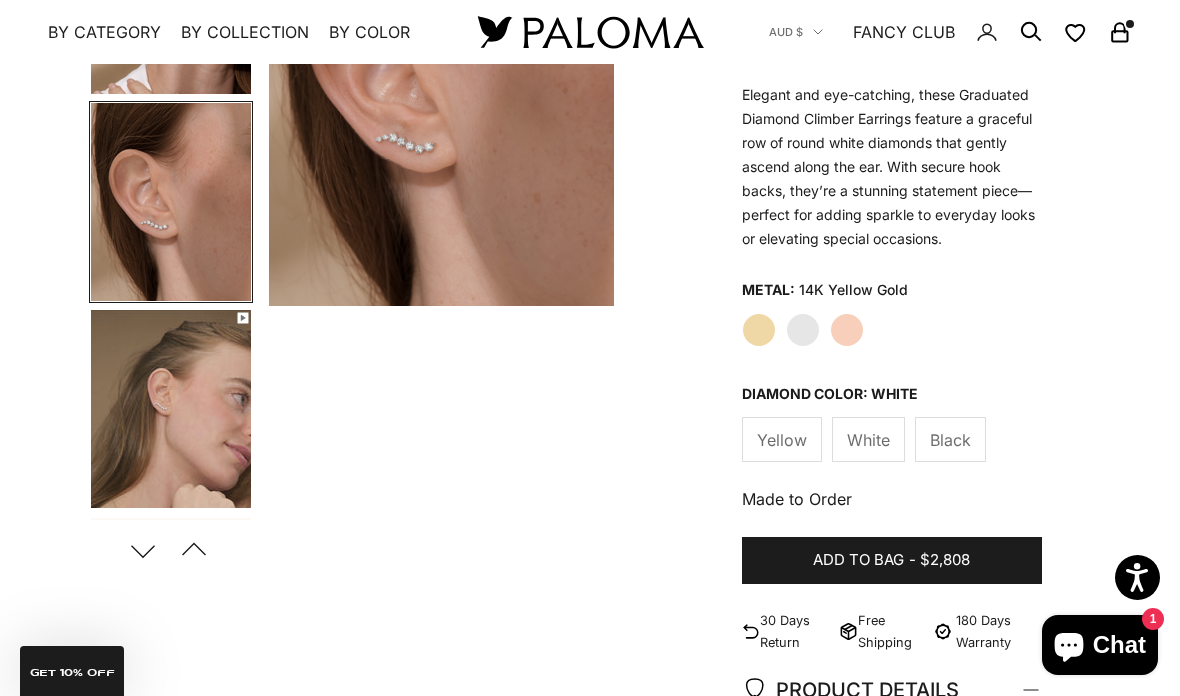scroll, scrollTop: 0, scrollLeft: 0, axis: both 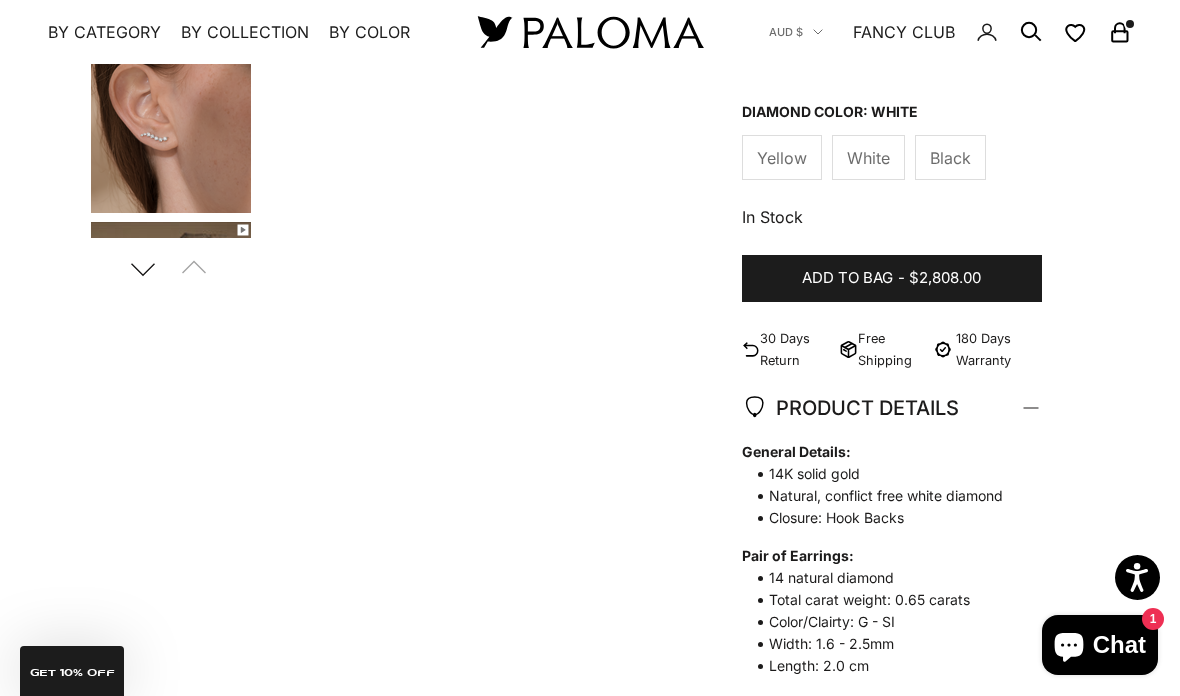 click on "$2,808.00" at bounding box center (945, 278) 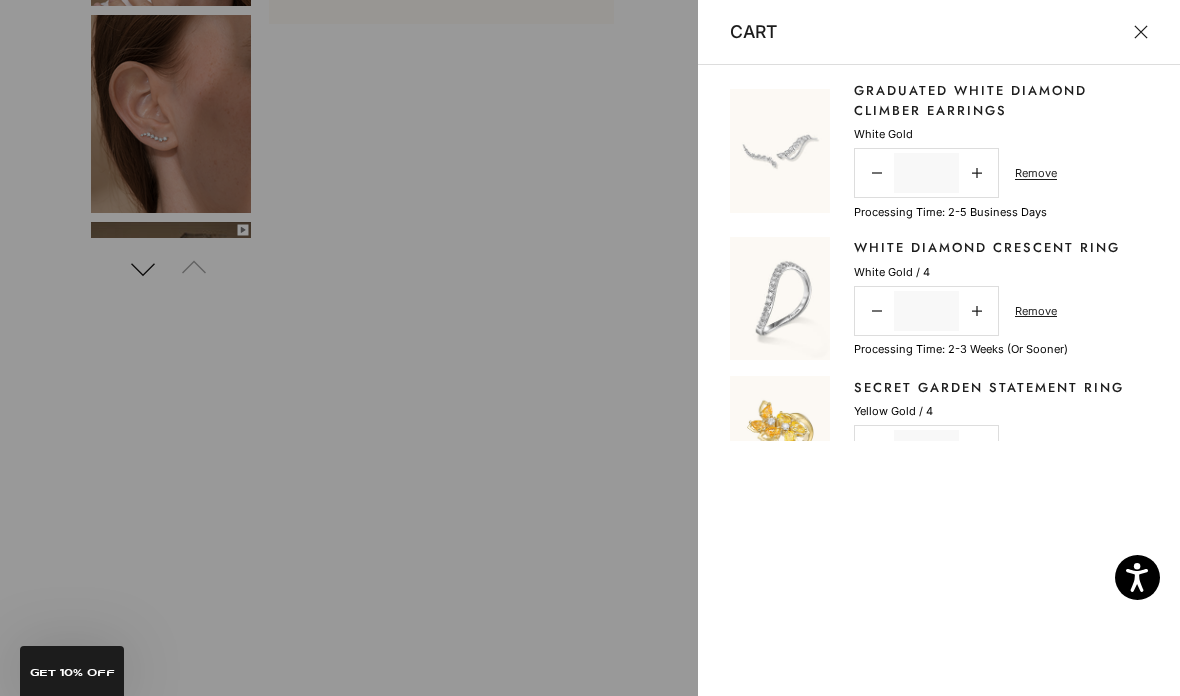 scroll, scrollTop: 637, scrollLeft: 0, axis: vertical 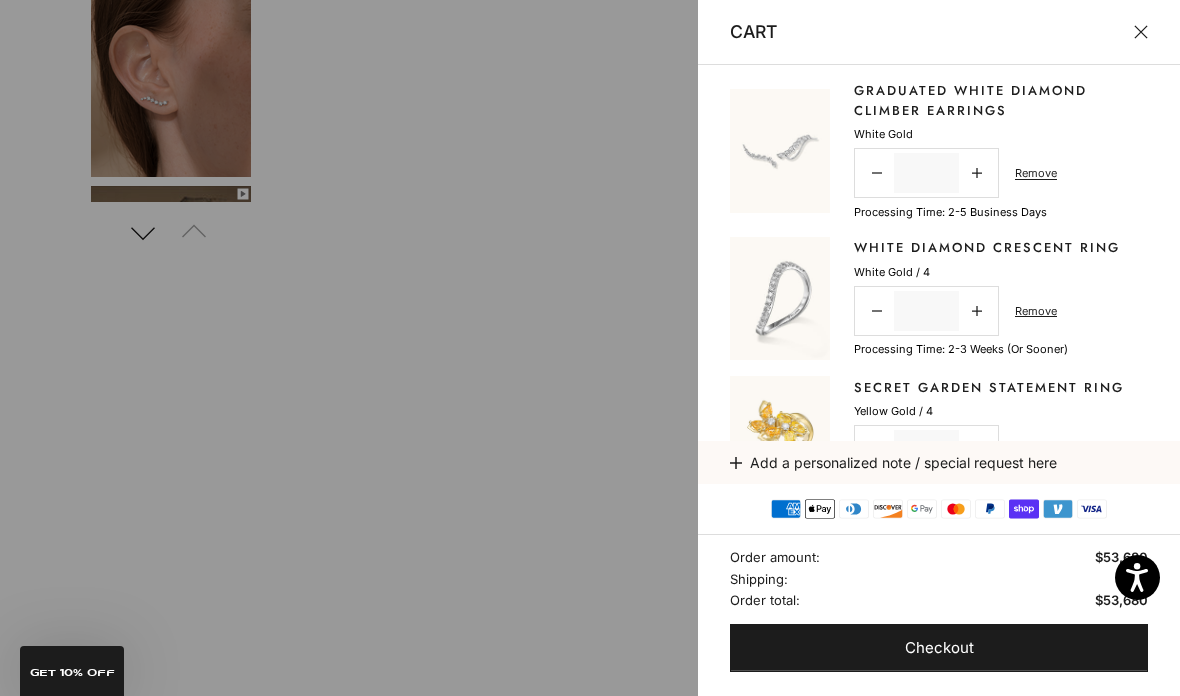 click at bounding box center (590, 348) 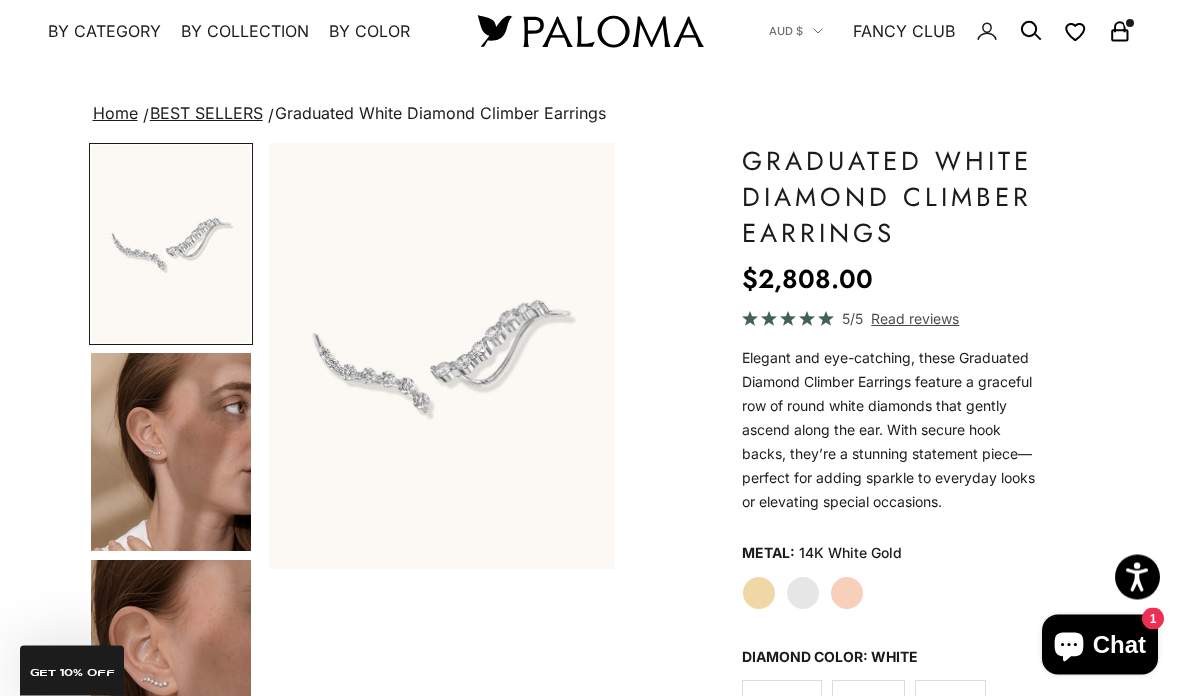 scroll, scrollTop: 51, scrollLeft: 0, axis: vertical 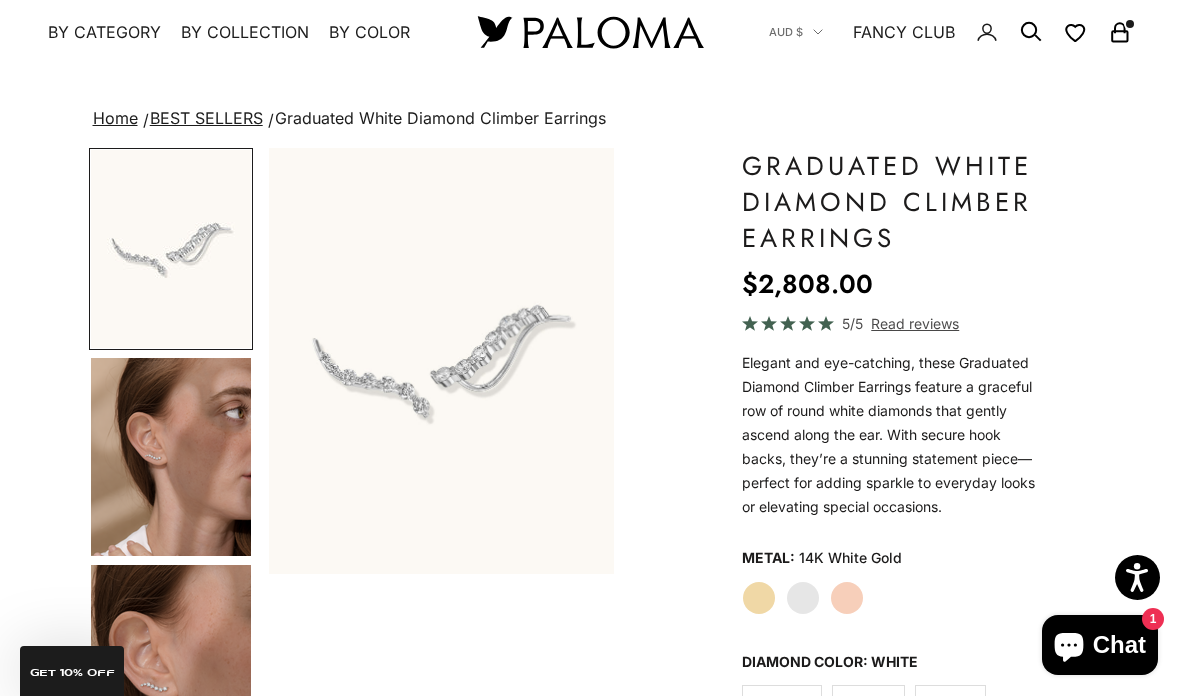 click on "By Collection" at bounding box center [245, 32] 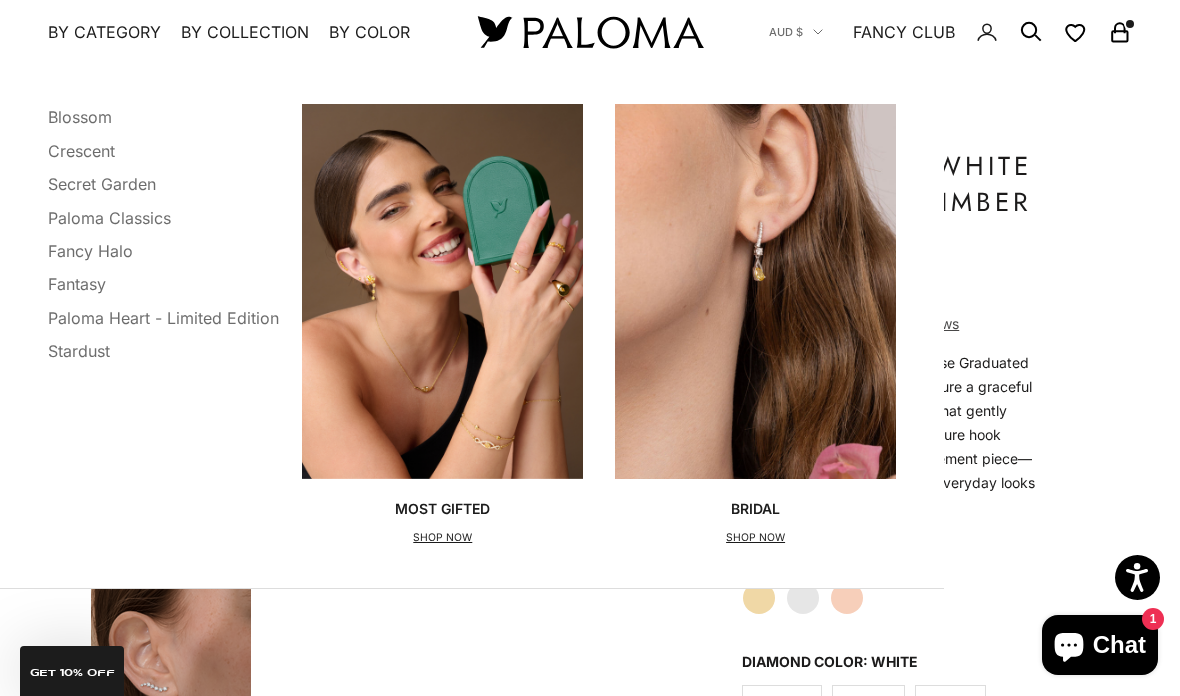 click on "Paloma Classics" at bounding box center (109, 217) 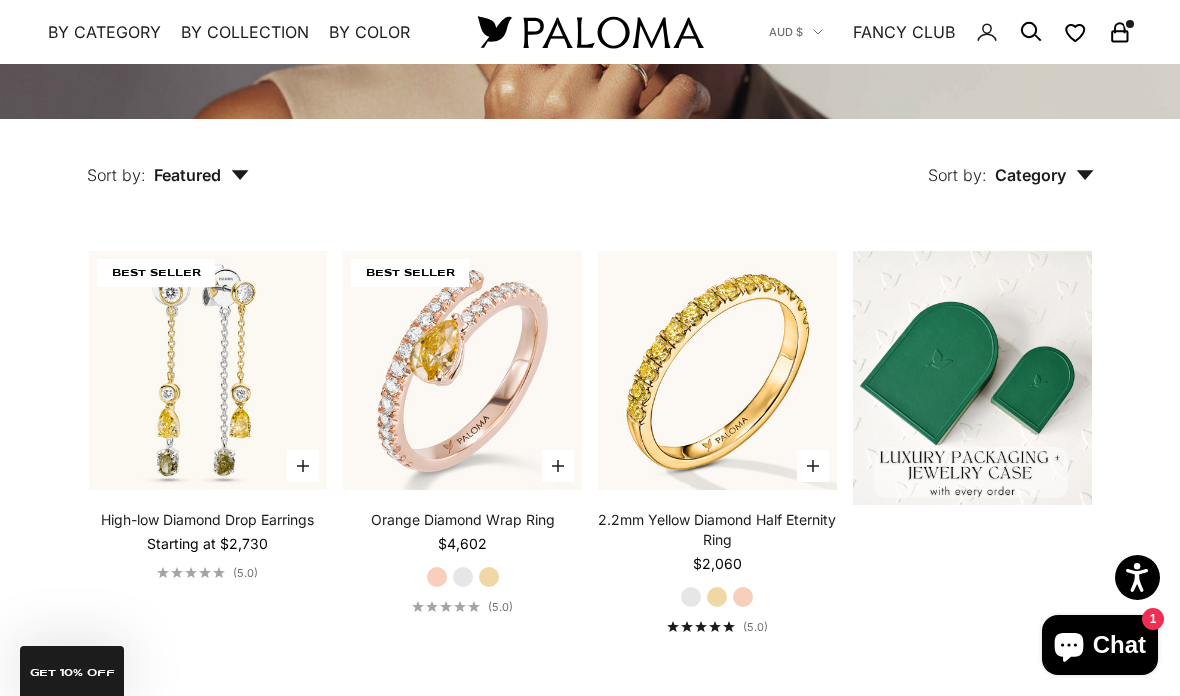 scroll, scrollTop: 0, scrollLeft: 0, axis: both 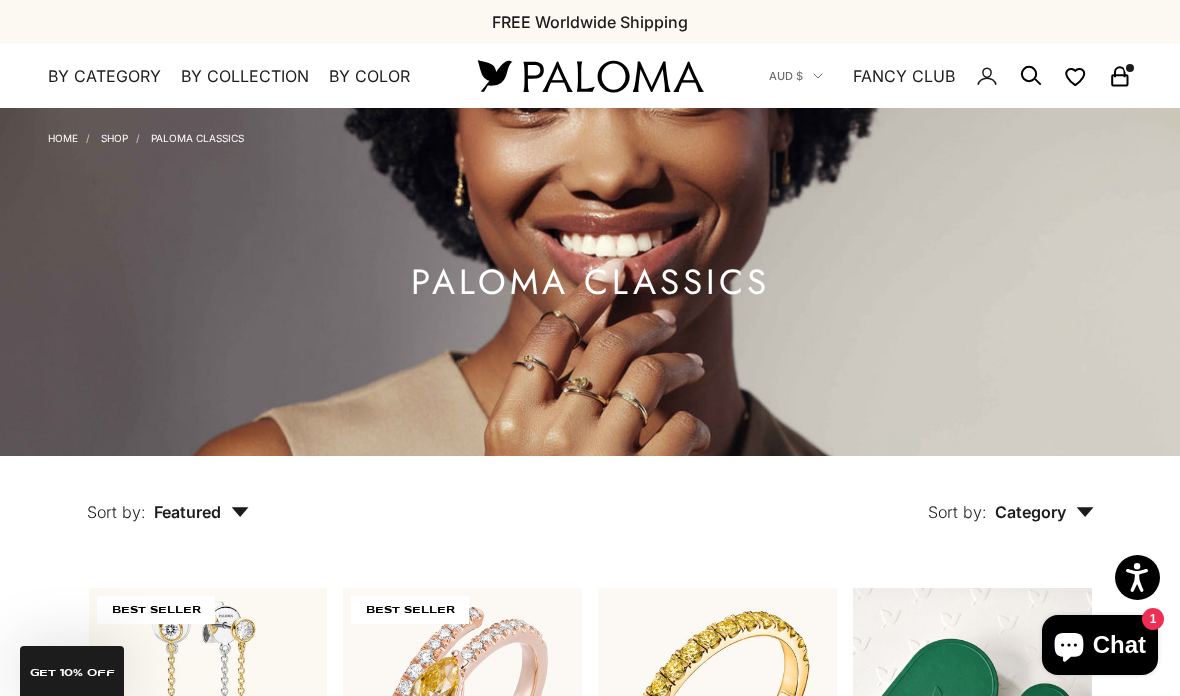 click 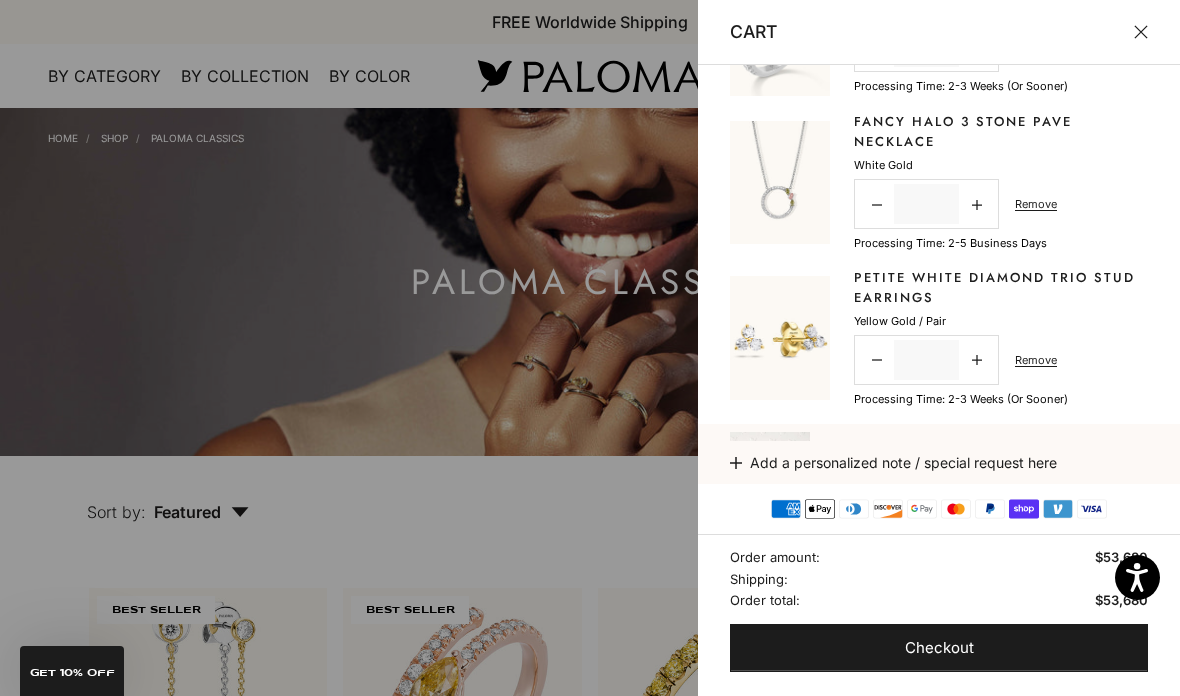scroll, scrollTop: 1582, scrollLeft: 0, axis: vertical 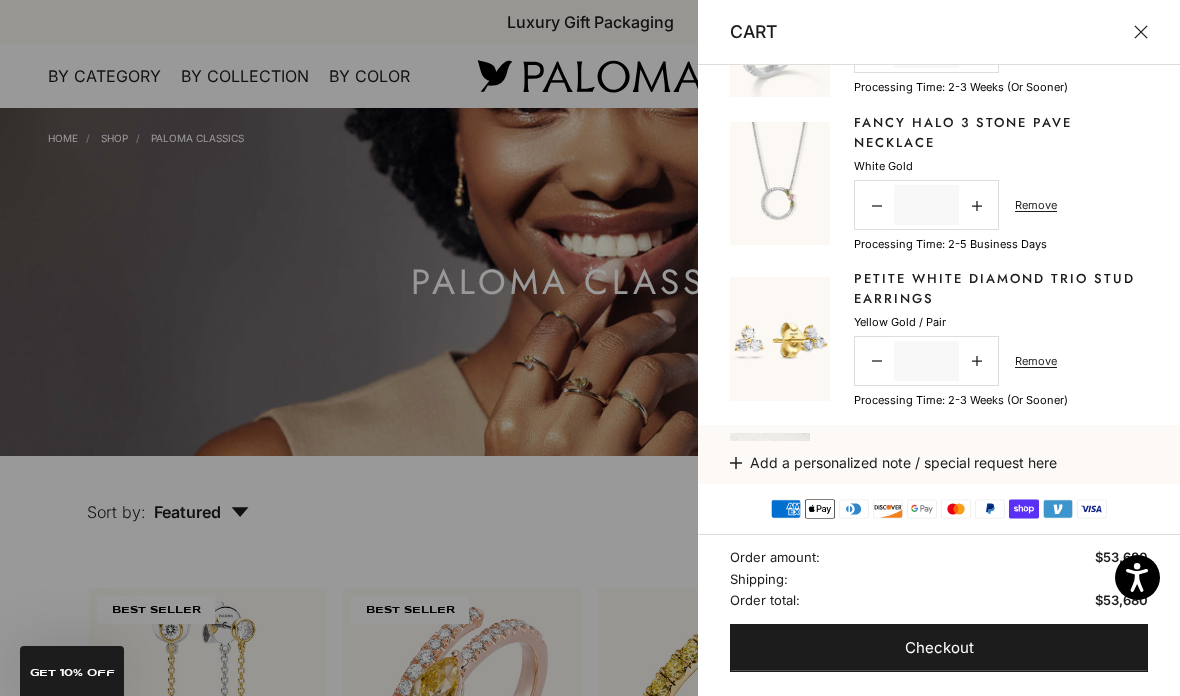 click on "Checkout" at bounding box center [939, 648] 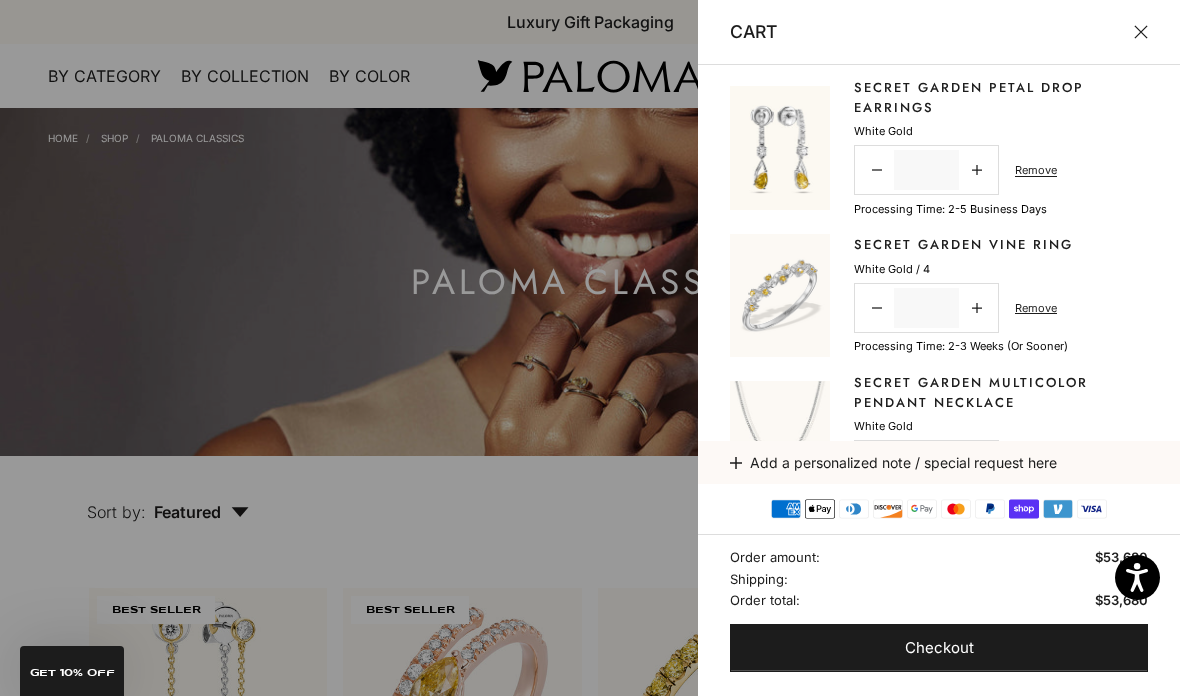 scroll, scrollTop: 594, scrollLeft: 0, axis: vertical 